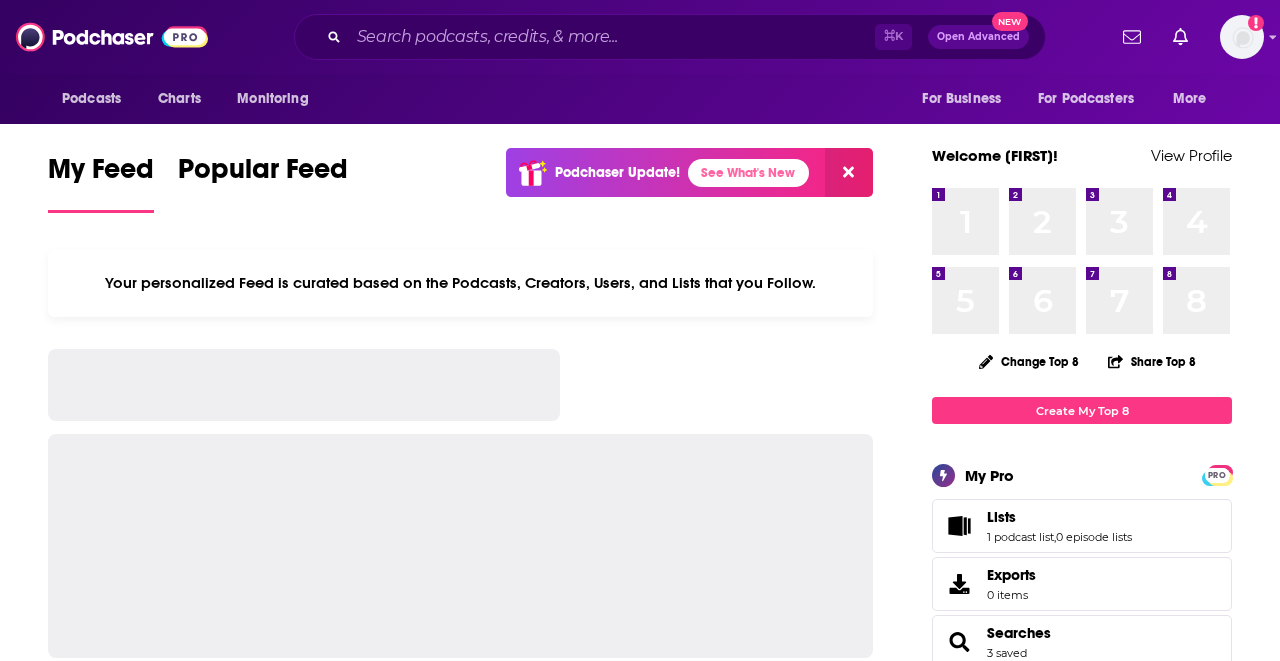 scroll, scrollTop: 0, scrollLeft: 0, axis: both 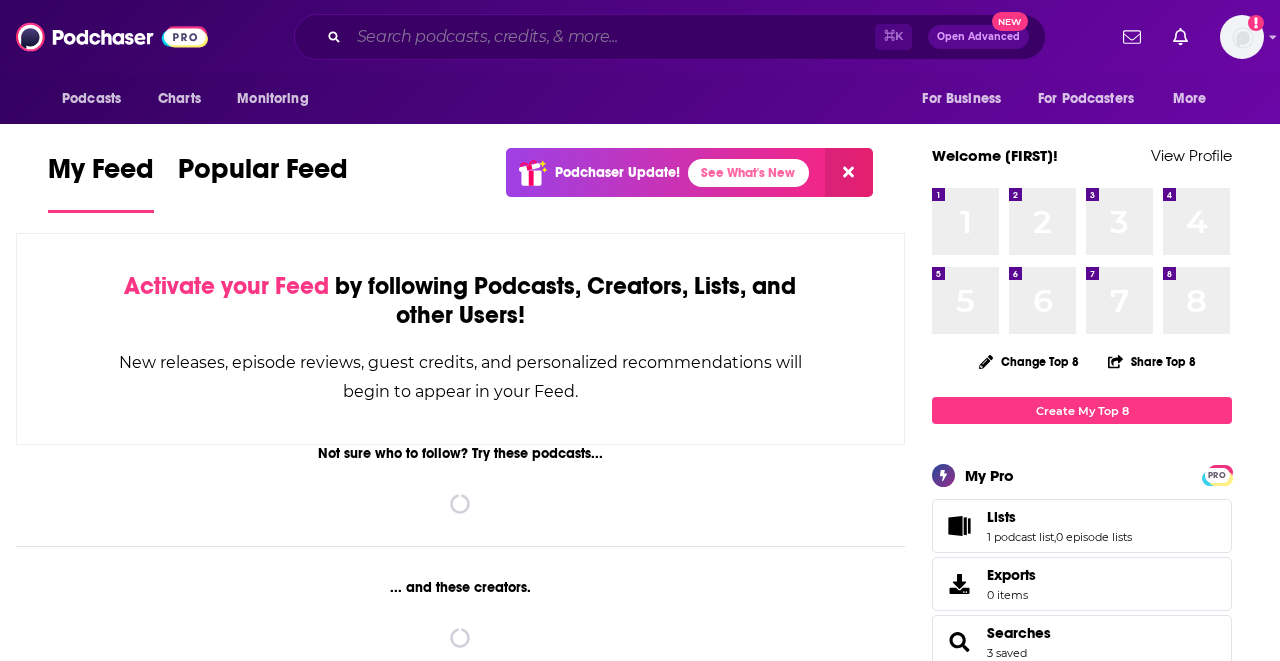 click at bounding box center (612, 37) 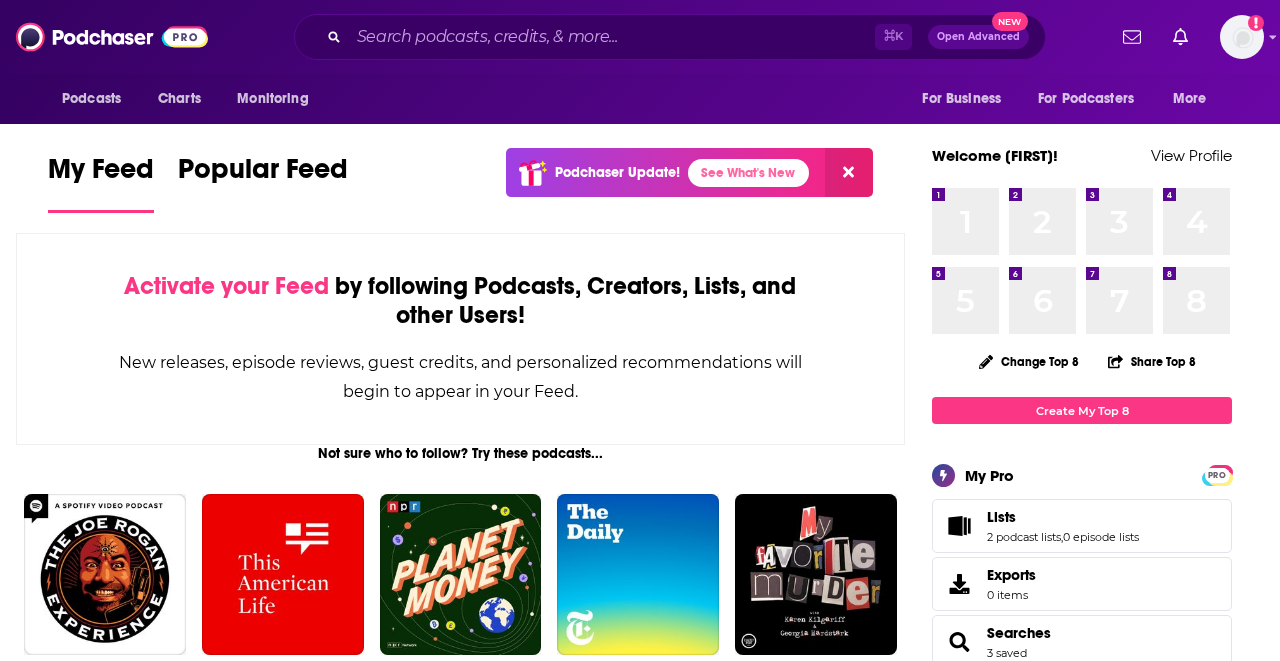 click on "Lists" at bounding box center [1001, 517] 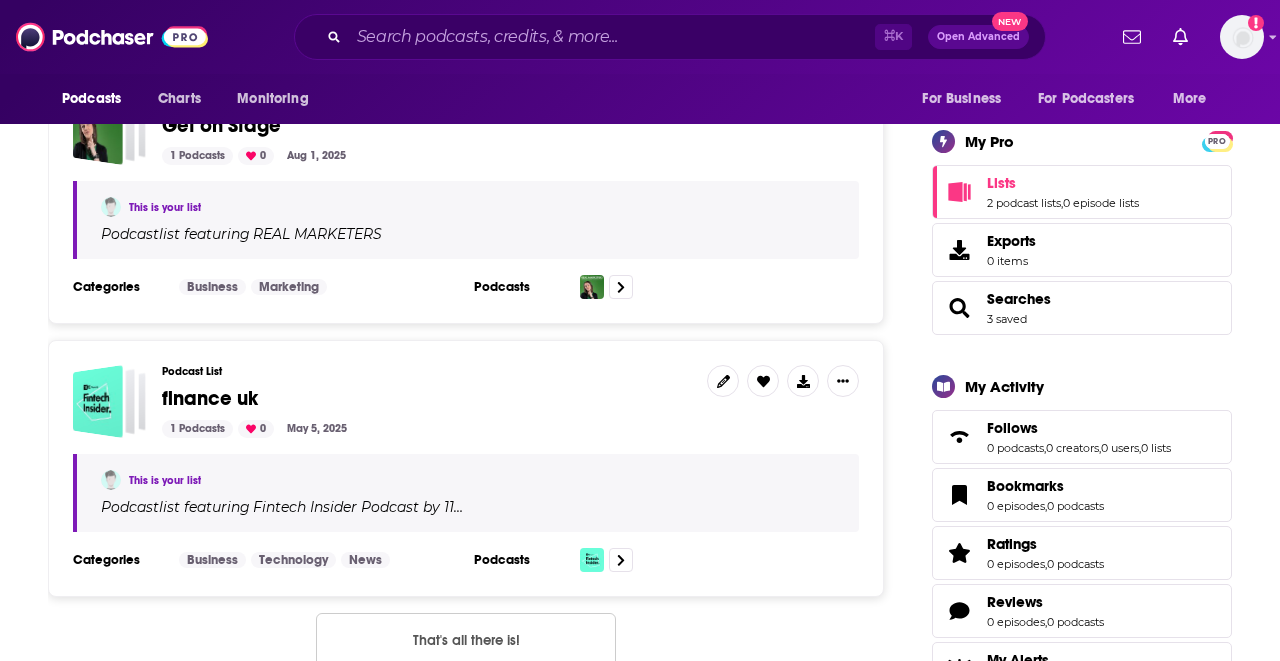 scroll, scrollTop: 183, scrollLeft: 0, axis: vertical 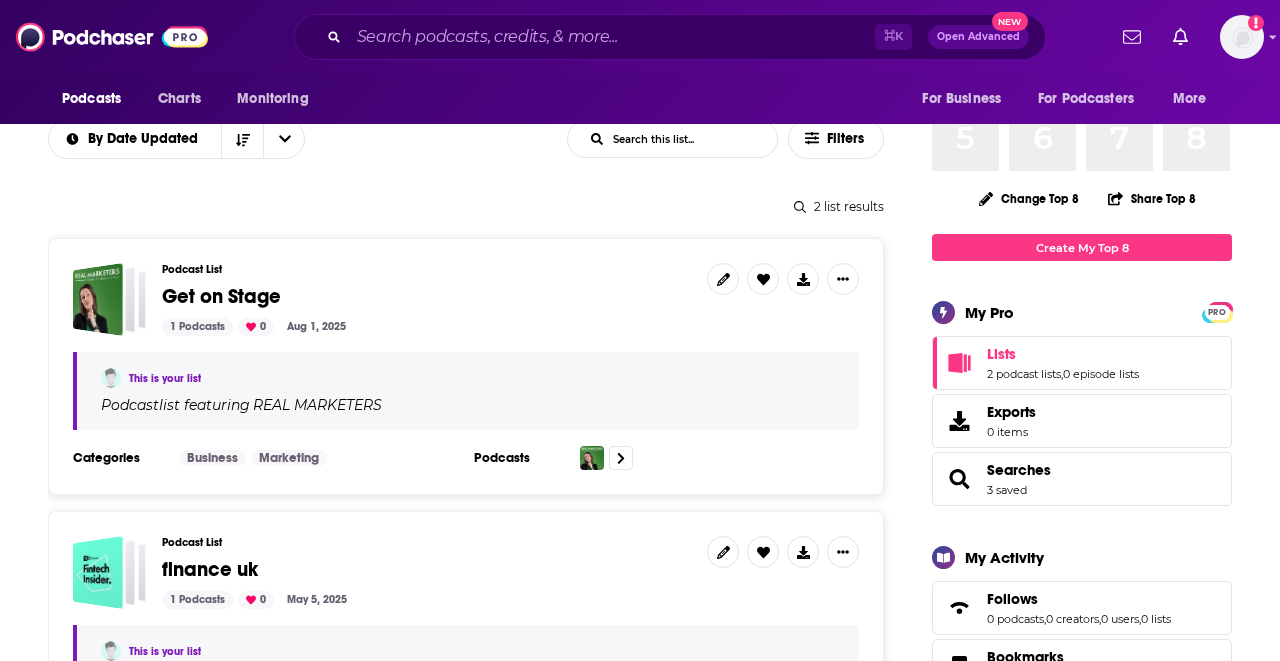click on "Podcast List Get on Stage 1   Podcasts 0 Aug 1, 2025" at bounding box center [426, 299] 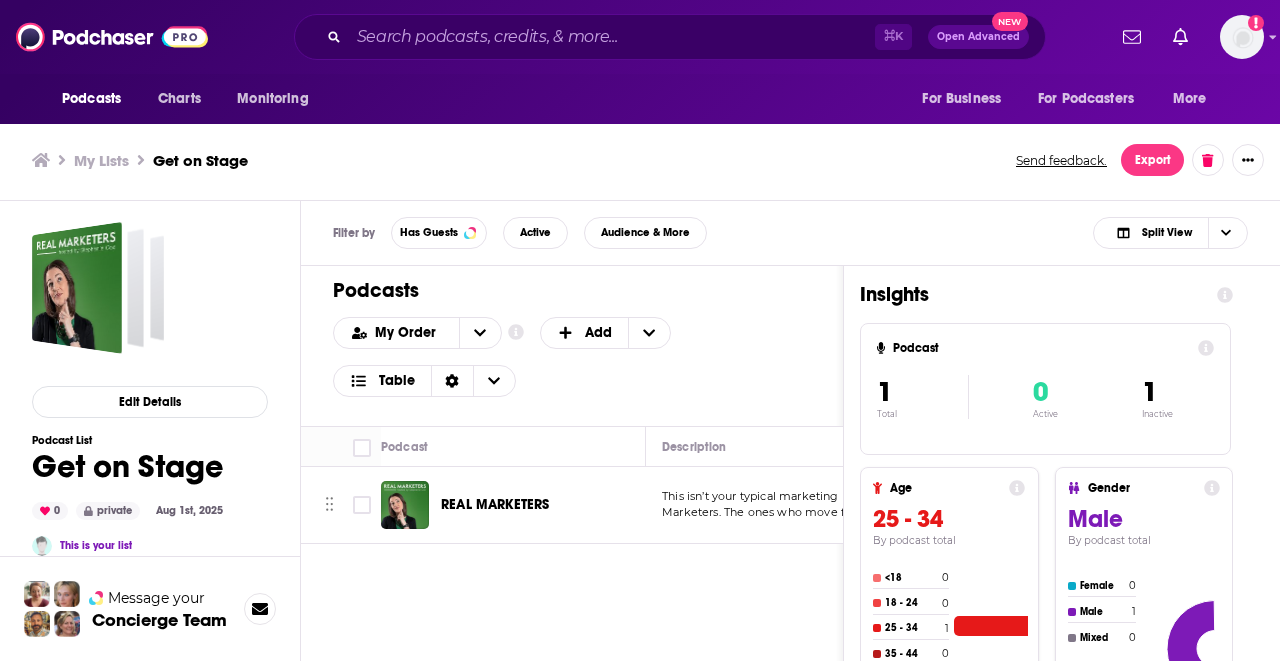 scroll, scrollTop: 6, scrollLeft: 0, axis: vertical 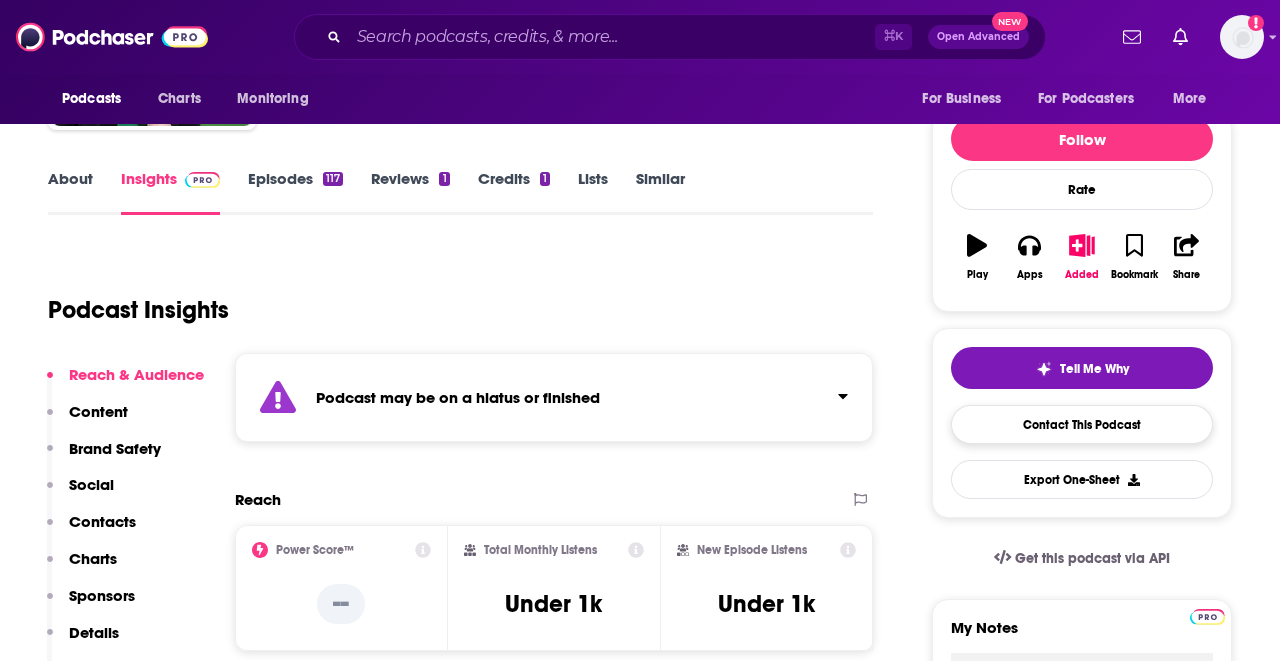 click on "Contact This Podcast" at bounding box center [1082, 424] 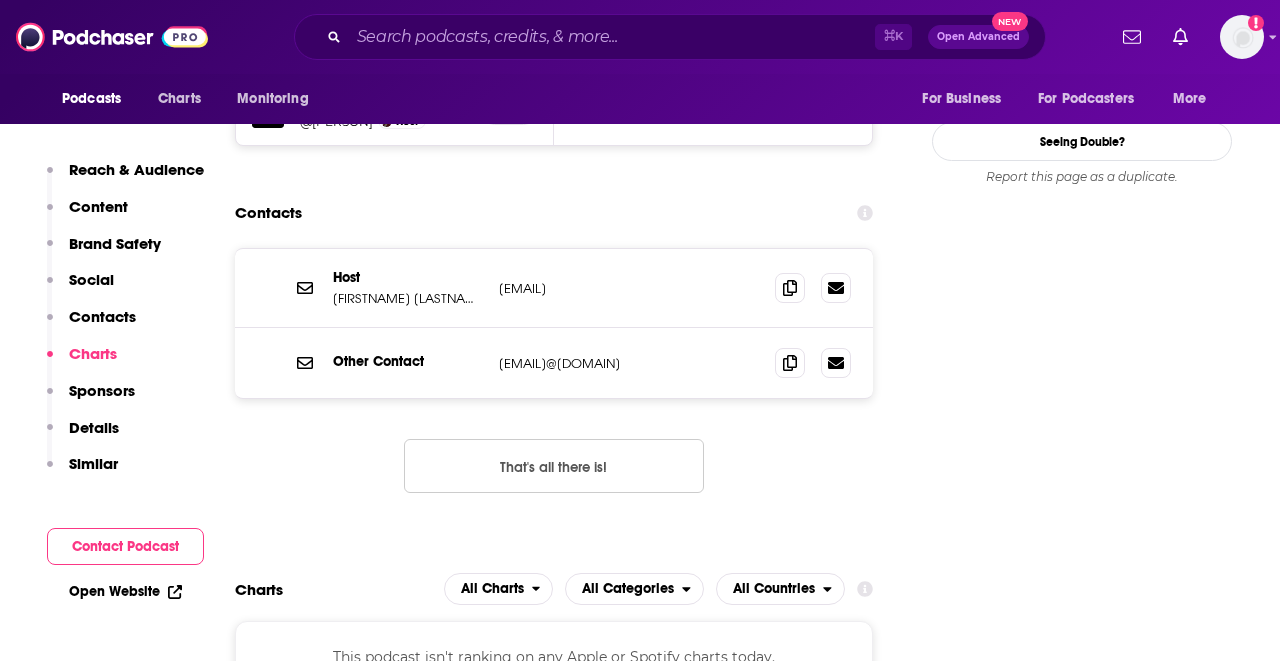scroll, scrollTop: 2103, scrollLeft: 0, axis: vertical 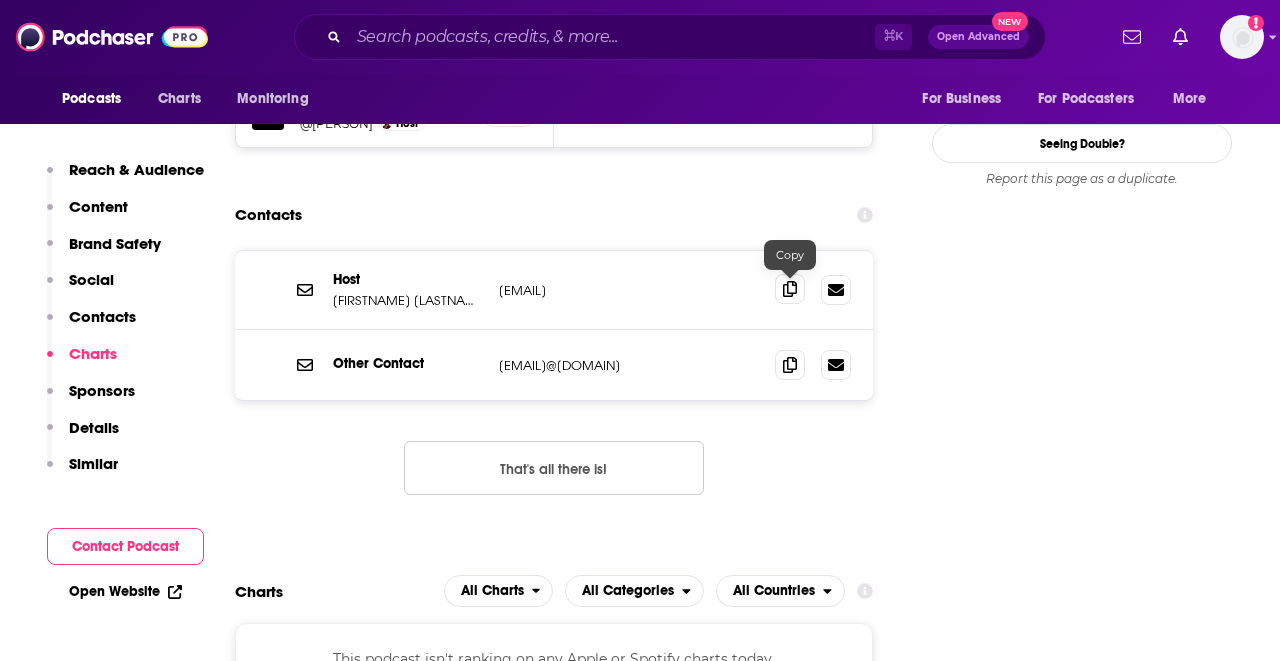 click 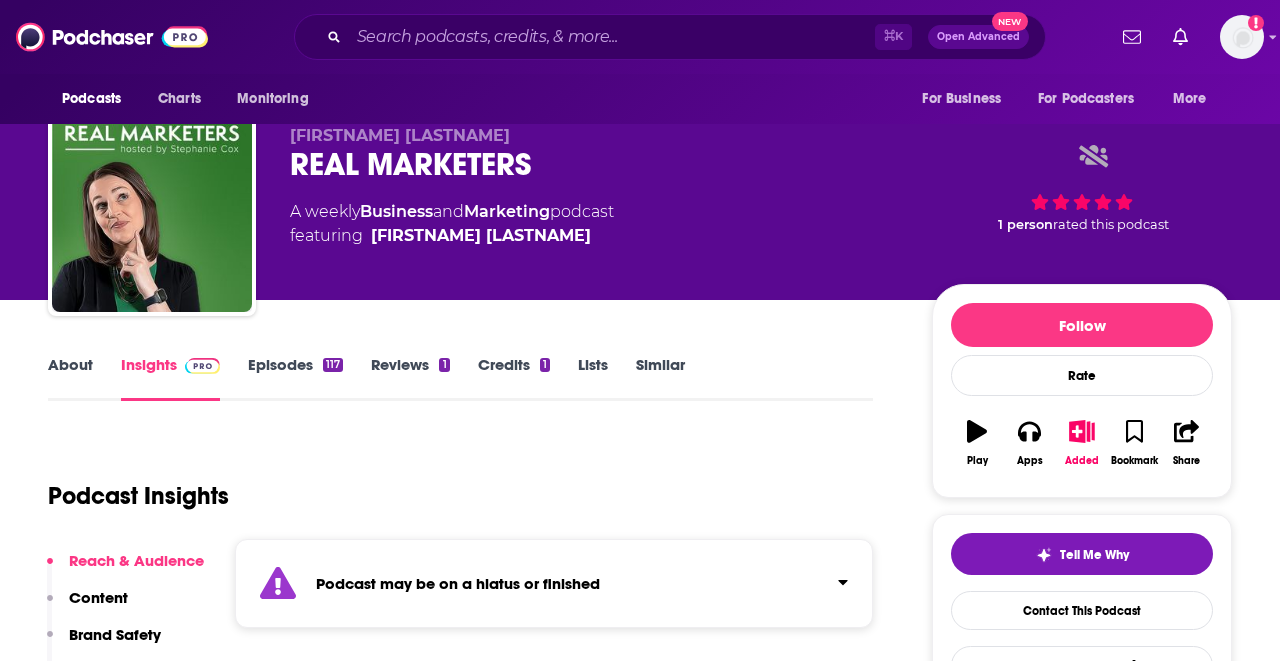 scroll, scrollTop: 32, scrollLeft: 0, axis: vertical 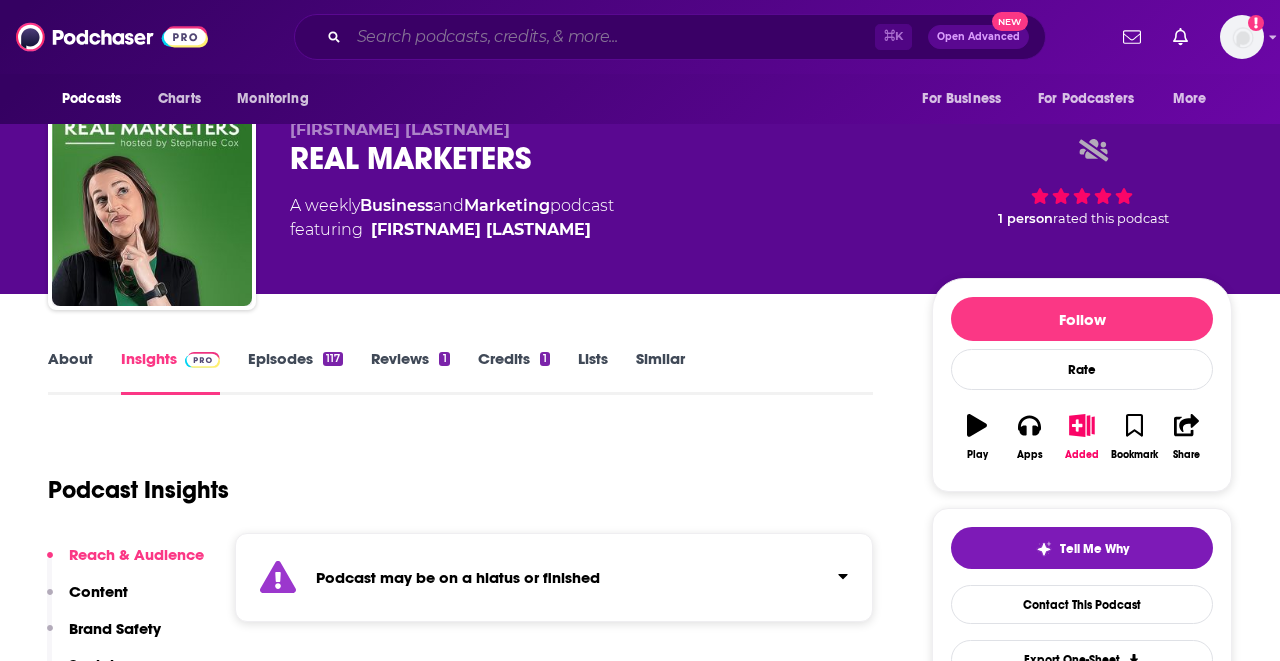 click at bounding box center (612, 37) 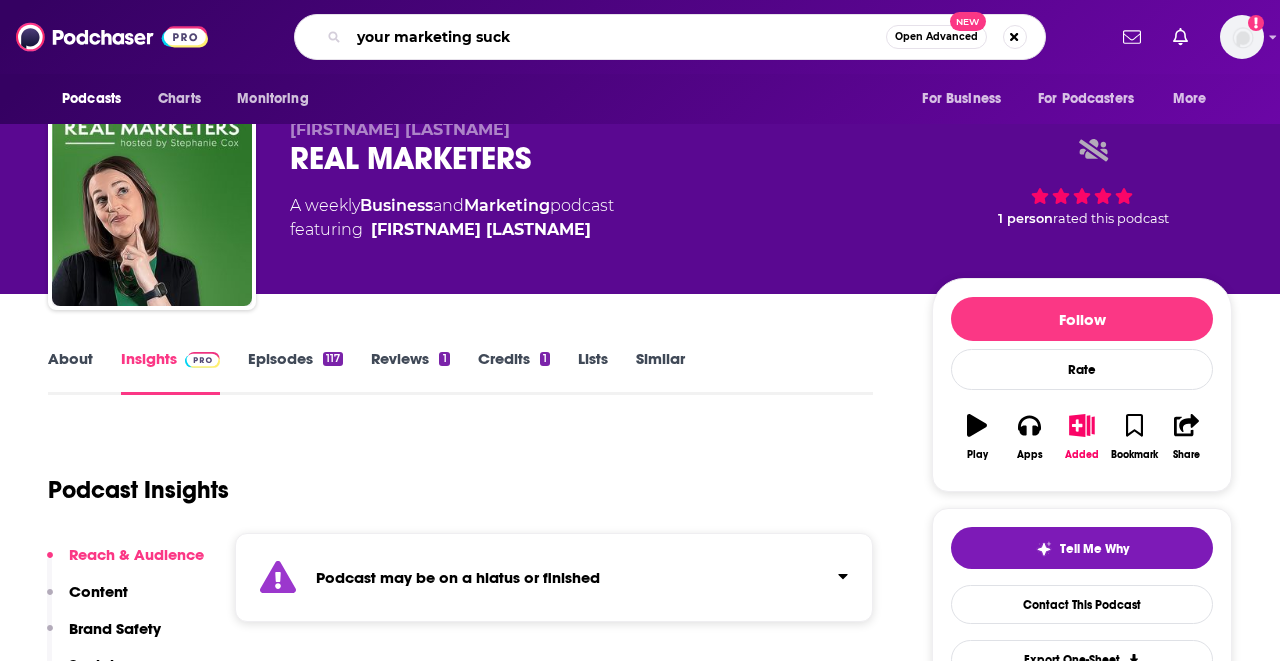 type on "your marketing sucks" 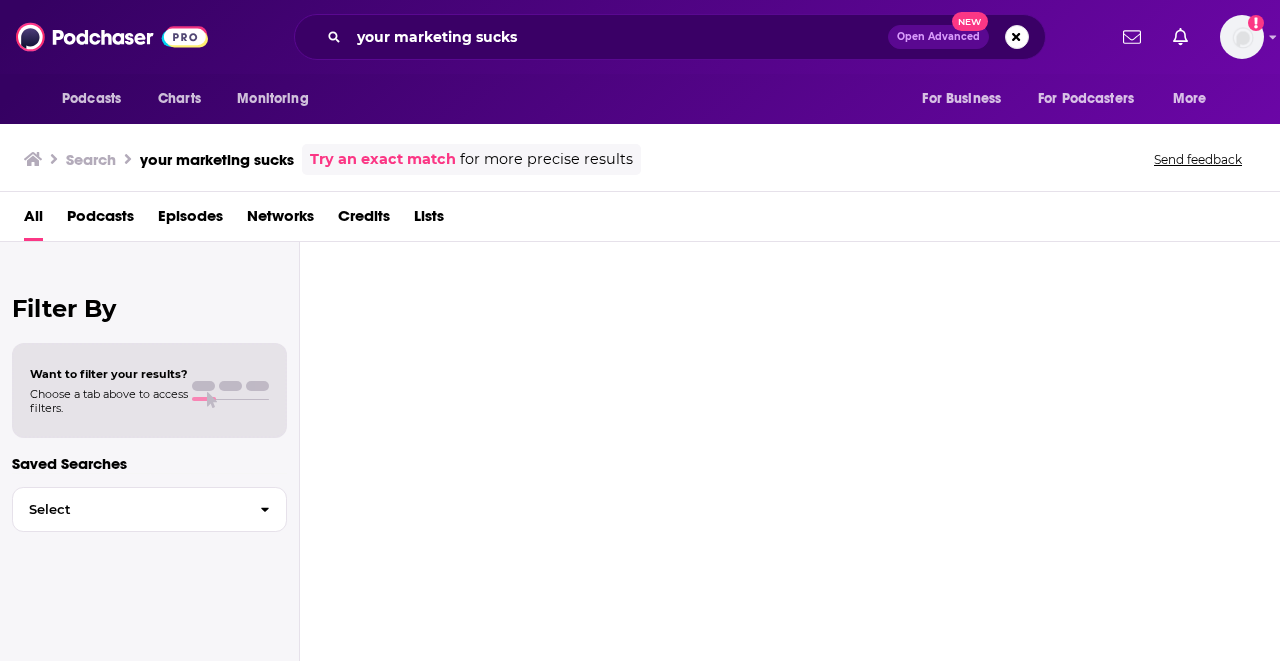 scroll, scrollTop: 0, scrollLeft: 0, axis: both 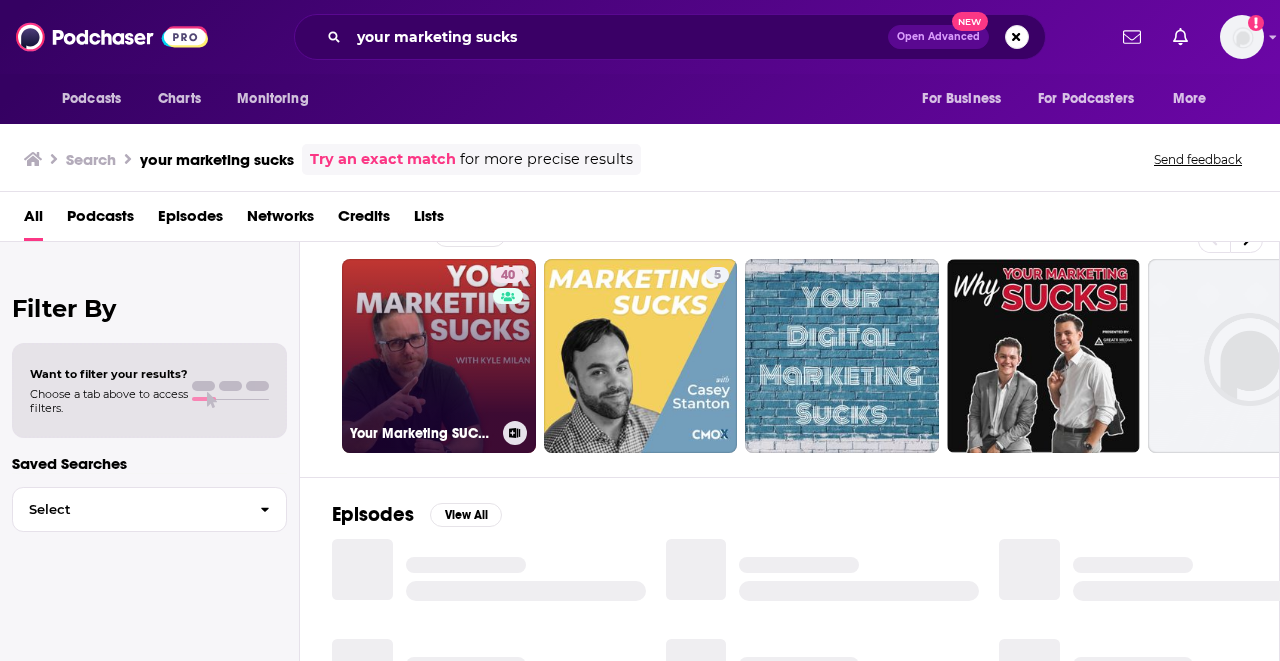 click on "40 Your Marketing SUCKS with [FULLNAME]" at bounding box center (439, 356) 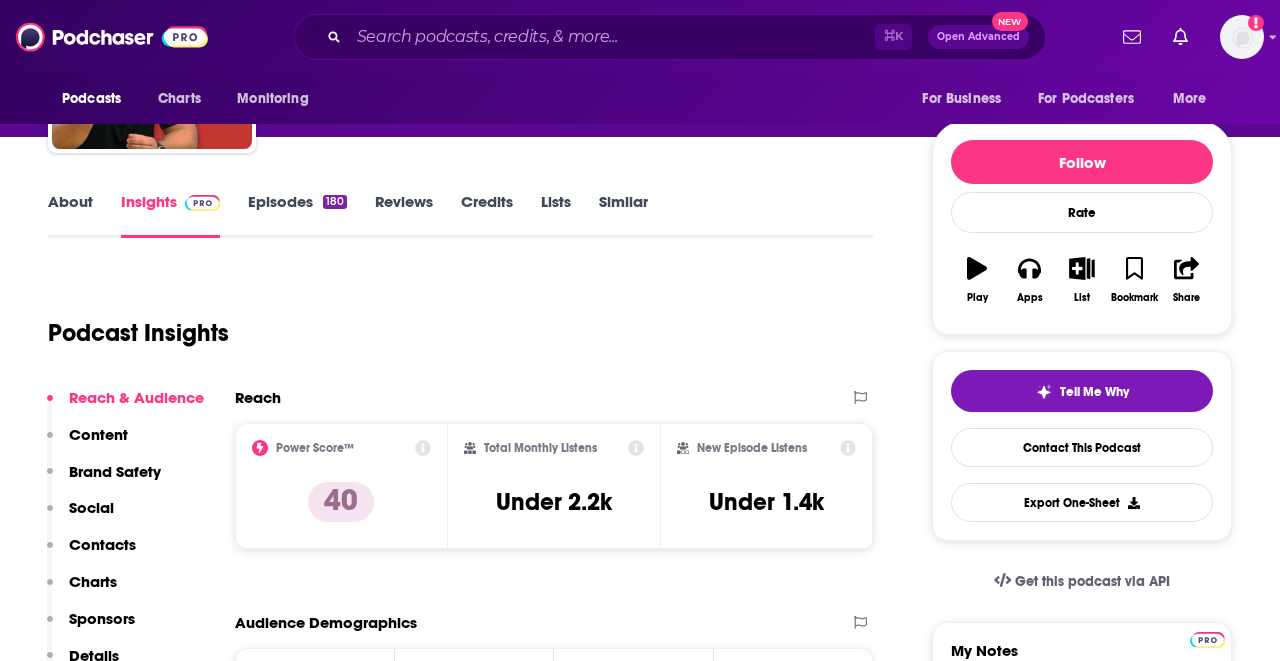 scroll, scrollTop: 215, scrollLeft: 0, axis: vertical 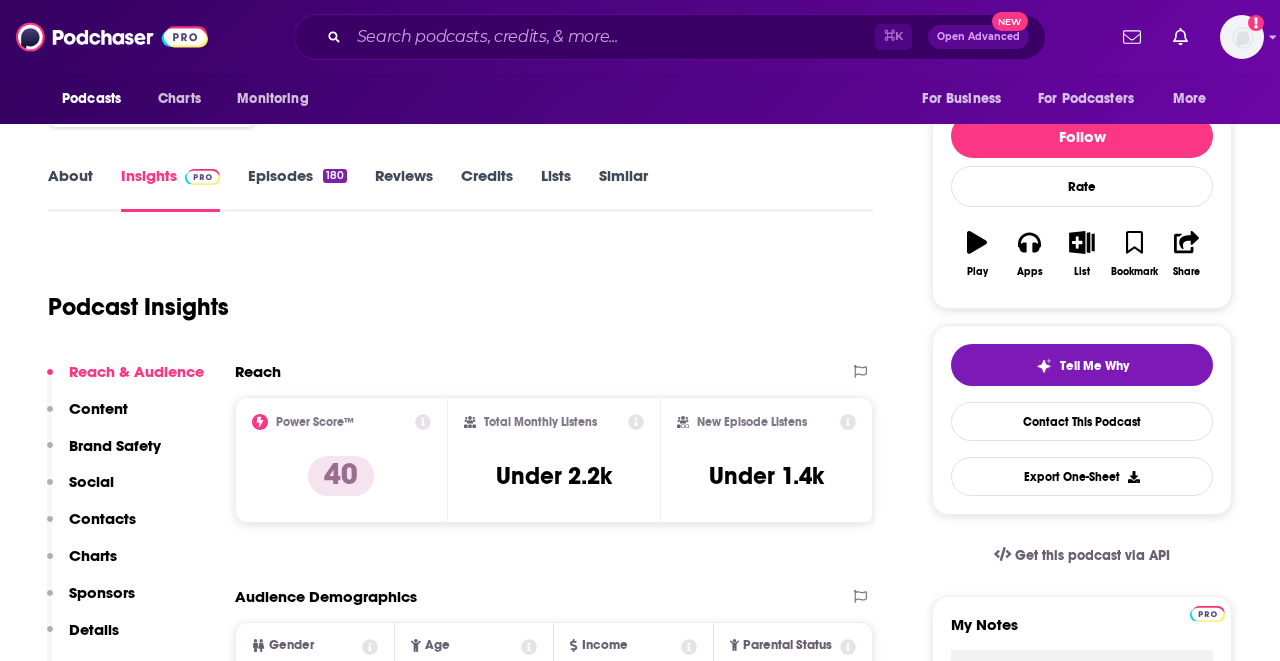 click 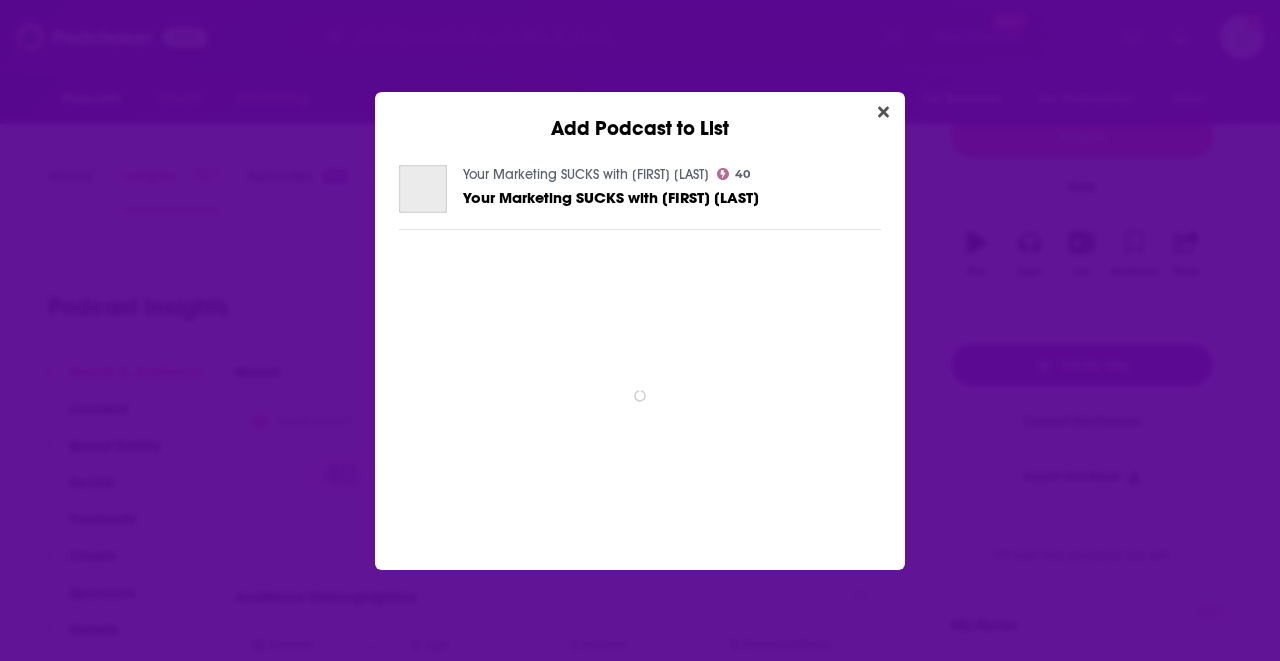 scroll, scrollTop: 0, scrollLeft: 0, axis: both 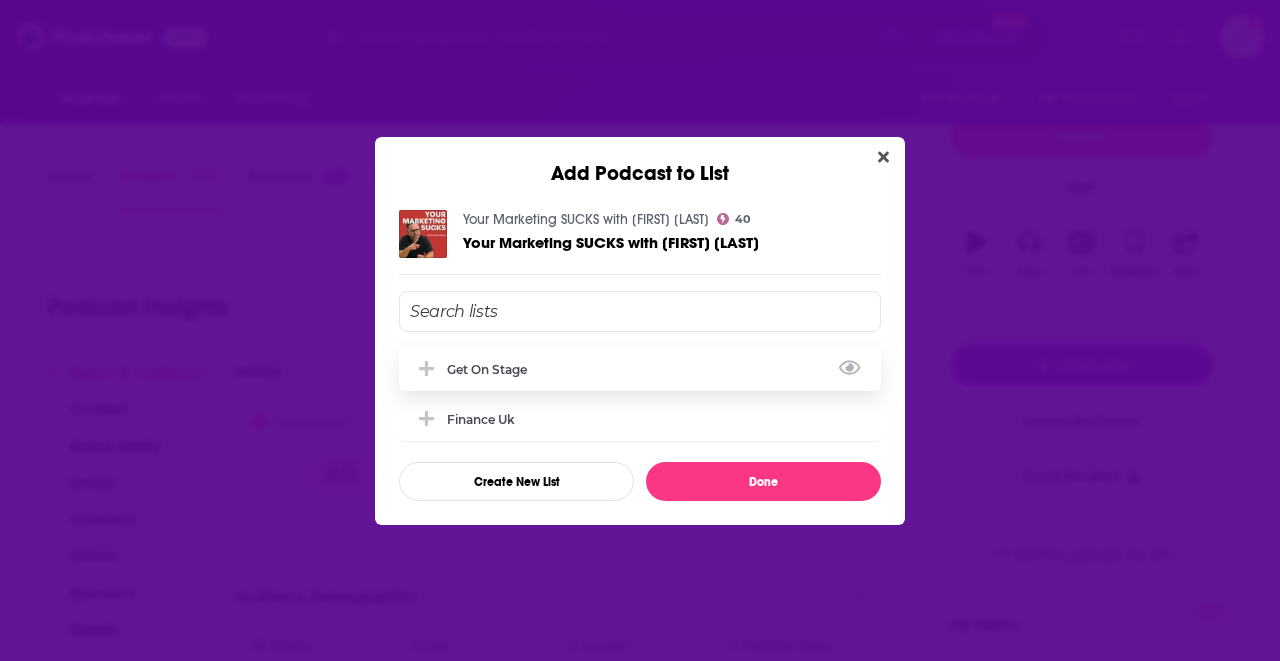 click on "Get on Stage" at bounding box center [493, 369] 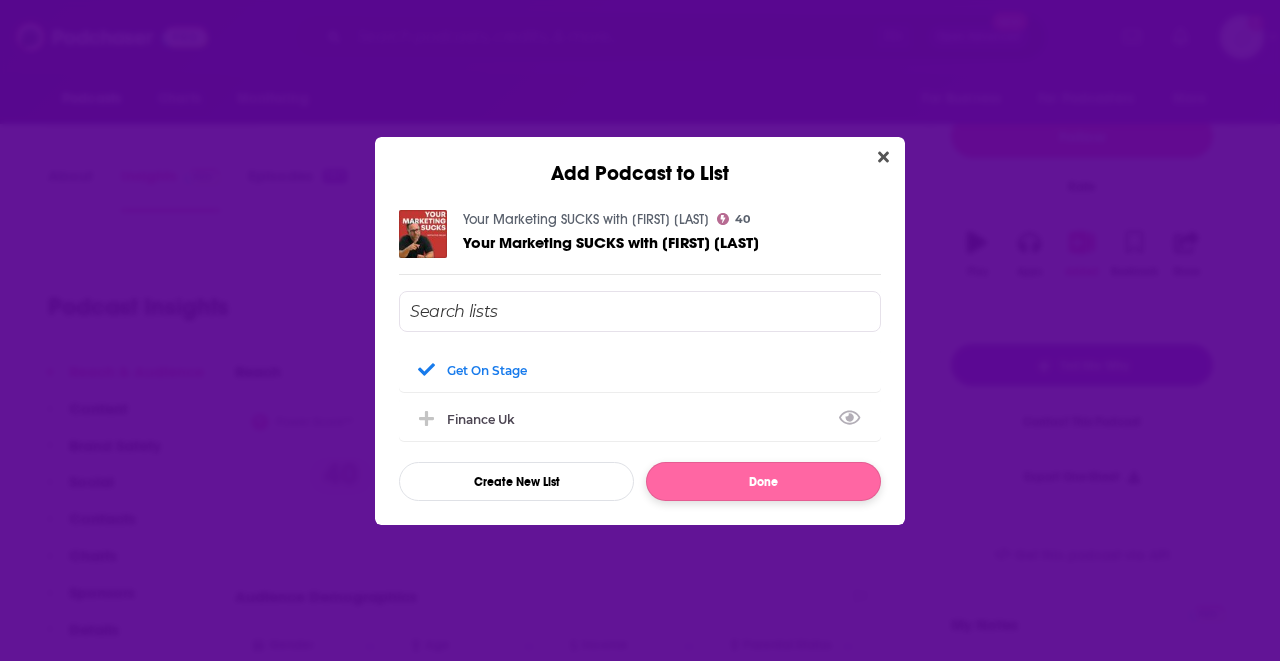 click on "Done" at bounding box center [763, 481] 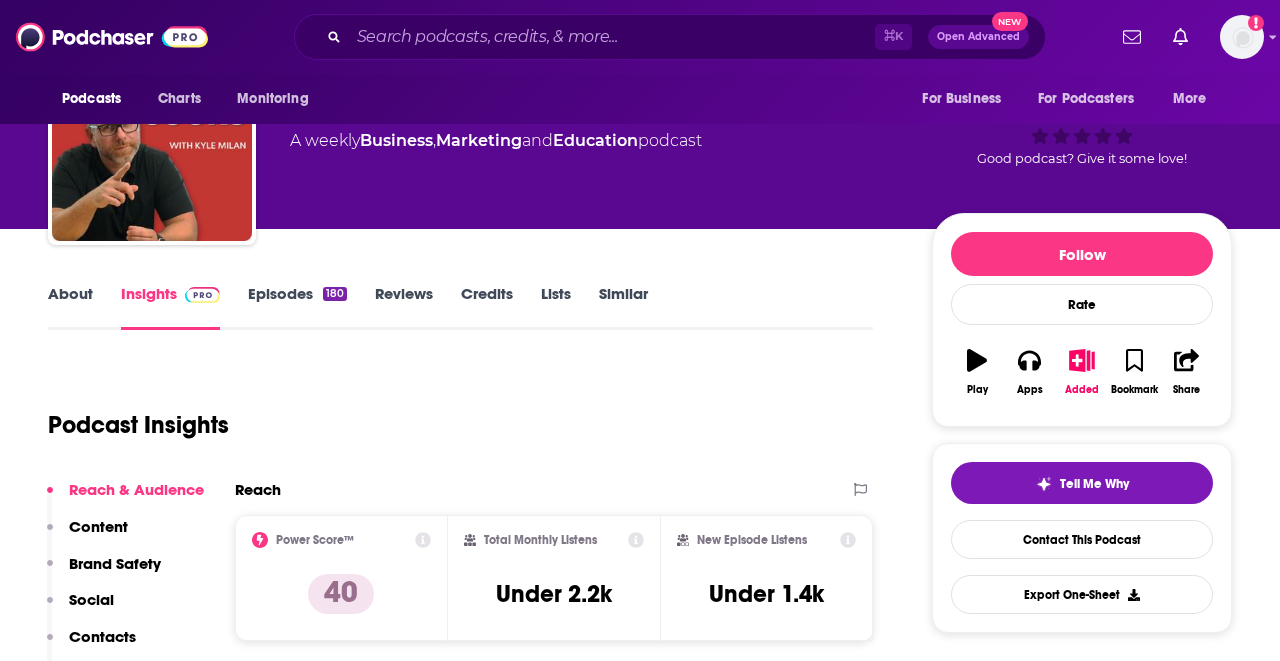 scroll, scrollTop: 53, scrollLeft: 0, axis: vertical 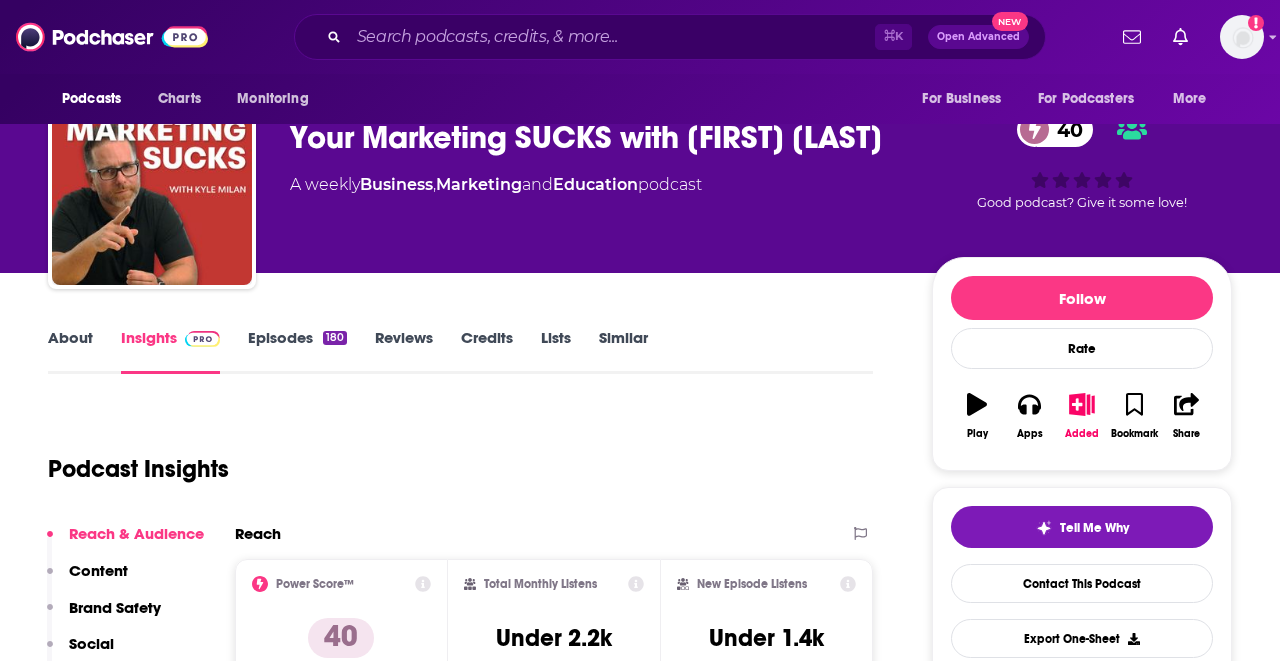 click on "About" at bounding box center (70, 351) 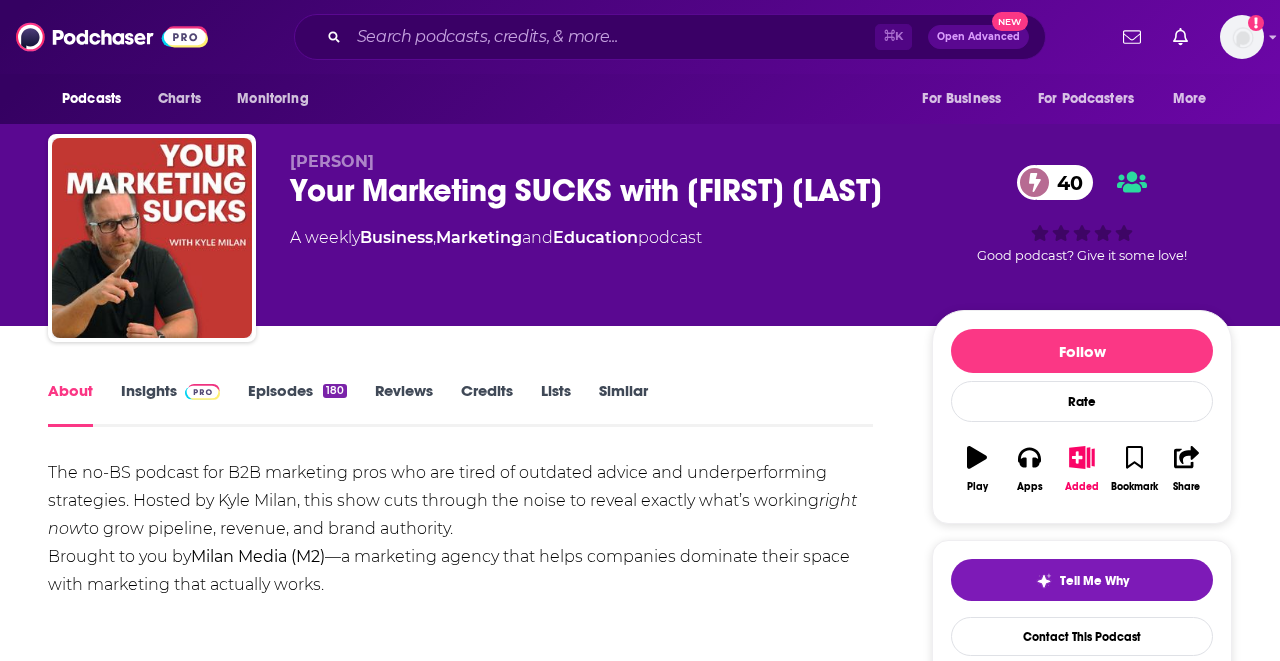 scroll, scrollTop: 0, scrollLeft: 0, axis: both 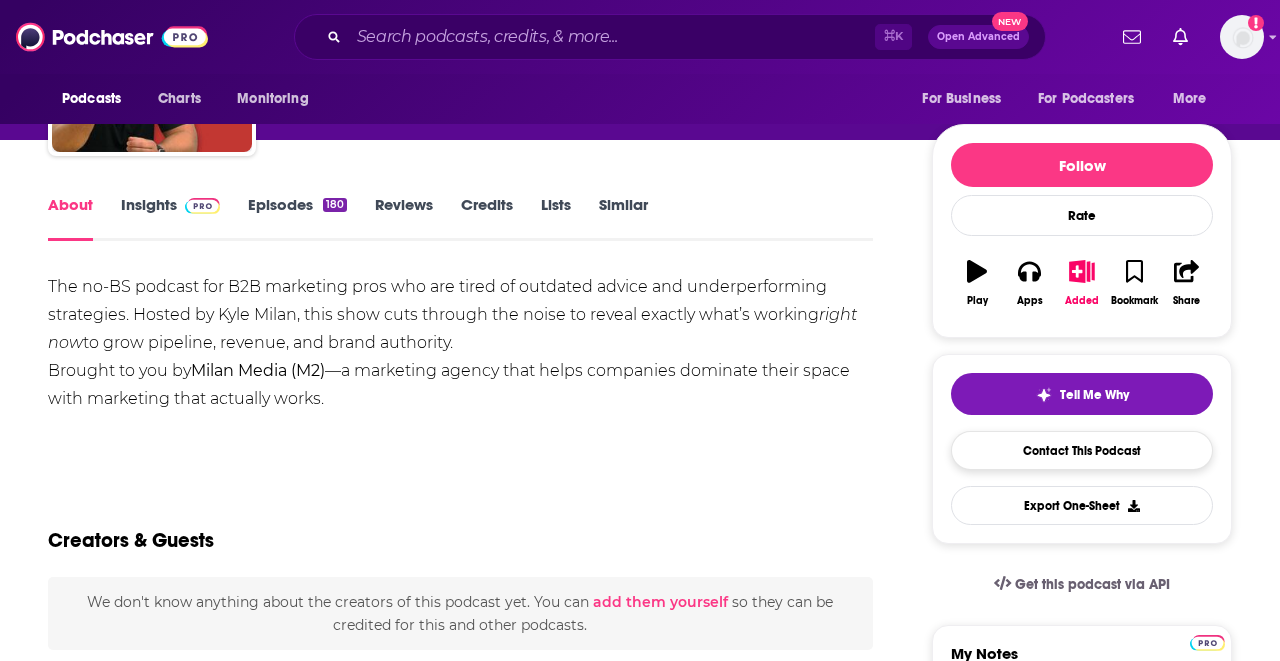 click on "Contact This Podcast" at bounding box center (1082, 450) 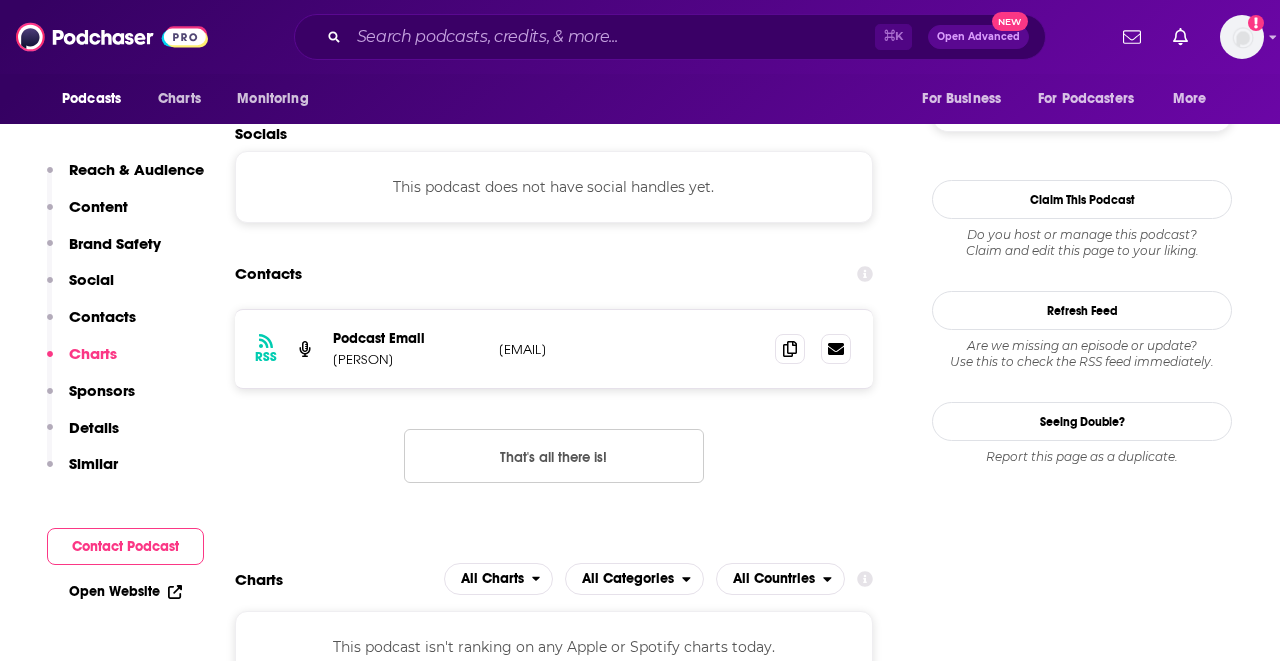 scroll, scrollTop: 1810, scrollLeft: 0, axis: vertical 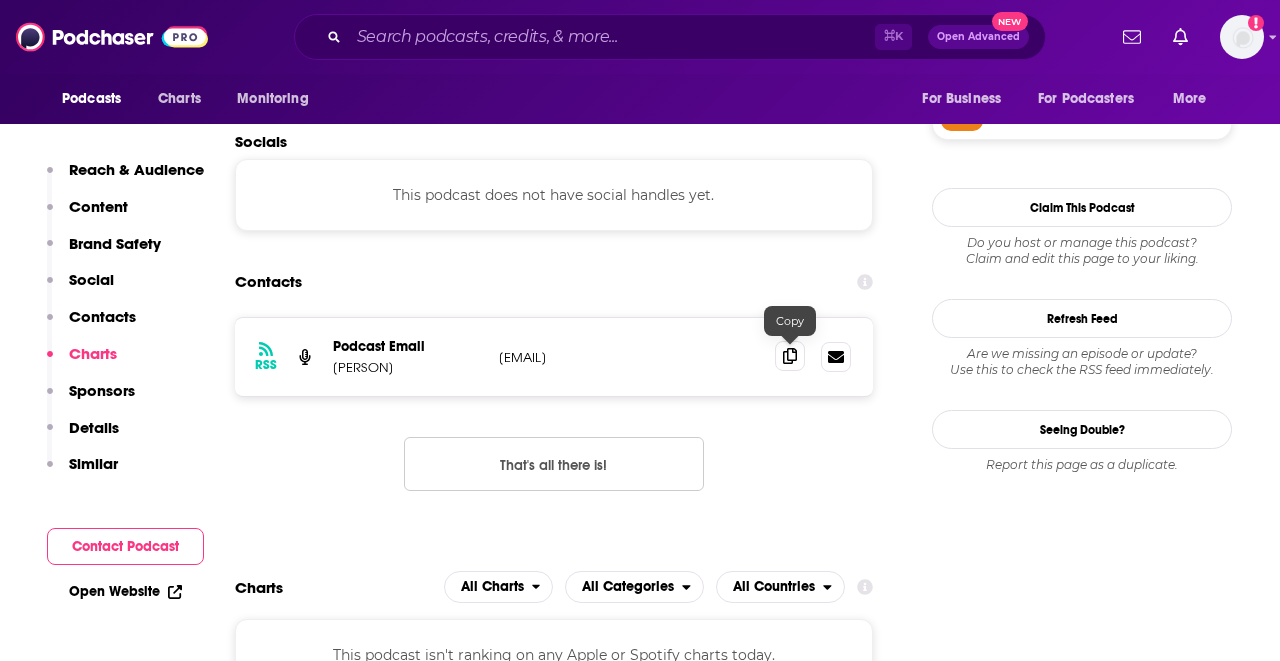 click 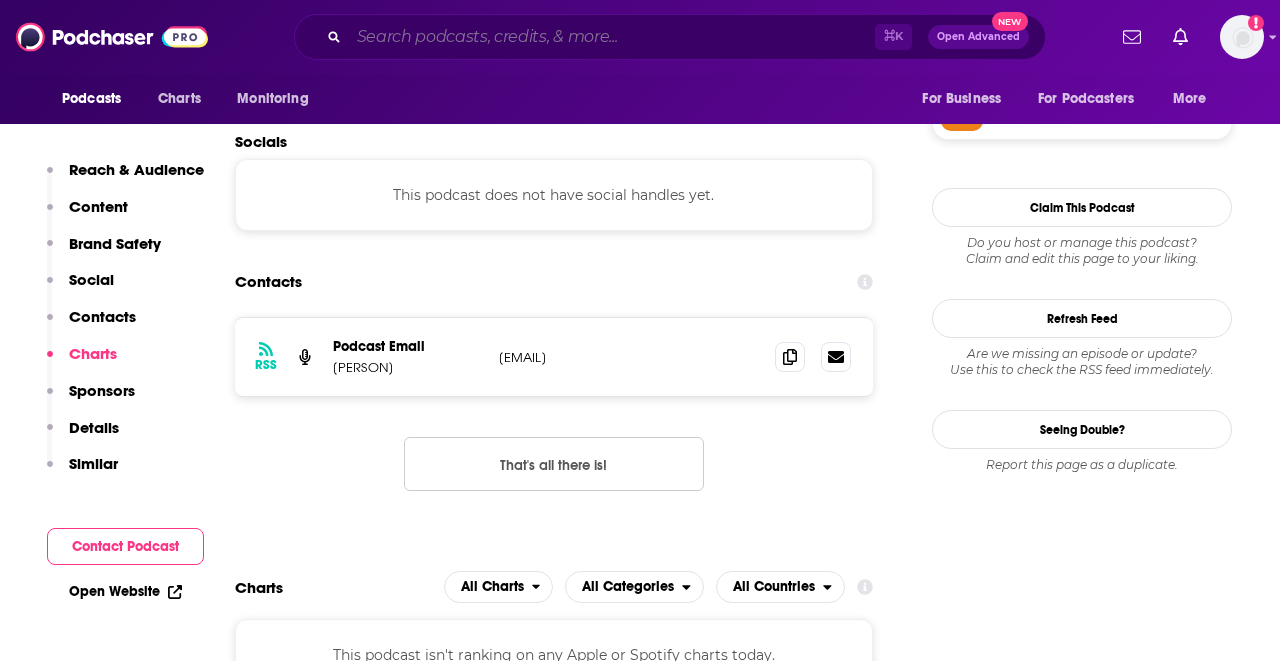 click at bounding box center [612, 37] 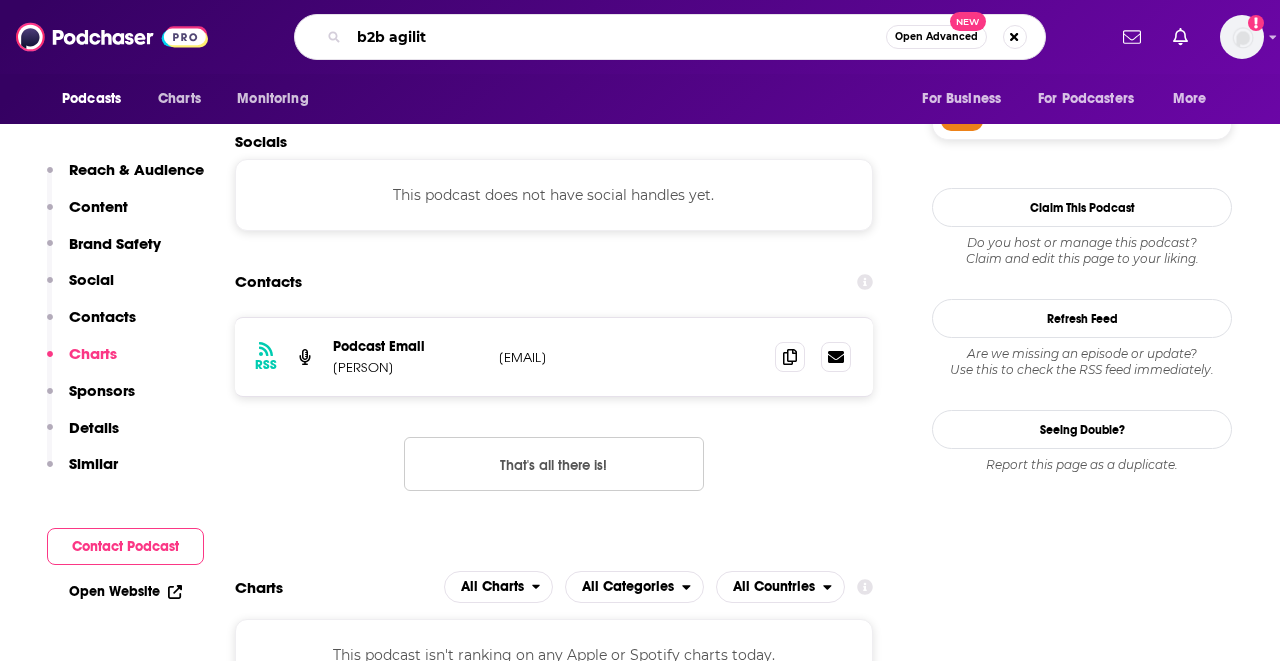 type on "b2b agility" 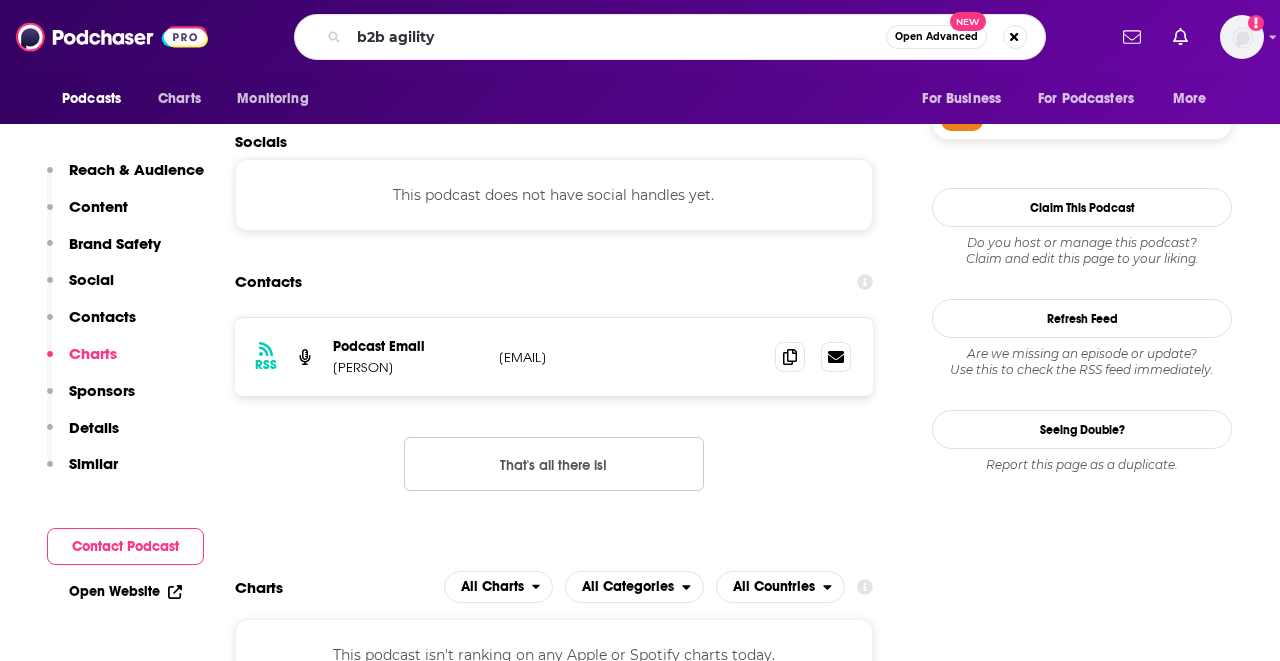 scroll, scrollTop: 0, scrollLeft: 0, axis: both 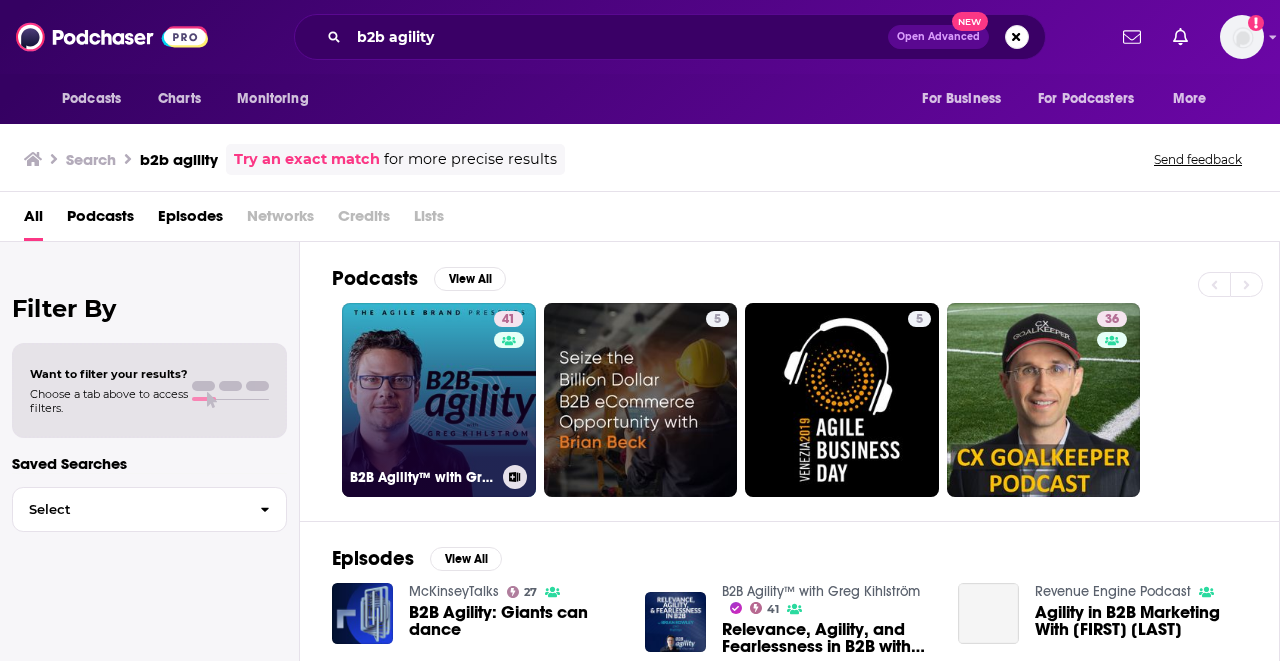 click on "41 B2B Agility™ with Greg Kihlström" at bounding box center [439, 400] 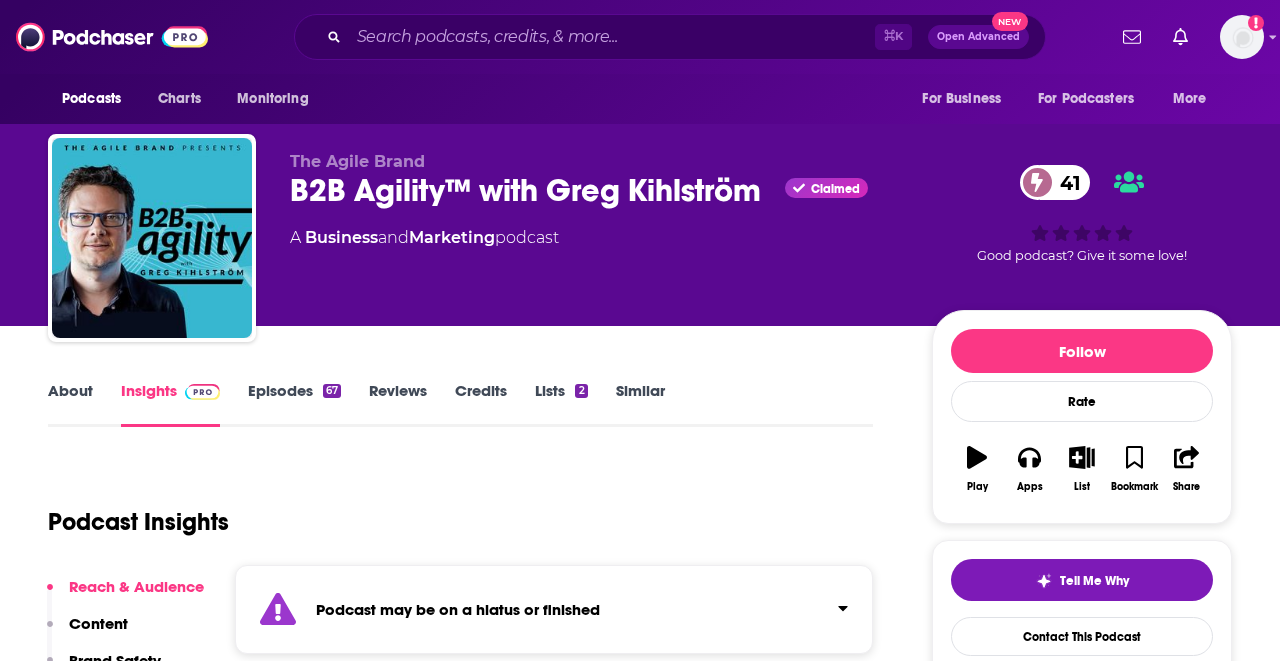 click 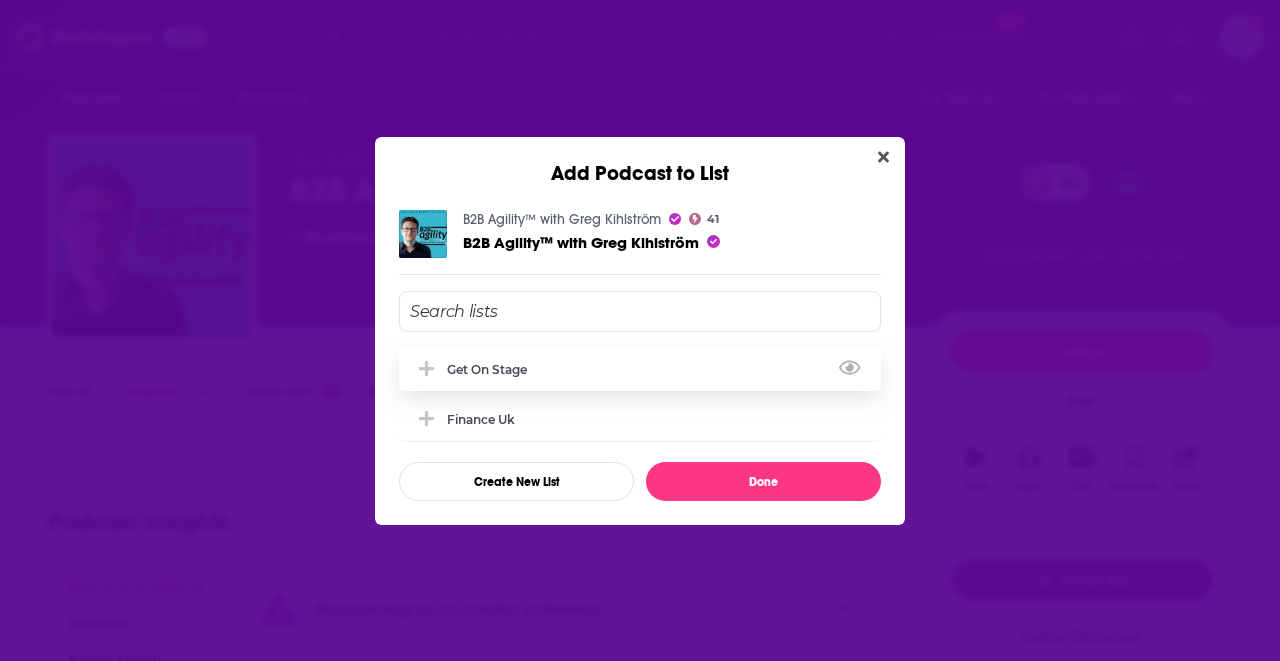 click on "Get on Stage" at bounding box center [640, 369] 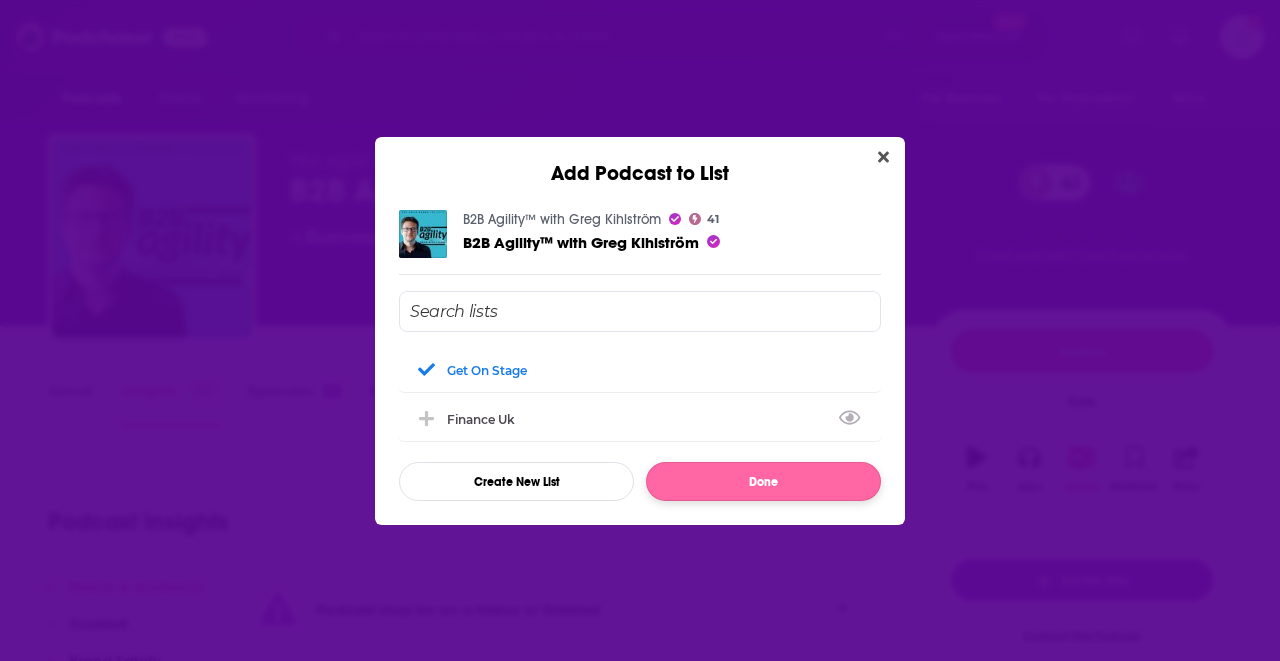 click on "Done" at bounding box center (763, 481) 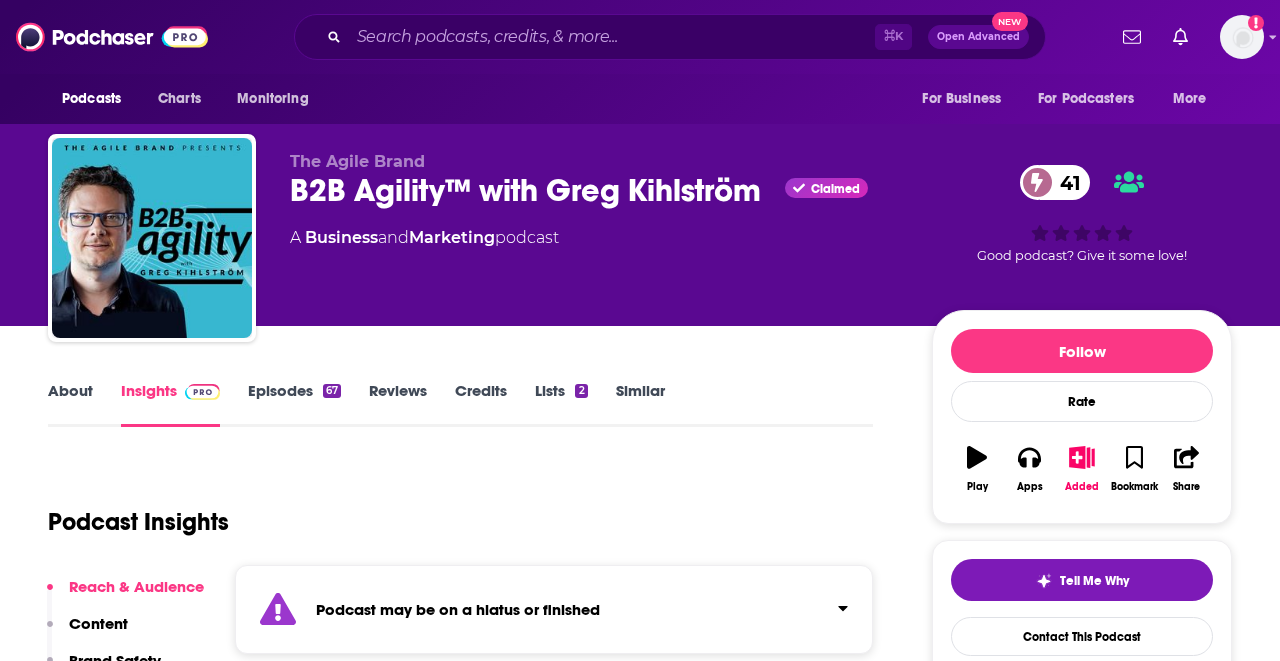 scroll, scrollTop: 0, scrollLeft: 0, axis: both 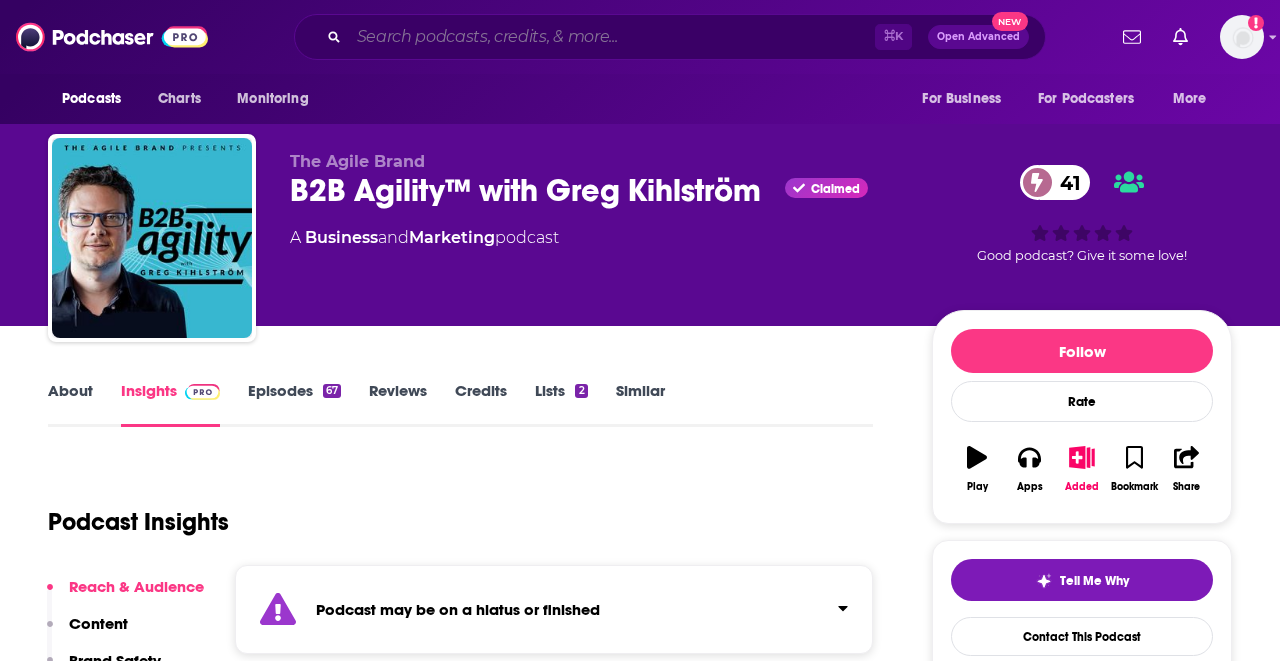 click at bounding box center [612, 37] 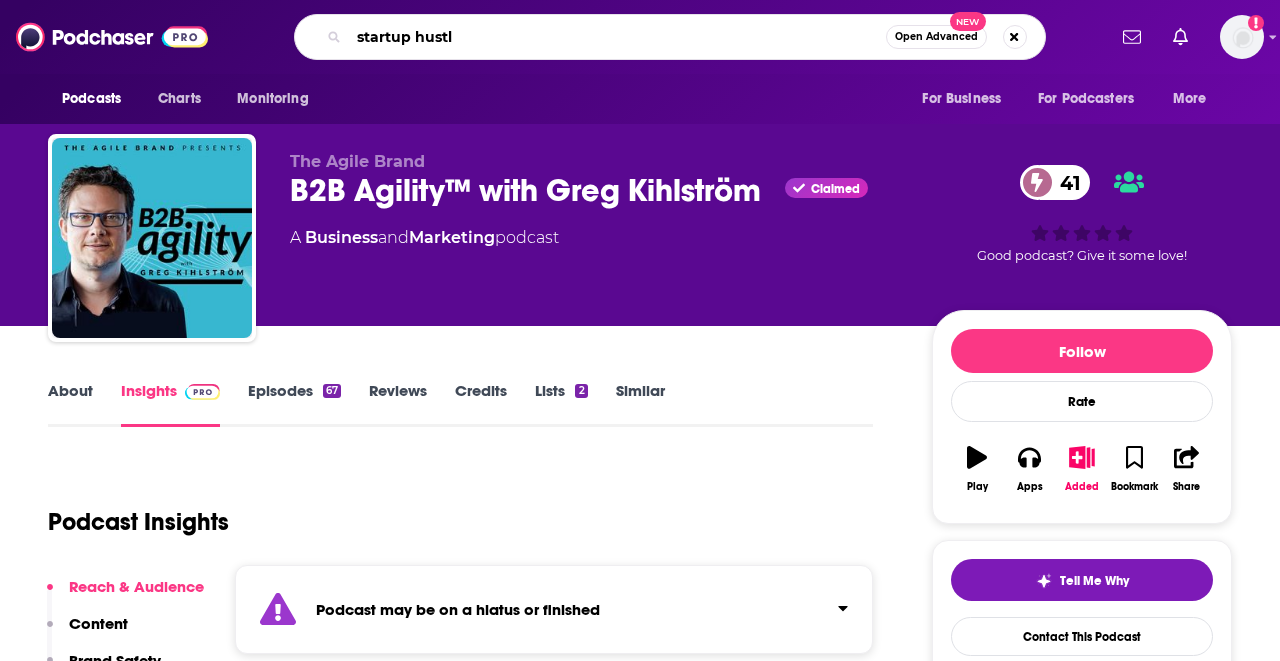 type on "startup hustle" 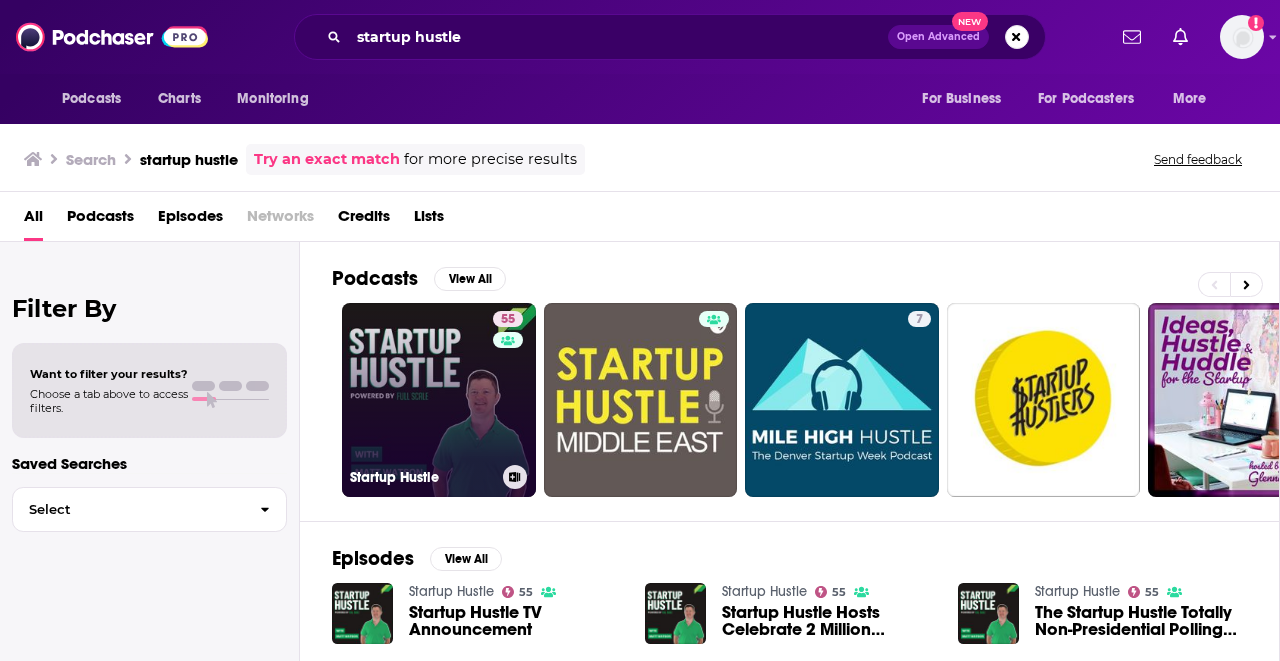 click on "55 Startup Hustle" at bounding box center [439, 400] 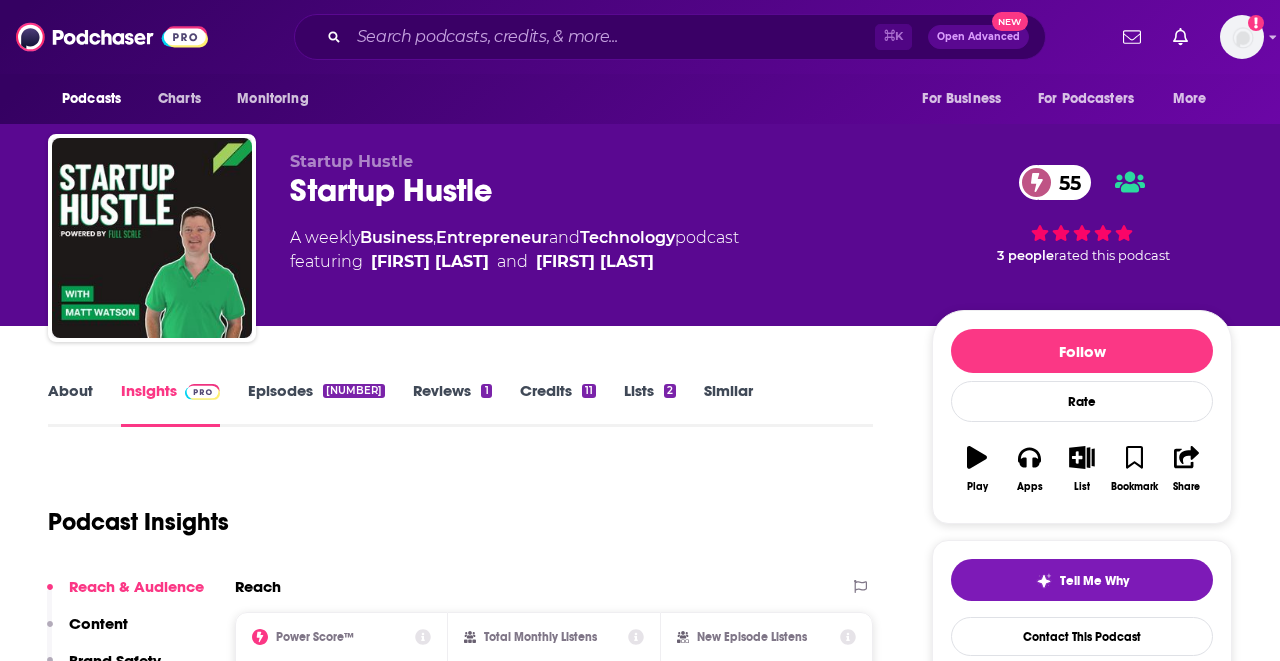 click 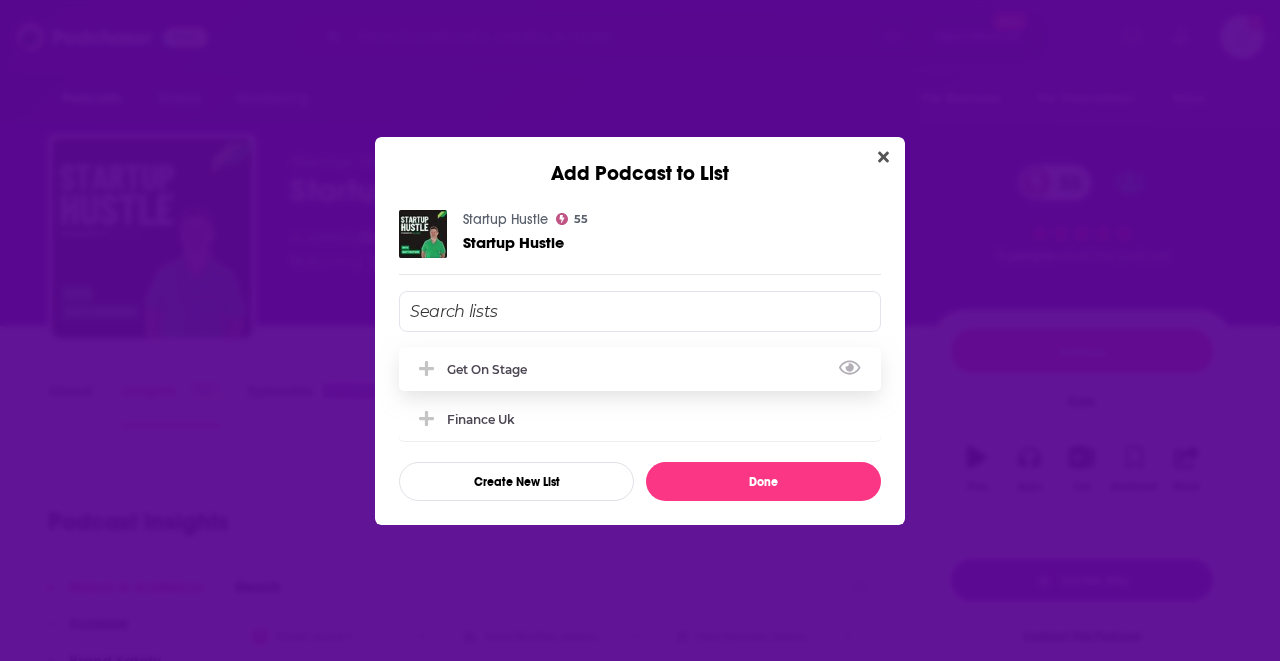 click on "Get on Stage" at bounding box center [640, 369] 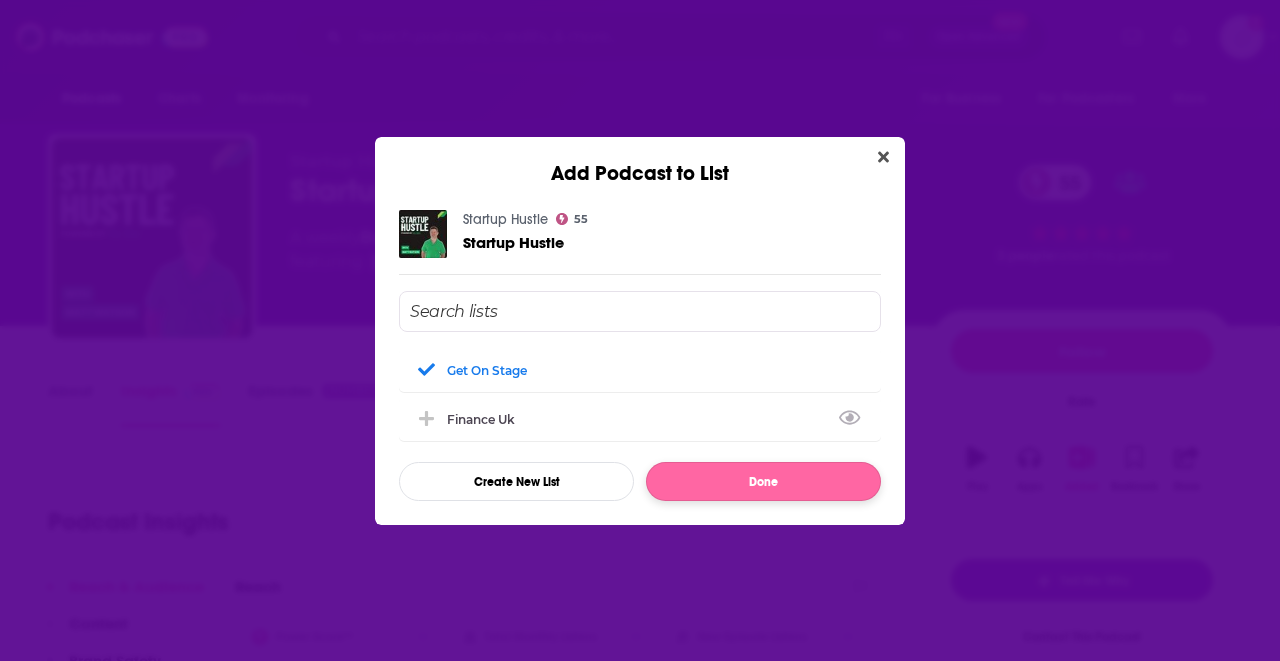 click on "Done" at bounding box center [763, 481] 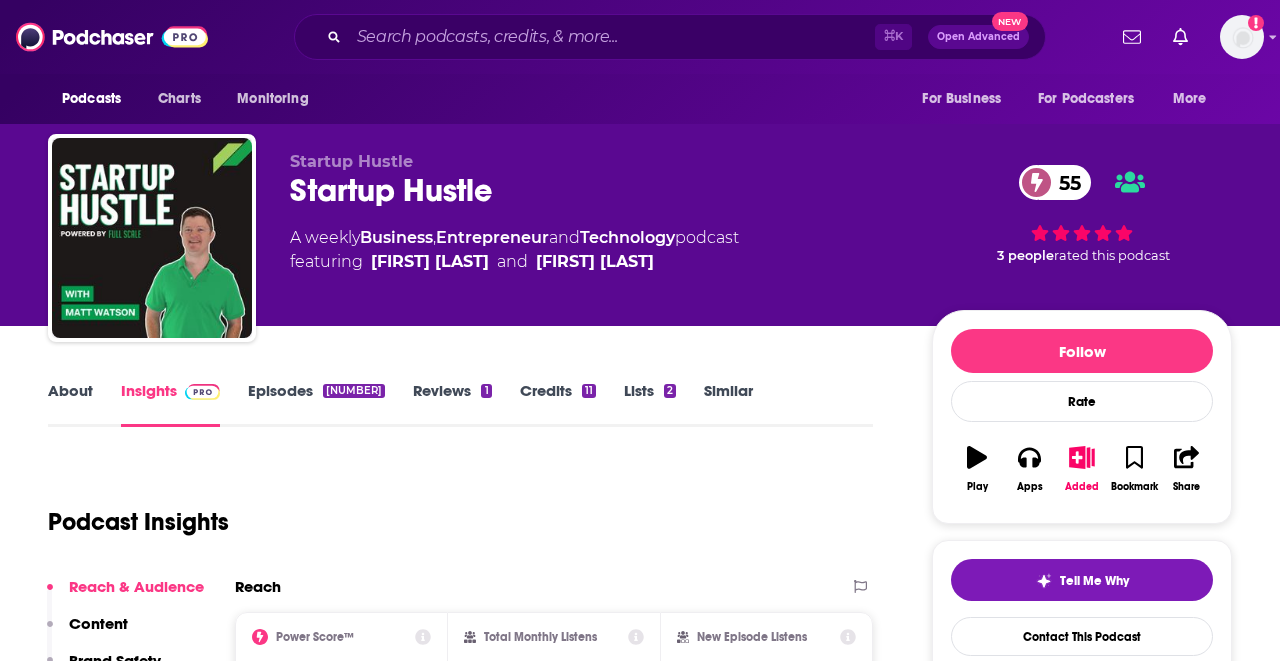 click on "Podcast Insights" at bounding box center (452, 510) 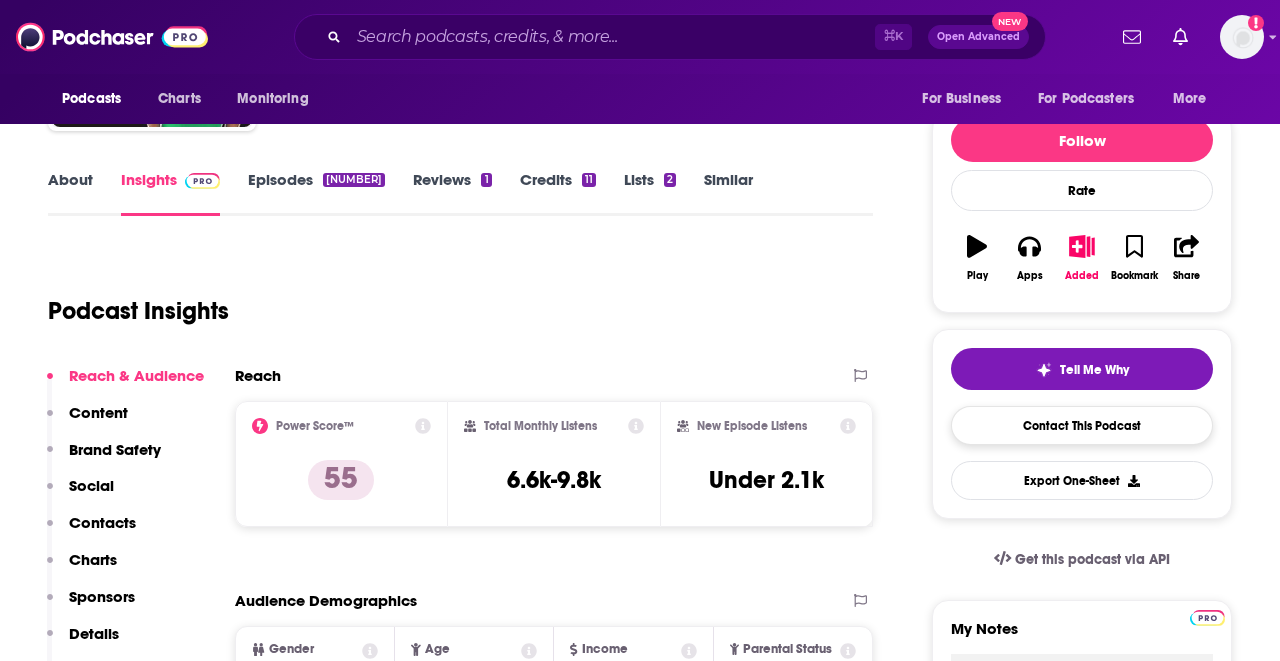 click on "Contact This Podcast" at bounding box center [1082, 425] 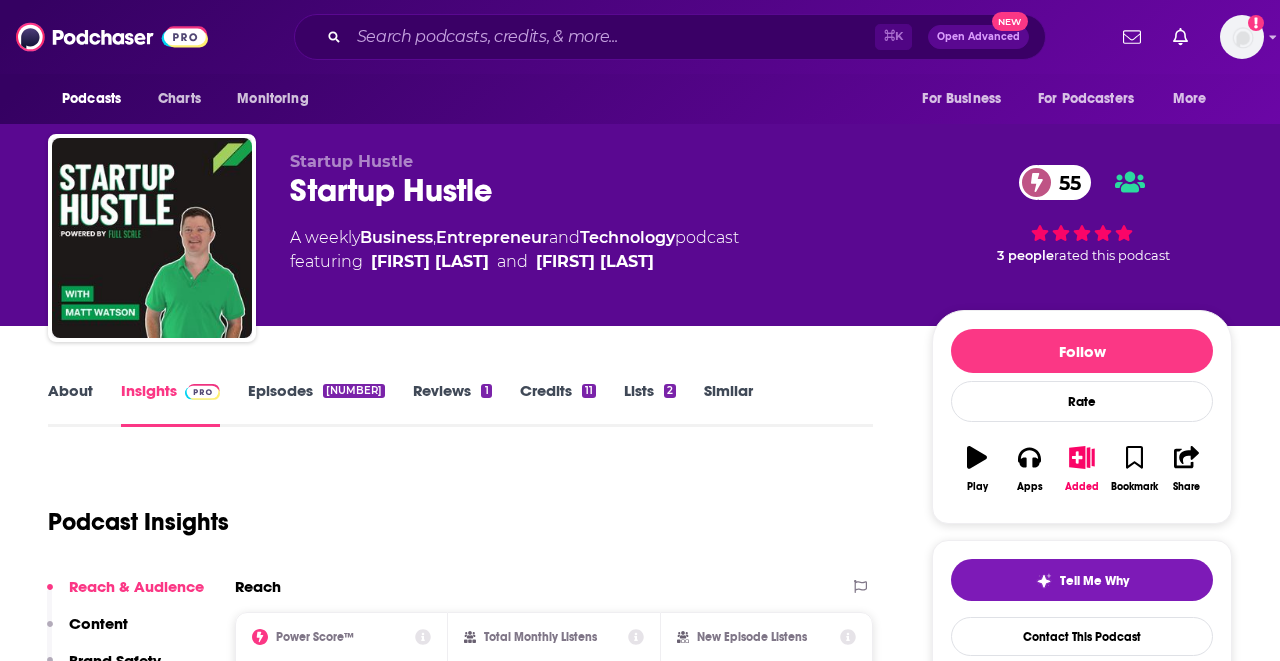scroll, scrollTop: 0, scrollLeft: 0, axis: both 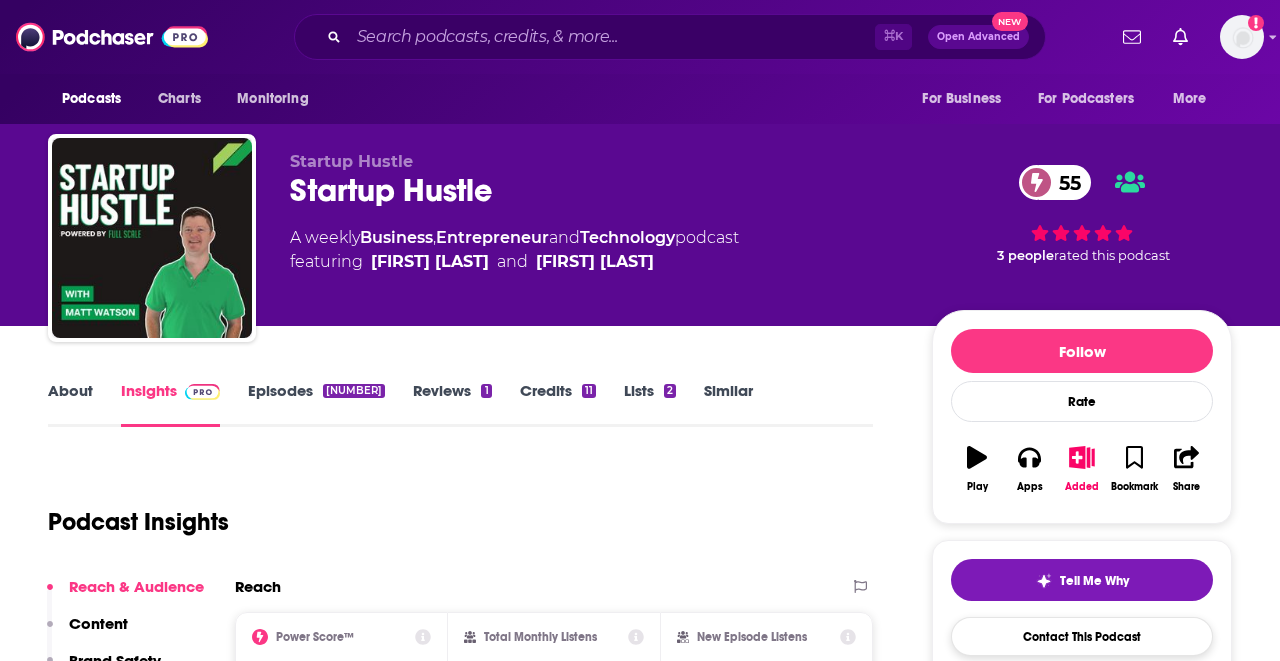 click on "Contact This Podcast" at bounding box center [1082, 636] 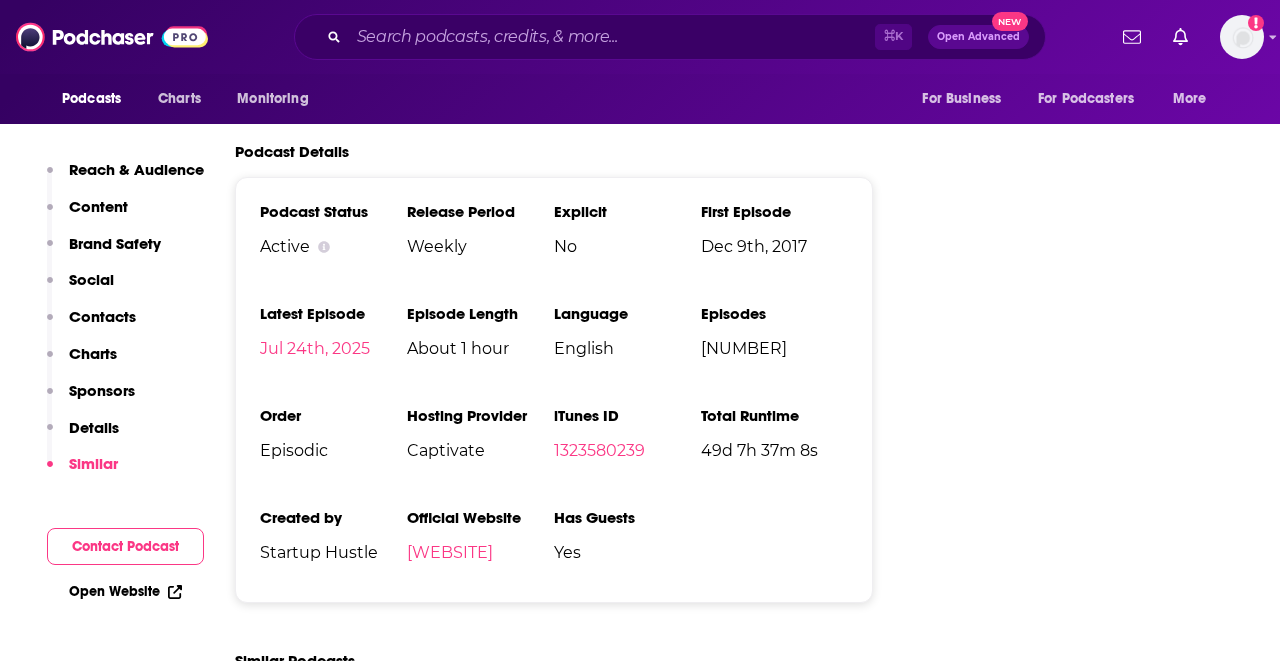 scroll, scrollTop: 2766, scrollLeft: 0, axis: vertical 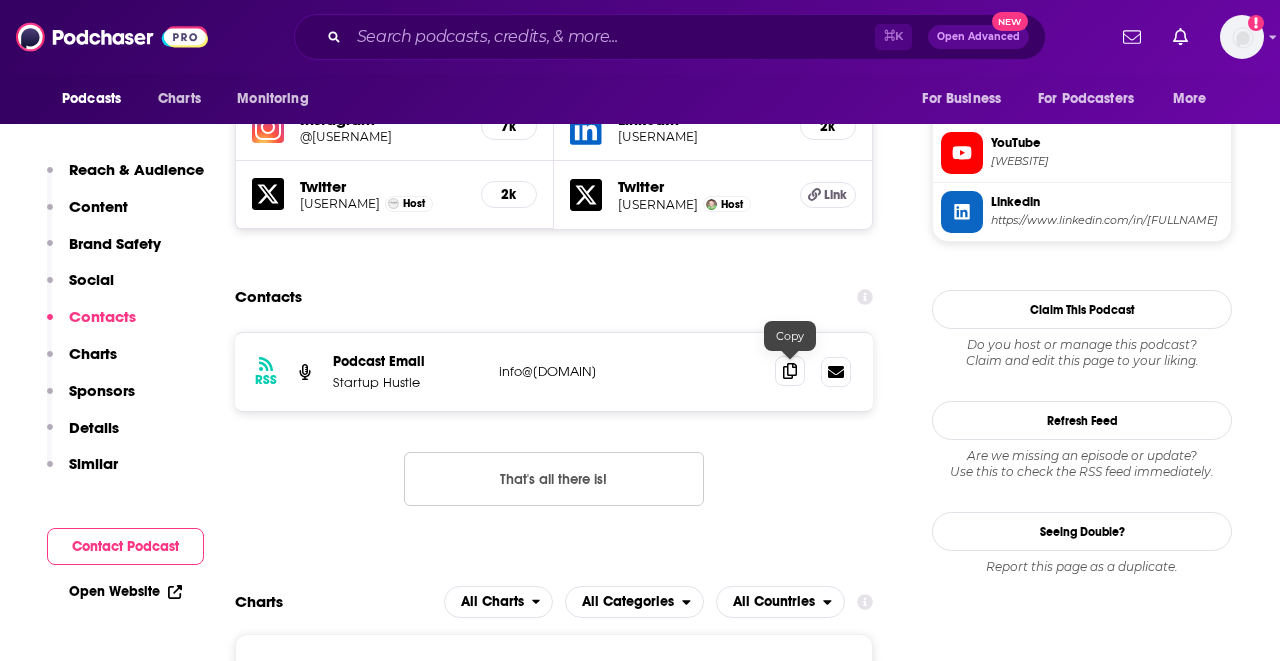 click 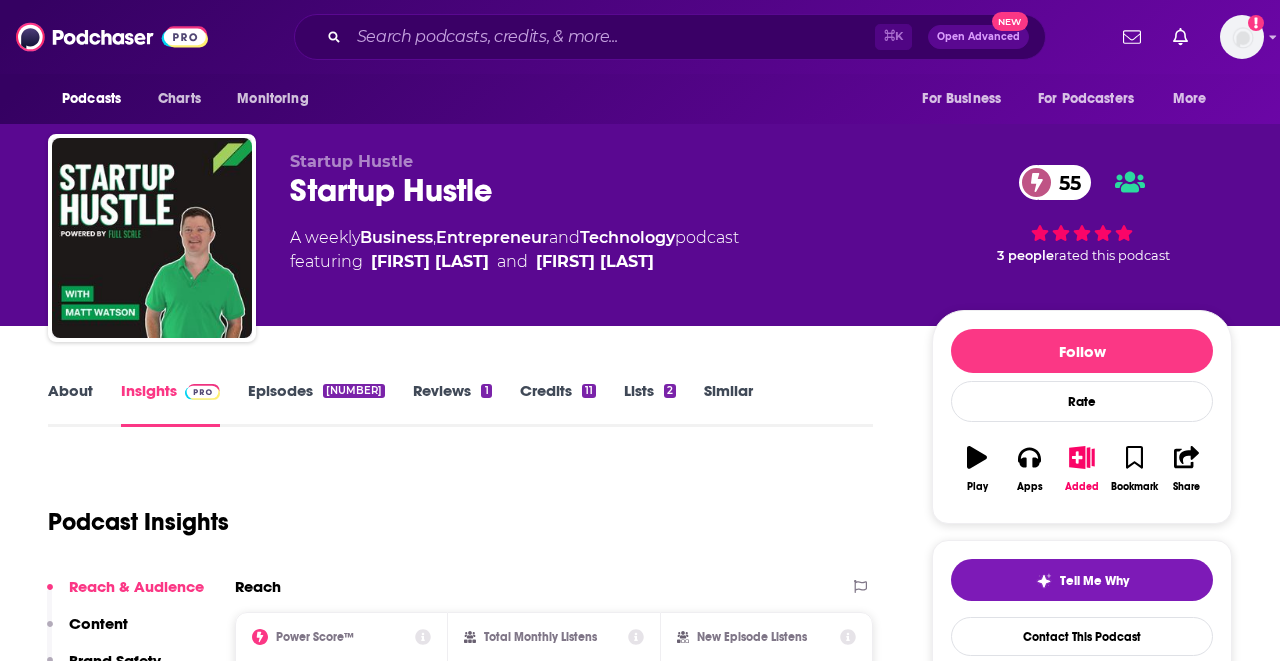 scroll, scrollTop: 0, scrollLeft: 0, axis: both 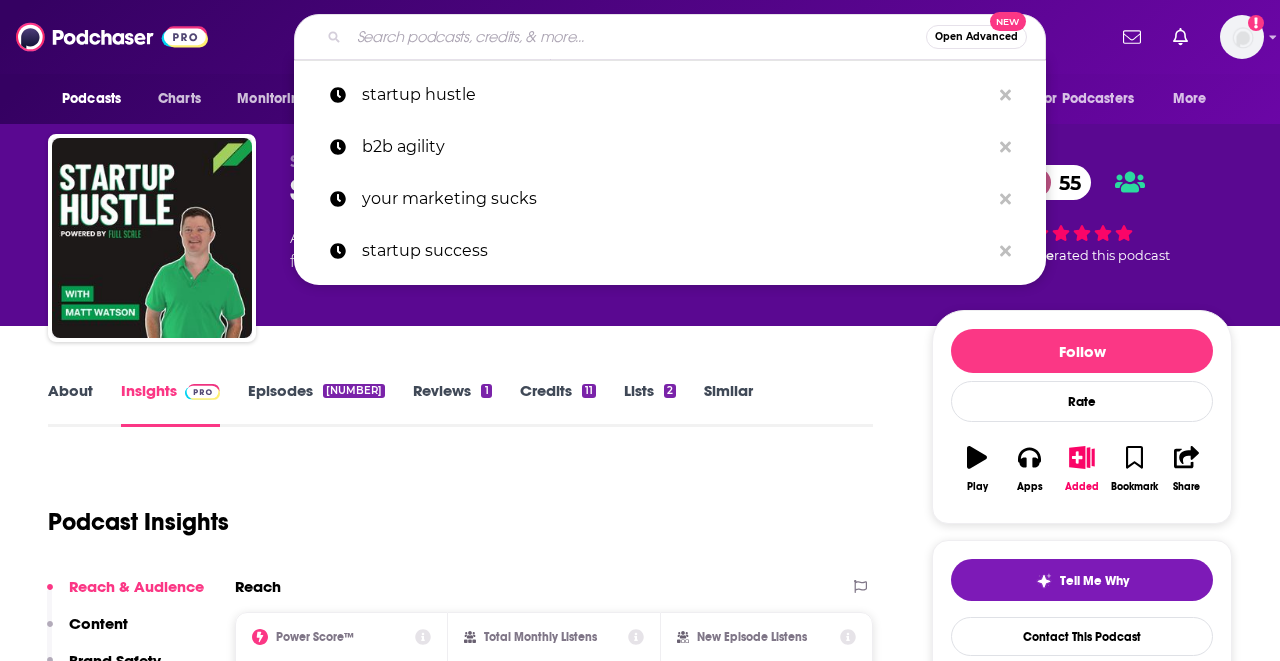 click at bounding box center (637, 37) 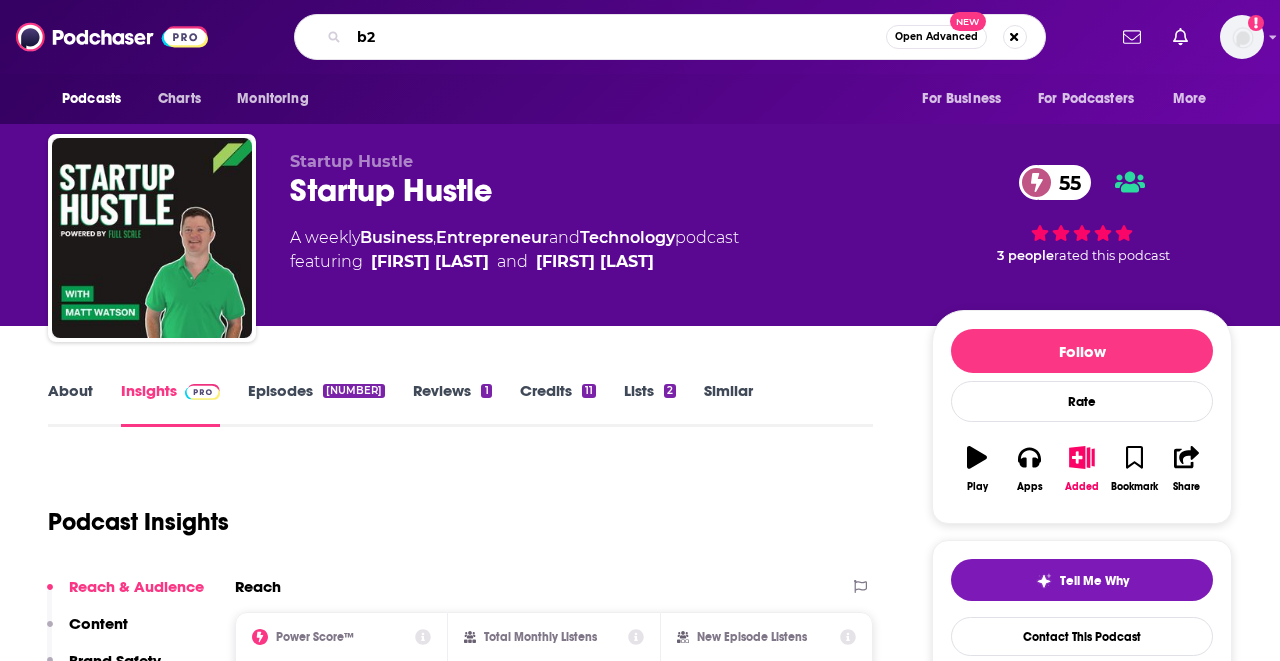 type on "b2b" 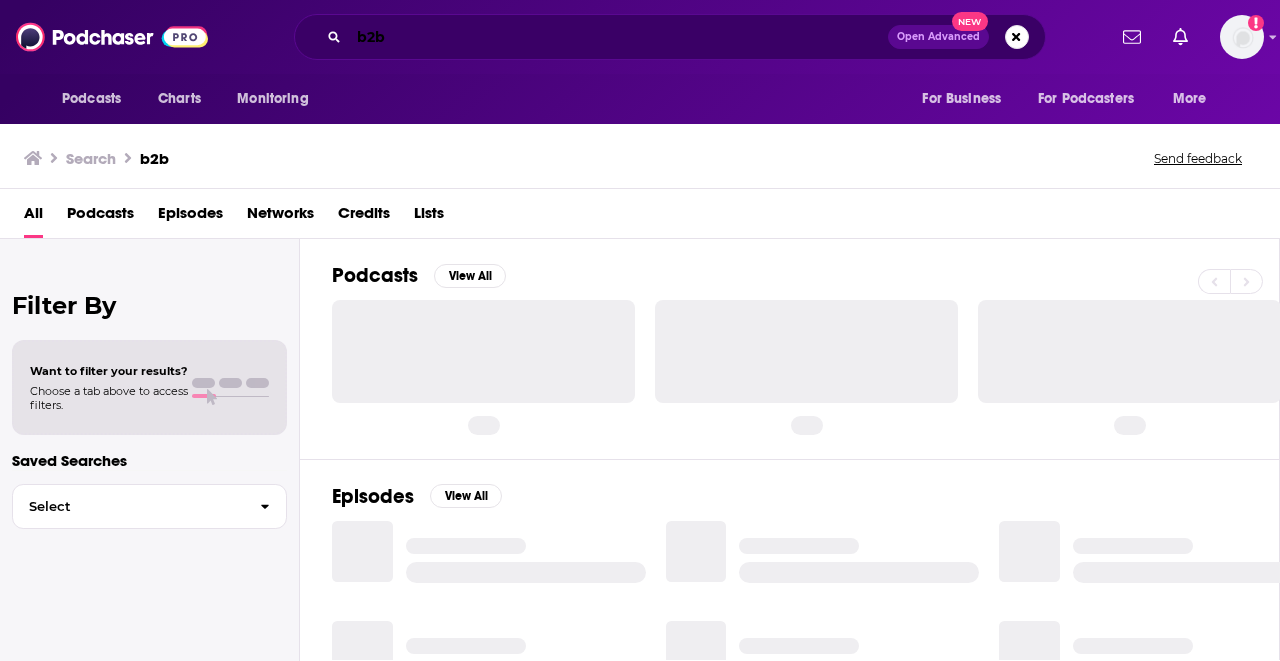 click on "b2b" at bounding box center [618, 37] 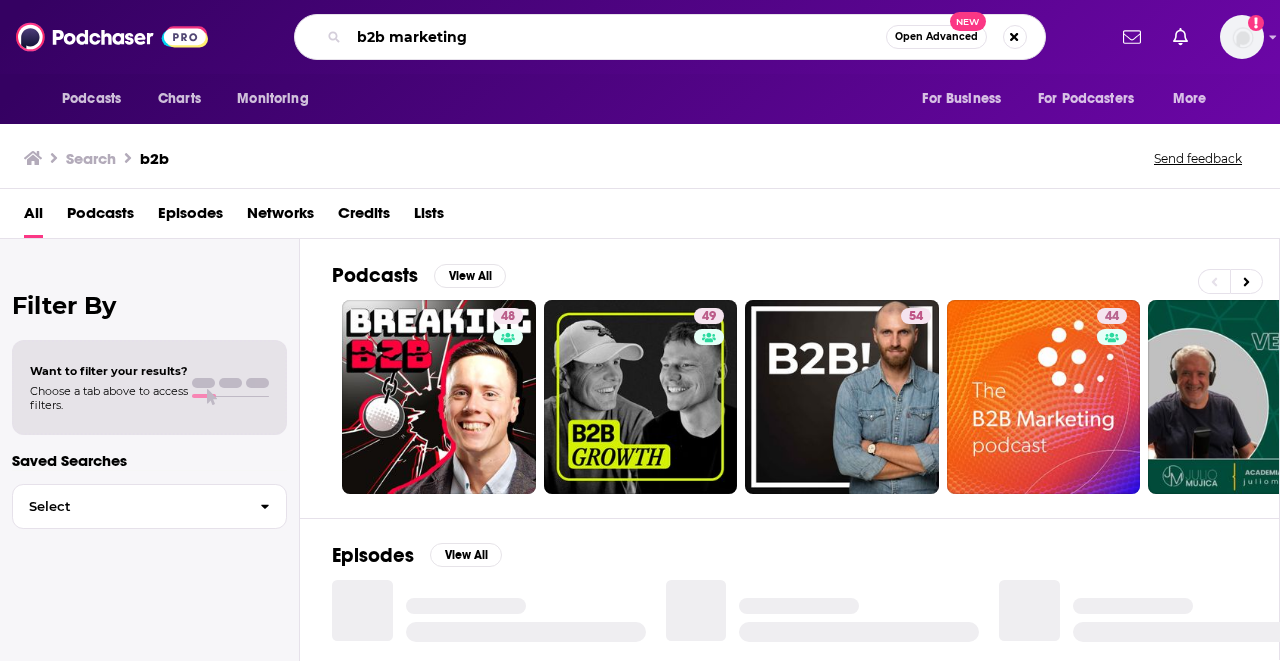 type on "b2b marketing" 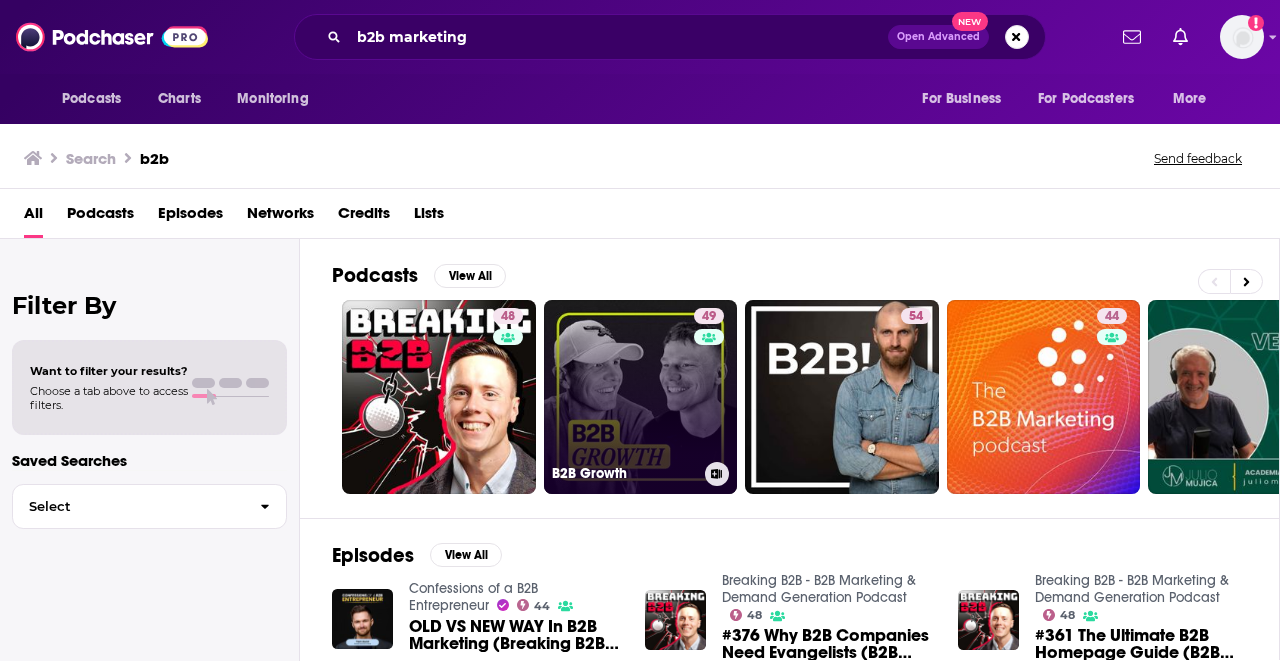 click on "49 B2B Growth" at bounding box center [641, 397] 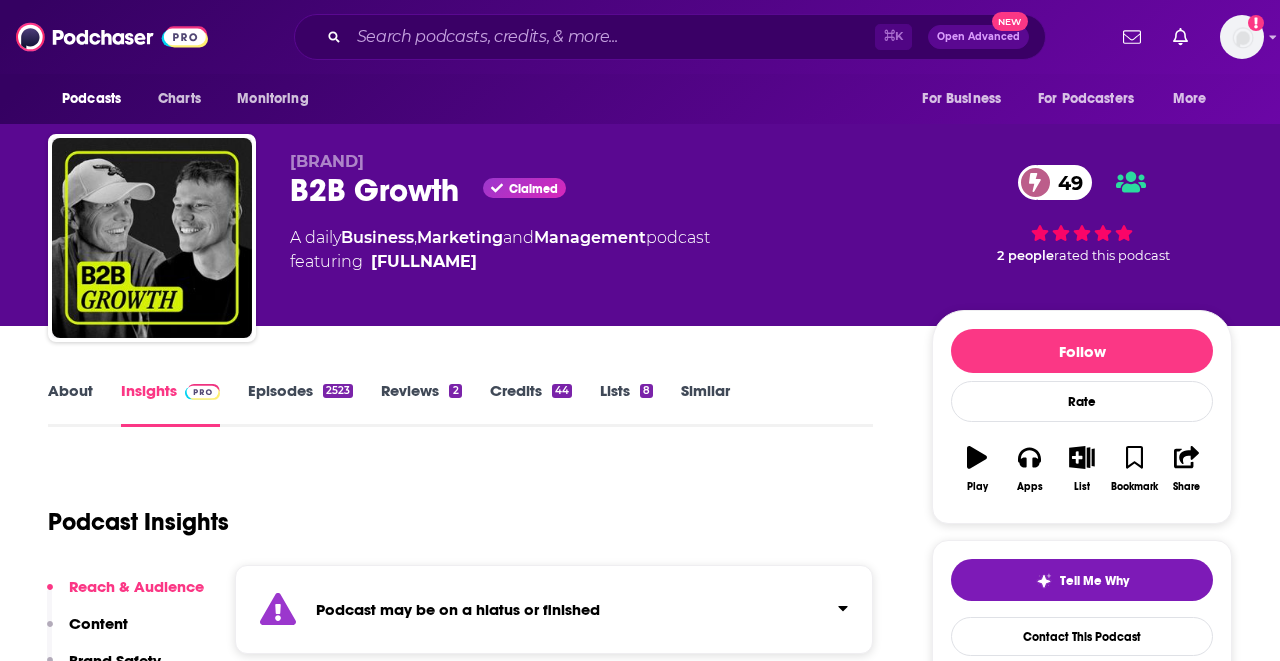 scroll, scrollTop: 0, scrollLeft: 0, axis: both 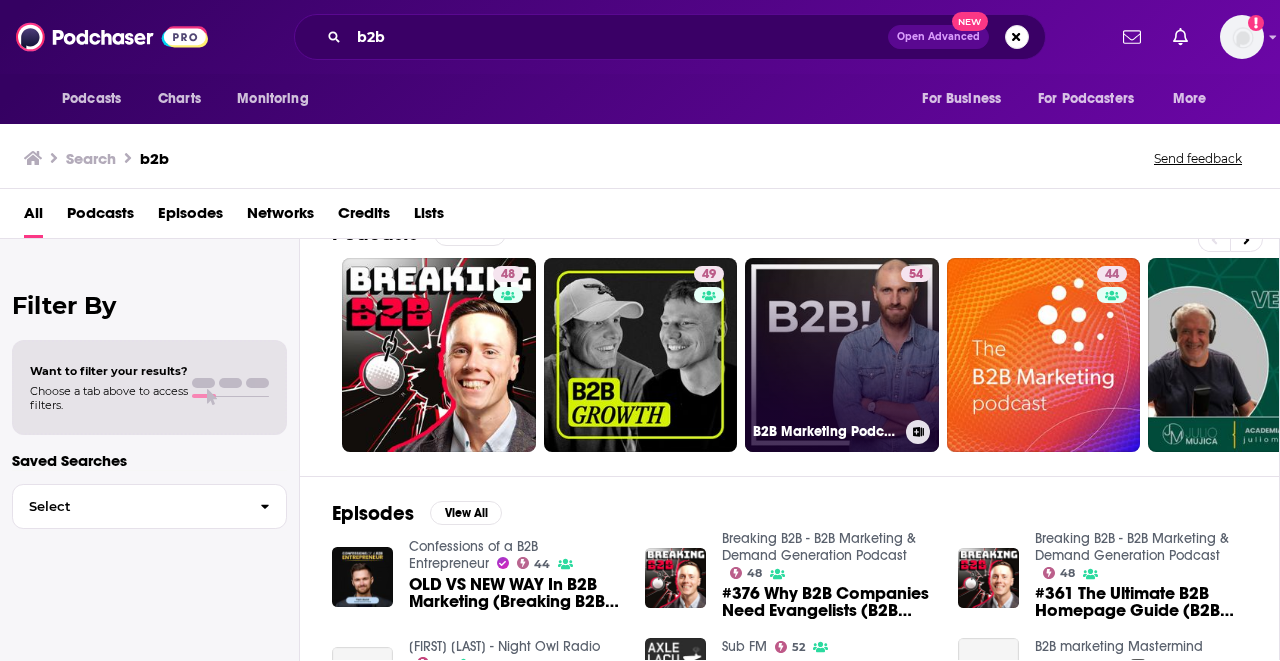 click on "54 B2B Marketing Podcast" at bounding box center (842, 355) 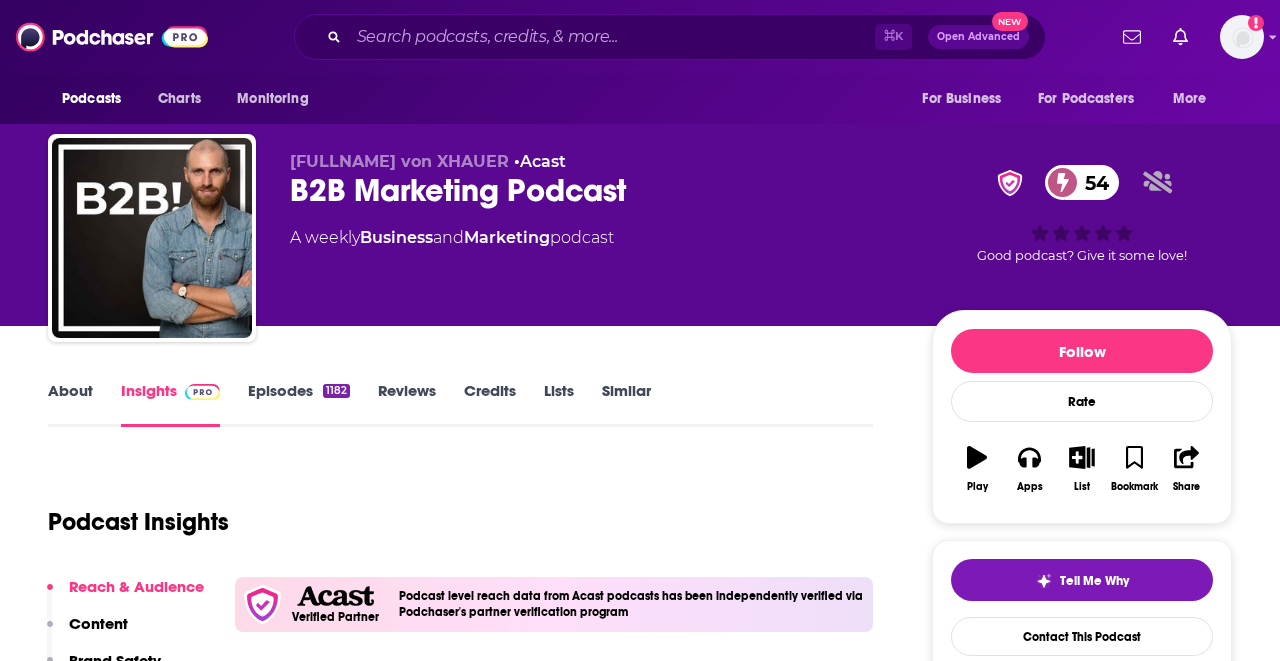 click 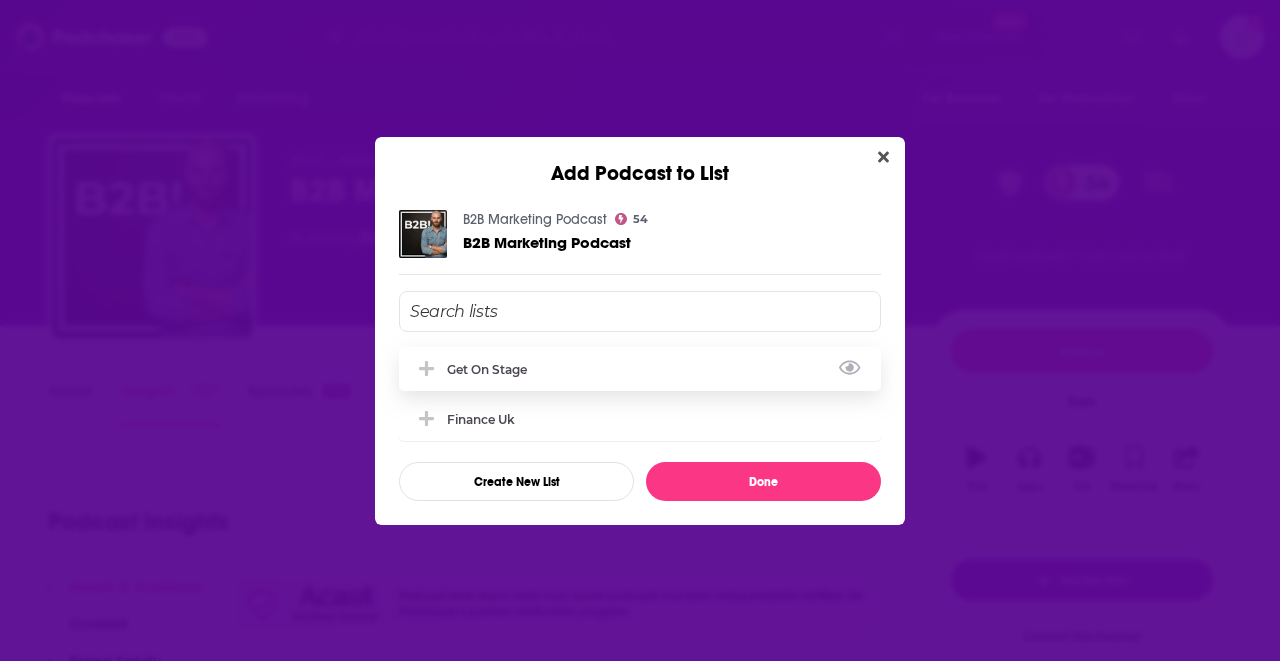 click on "Get on Stage" at bounding box center [640, 369] 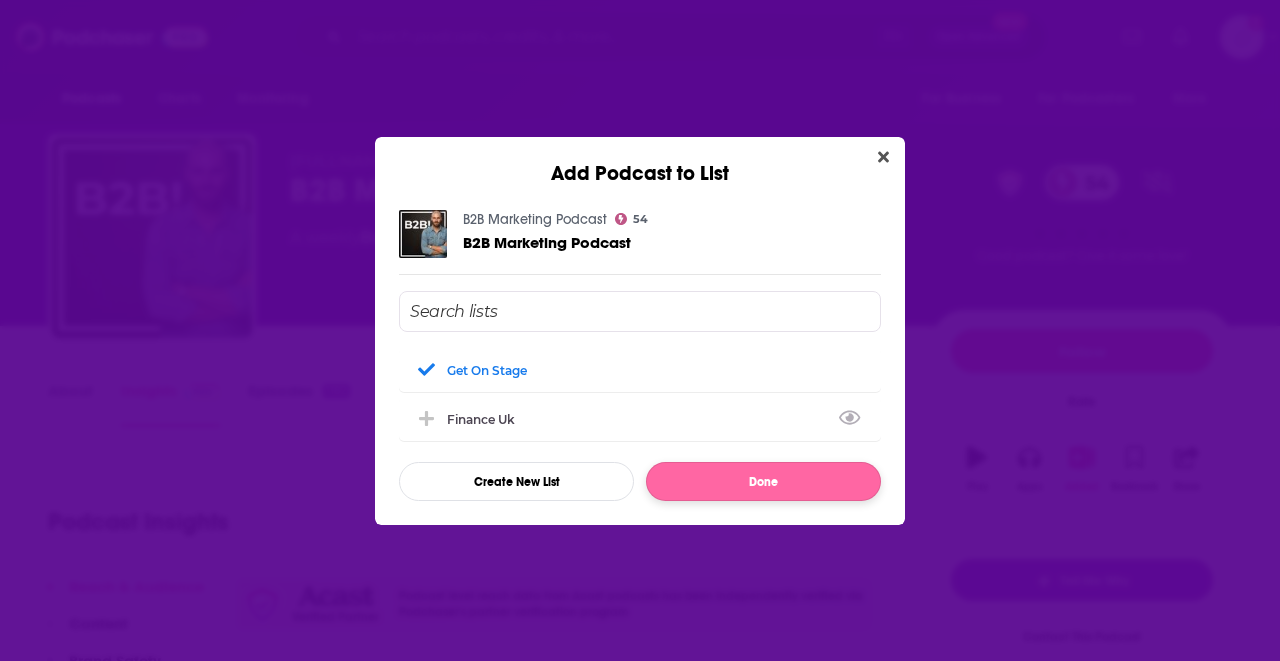 click on "Done" at bounding box center (763, 481) 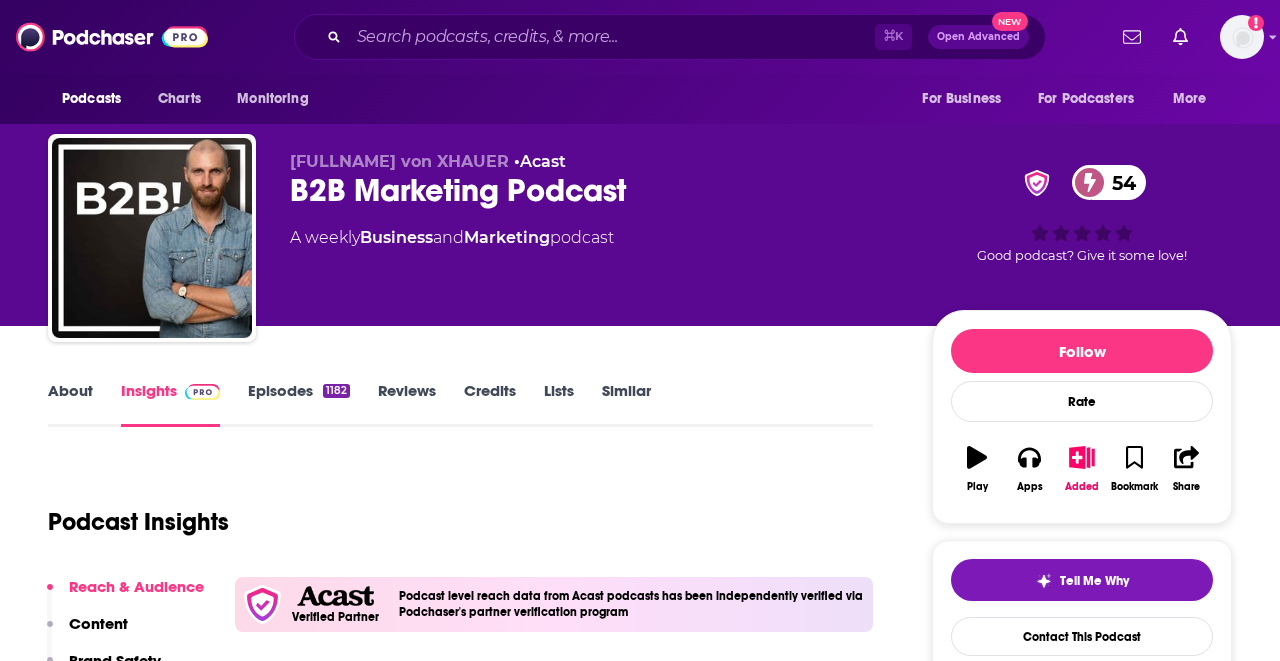 scroll, scrollTop: 0, scrollLeft: 0, axis: both 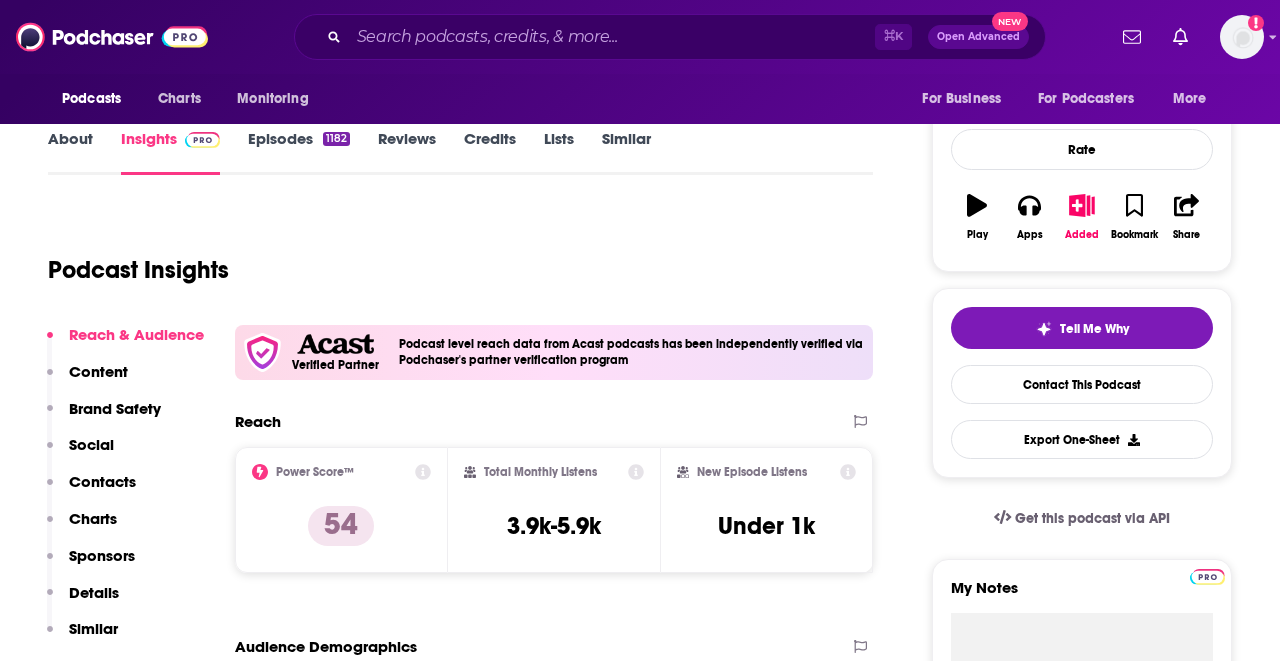 click on "Contacts" at bounding box center [102, 481] 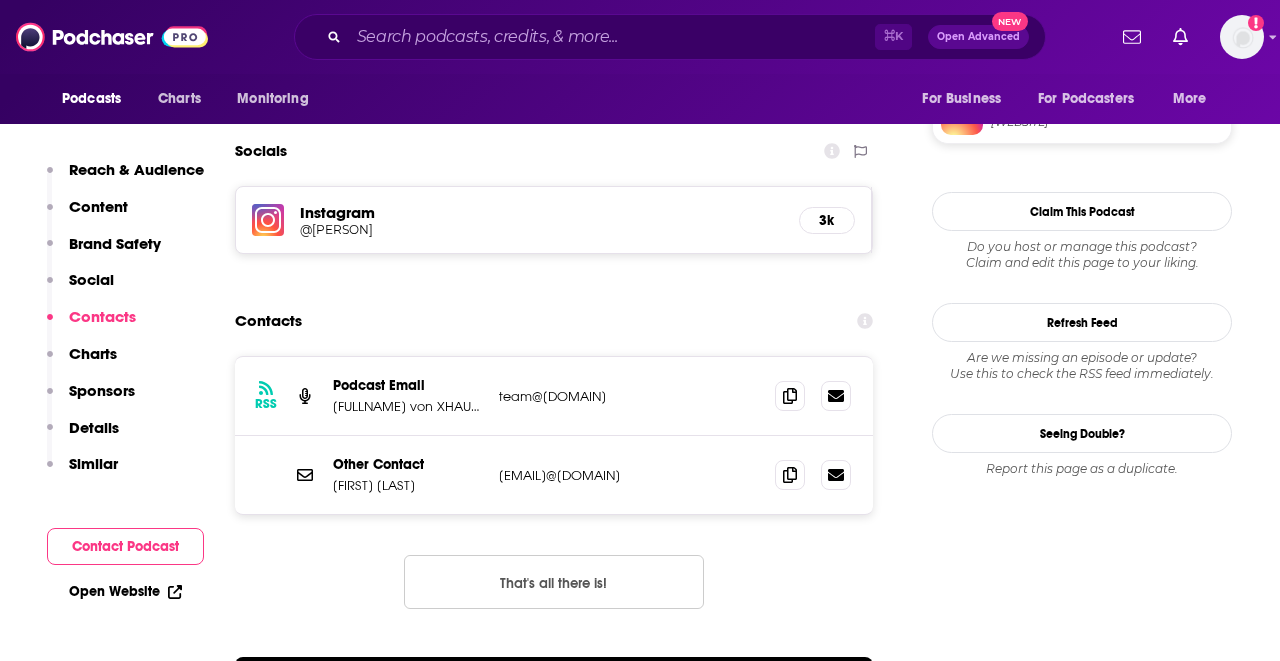 scroll, scrollTop: 1916, scrollLeft: 0, axis: vertical 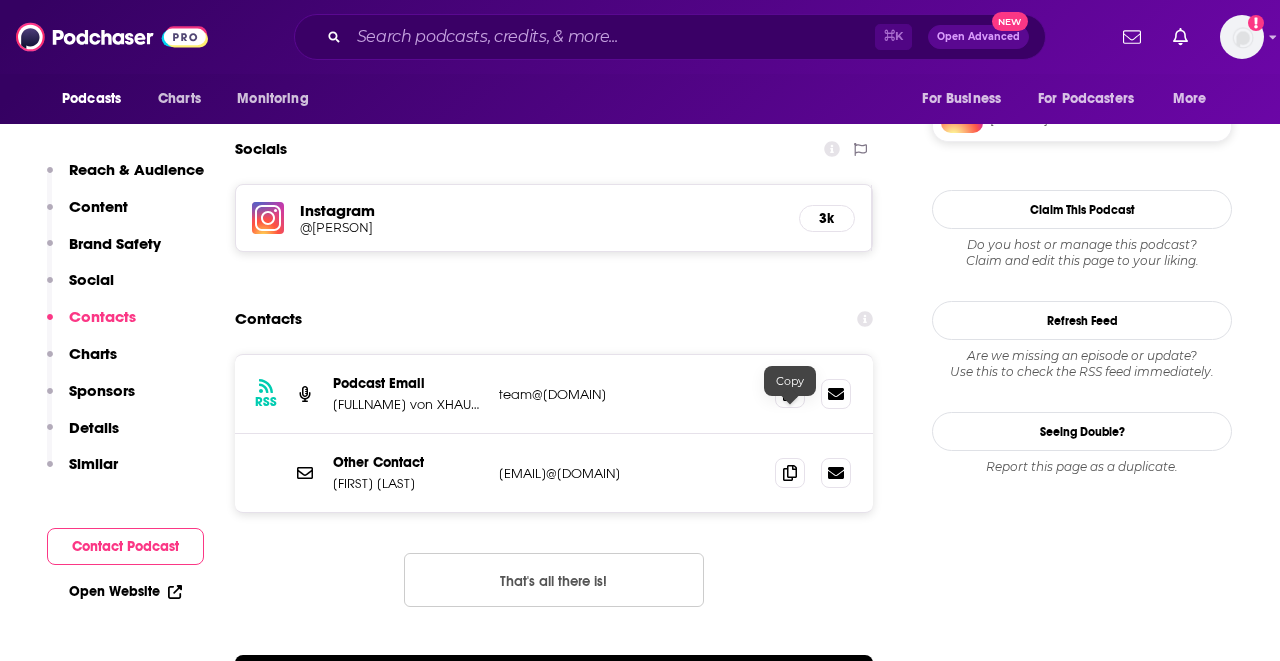 click 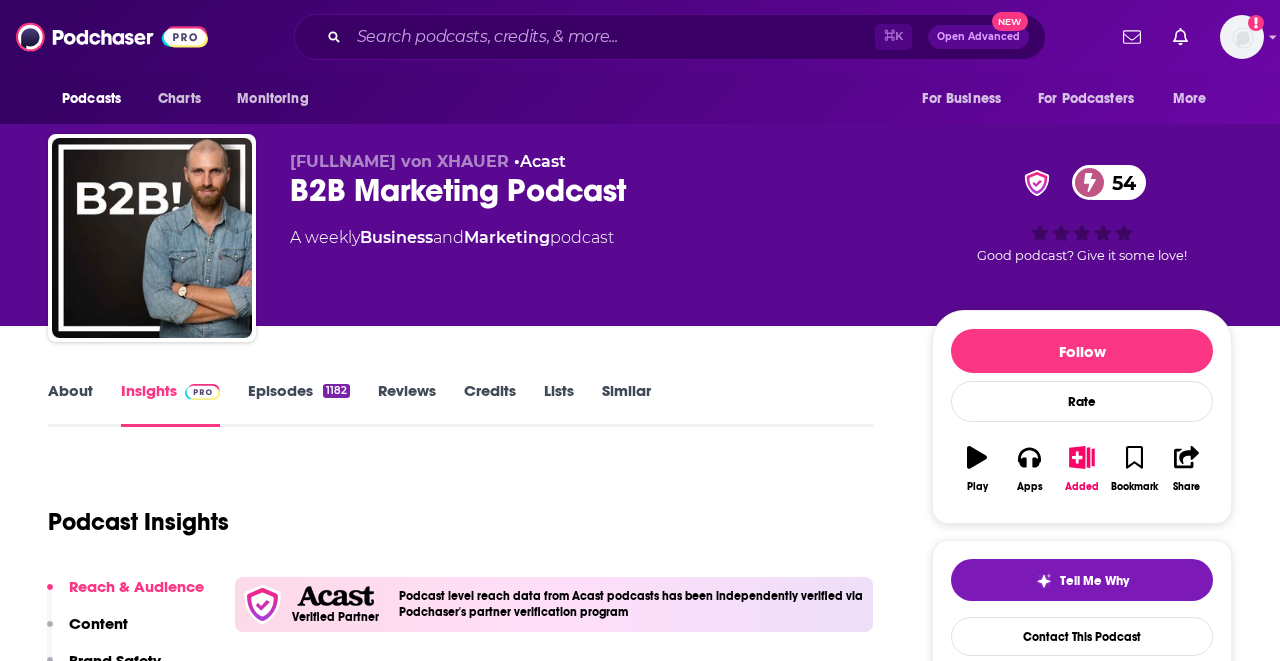 scroll, scrollTop: 0, scrollLeft: 0, axis: both 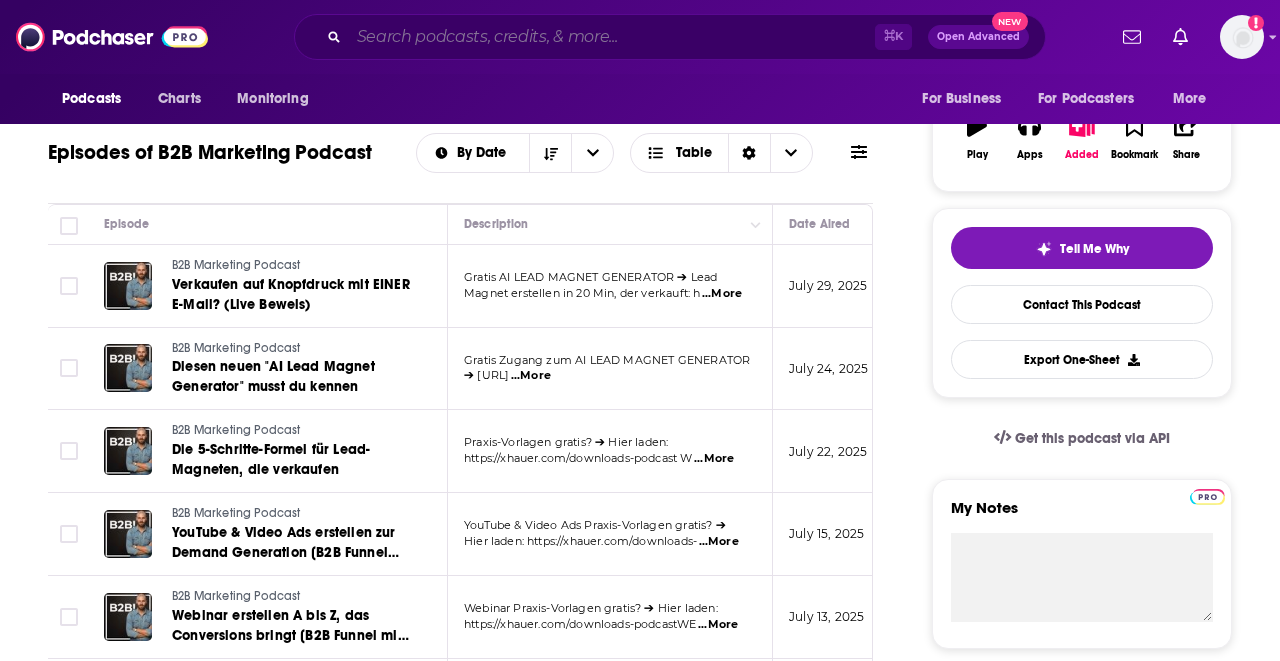 click at bounding box center (612, 37) 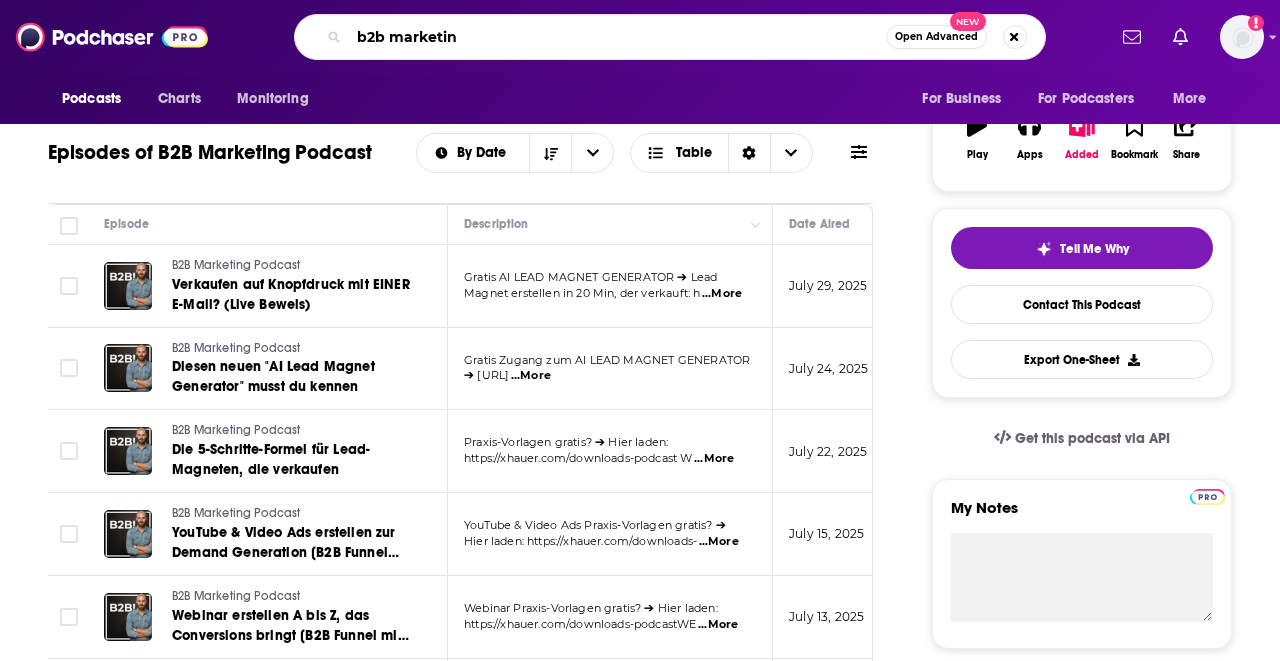 type on "b2b marketing" 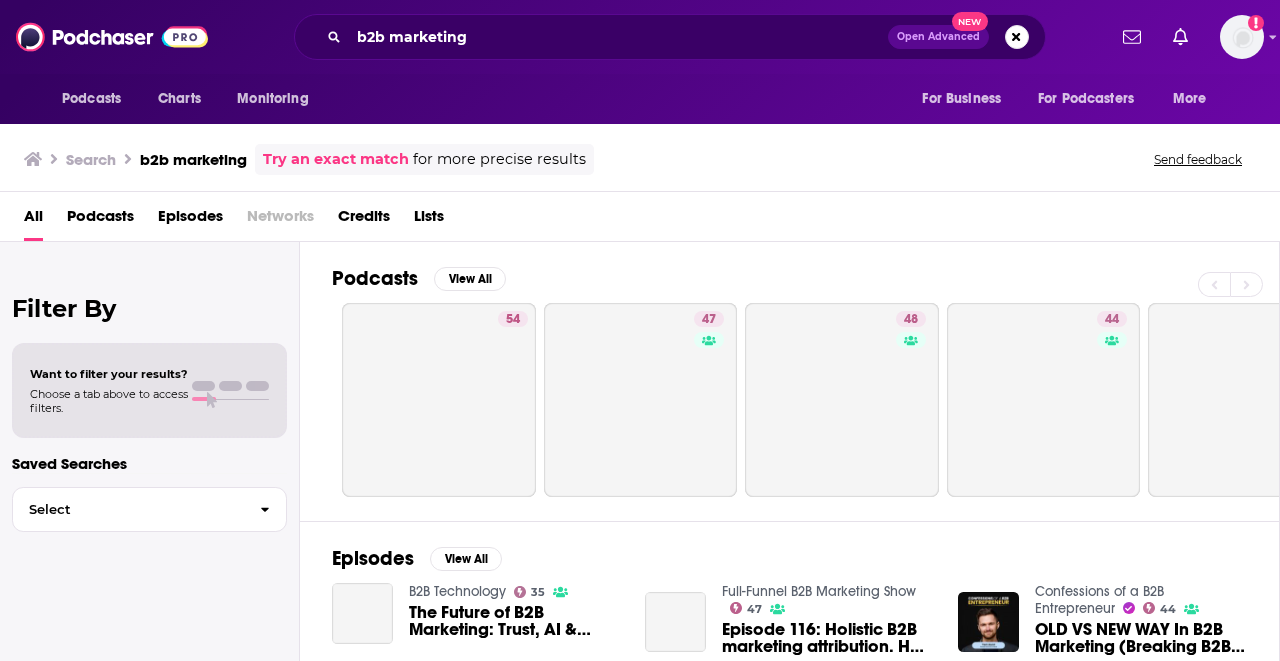 scroll, scrollTop: 0, scrollLeft: 0, axis: both 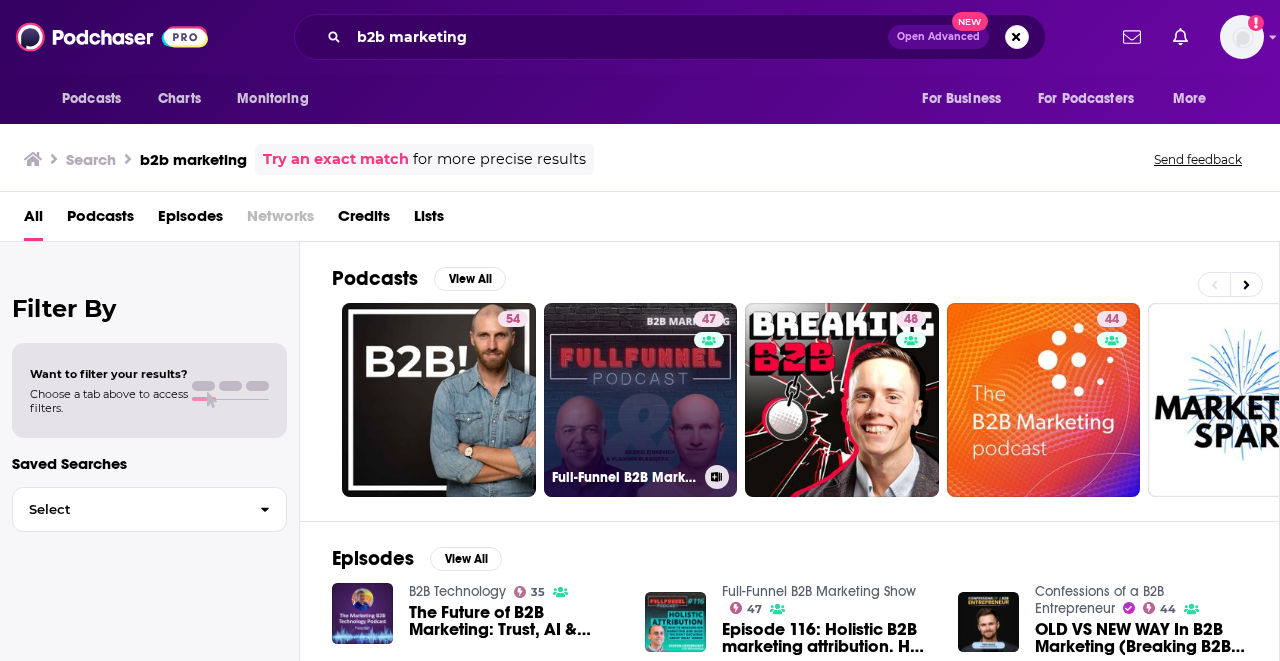 click on "47 Full-Funnel B2B Marketing Show" at bounding box center (641, 400) 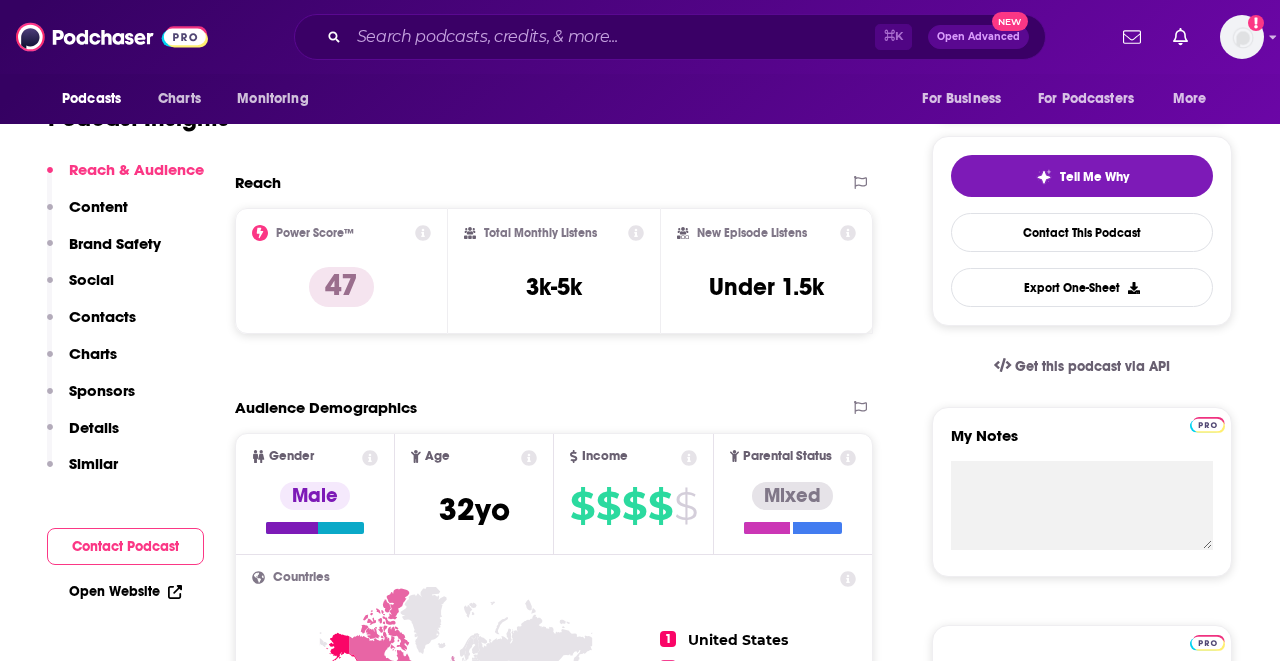 scroll, scrollTop: 46, scrollLeft: 0, axis: vertical 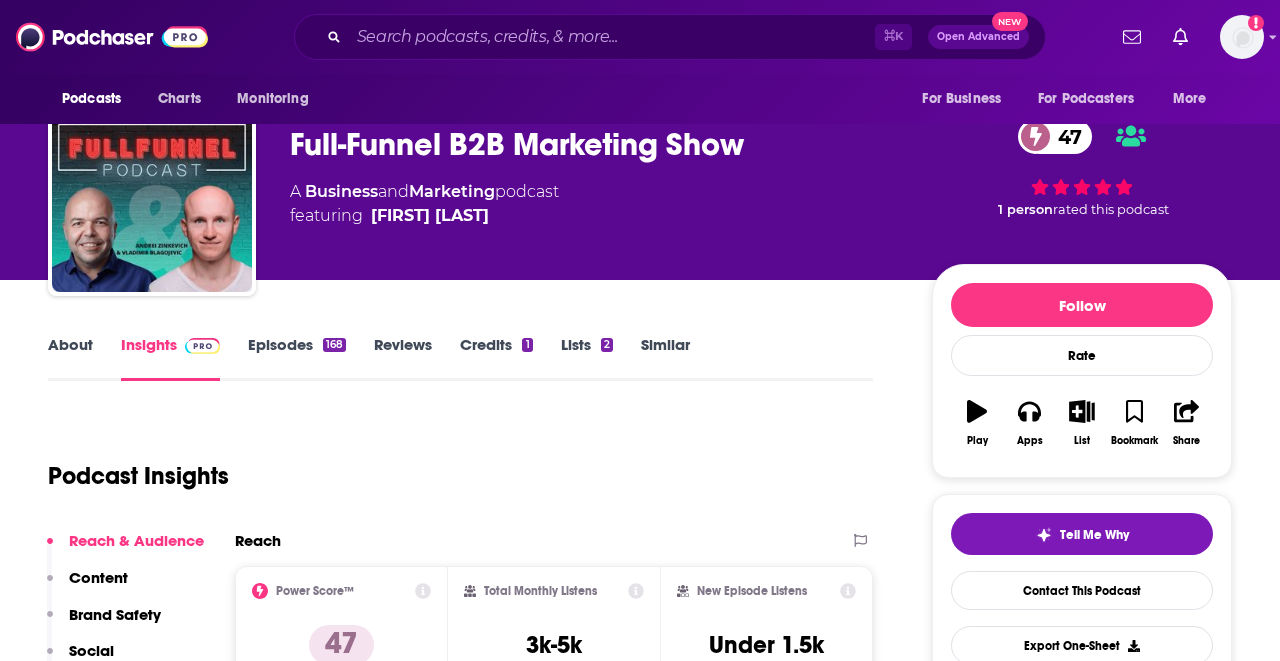 click 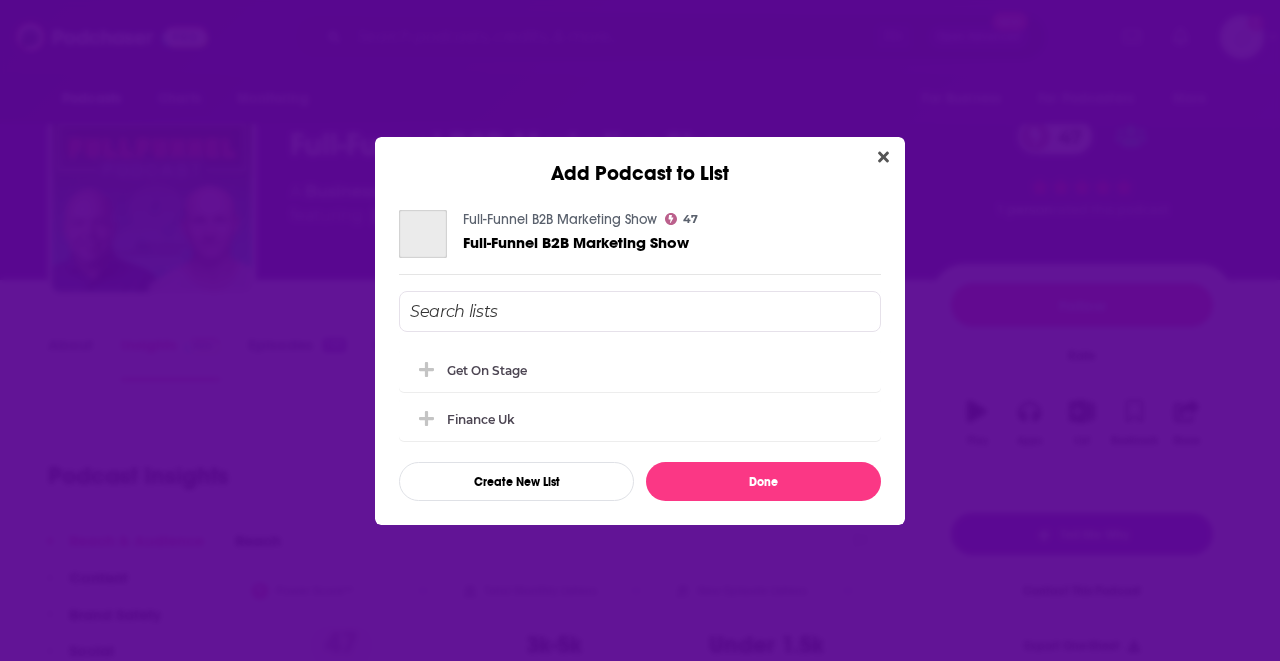 scroll, scrollTop: 0, scrollLeft: 0, axis: both 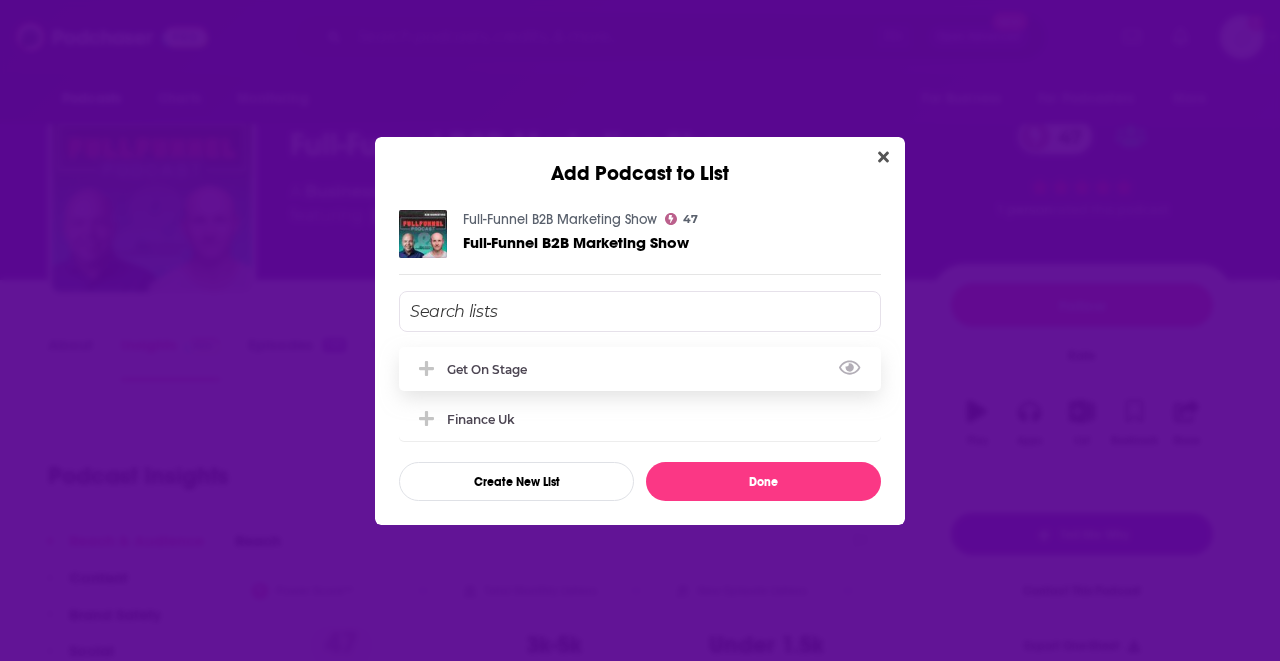 click on "Get on Stage" at bounding box center [640, 369] 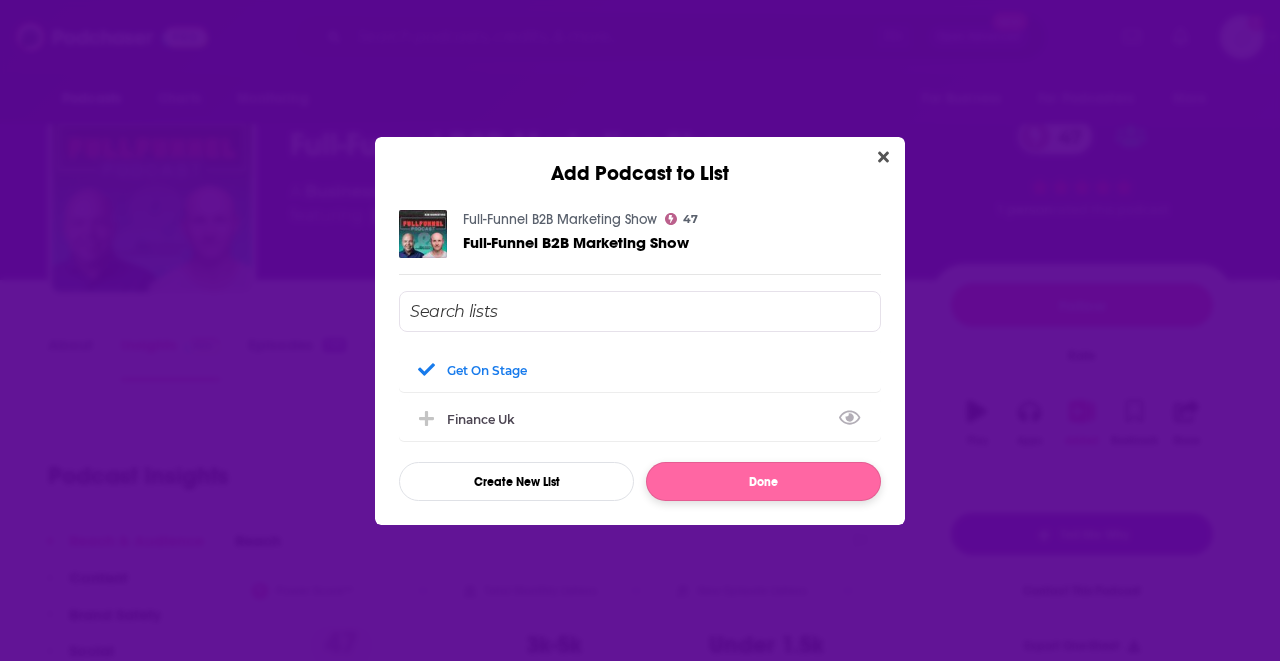 click on "Done" at bounding box center [763, 481] 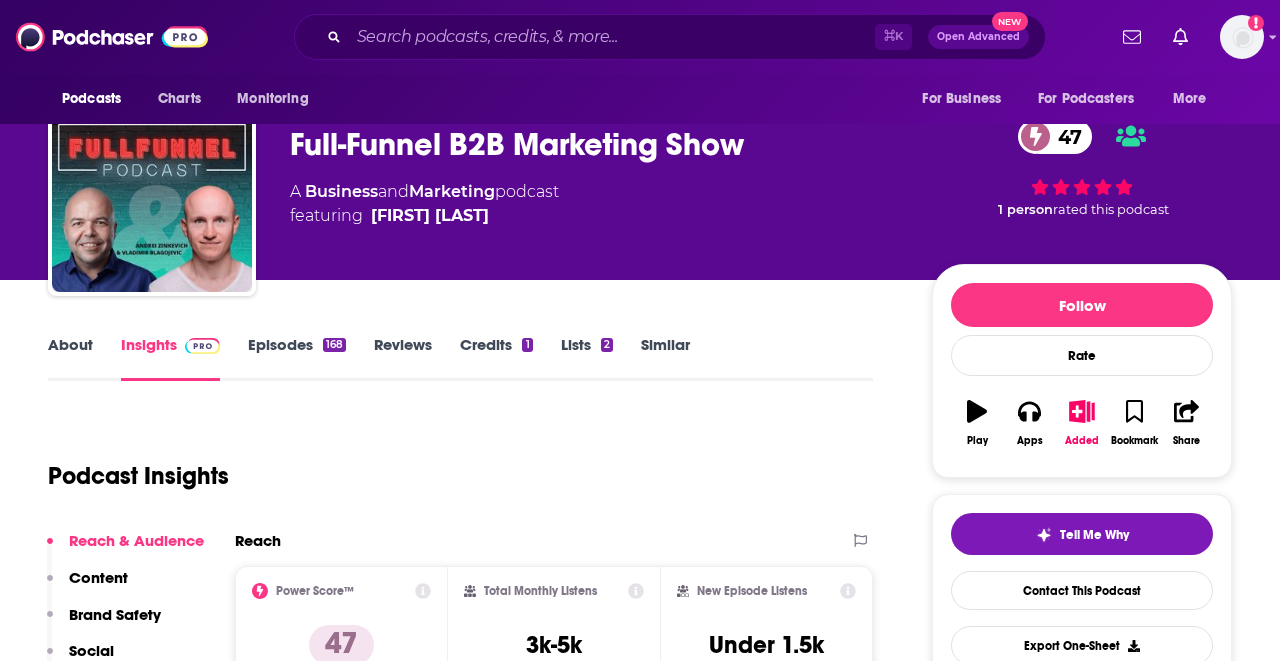 click on "Podcast Insights" at bounding box center [452, 464] 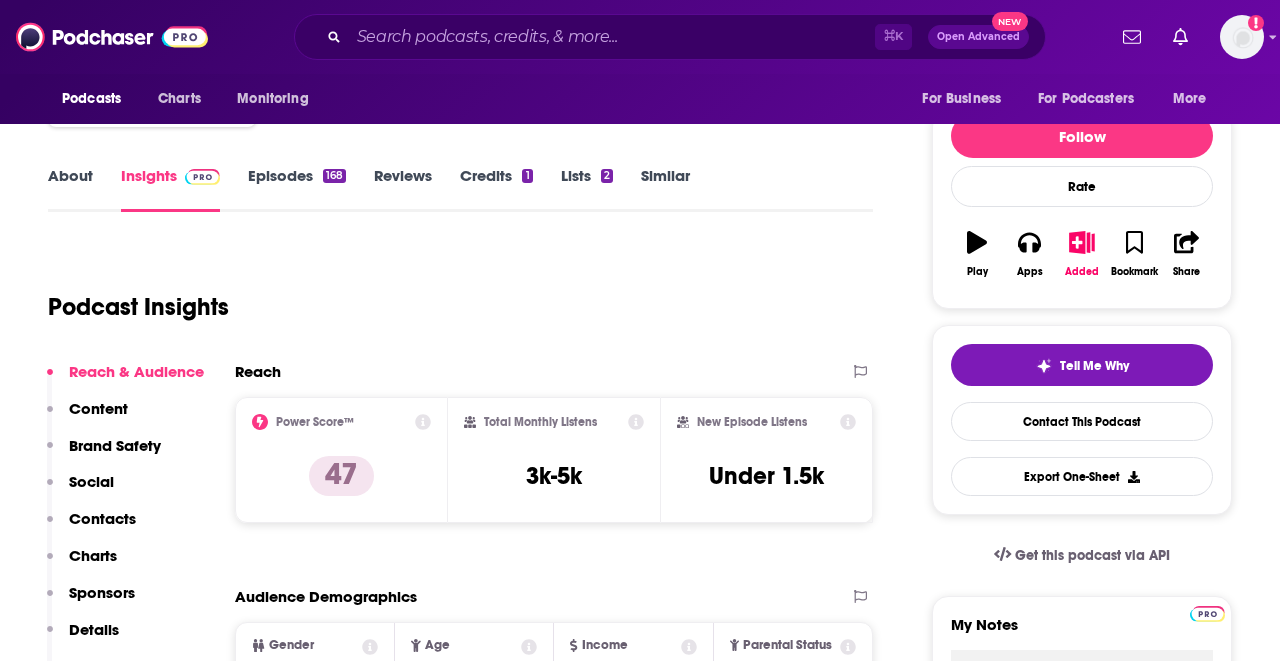 scroll, scrollTop: 143, scrollLeft: 0, axis: vertical 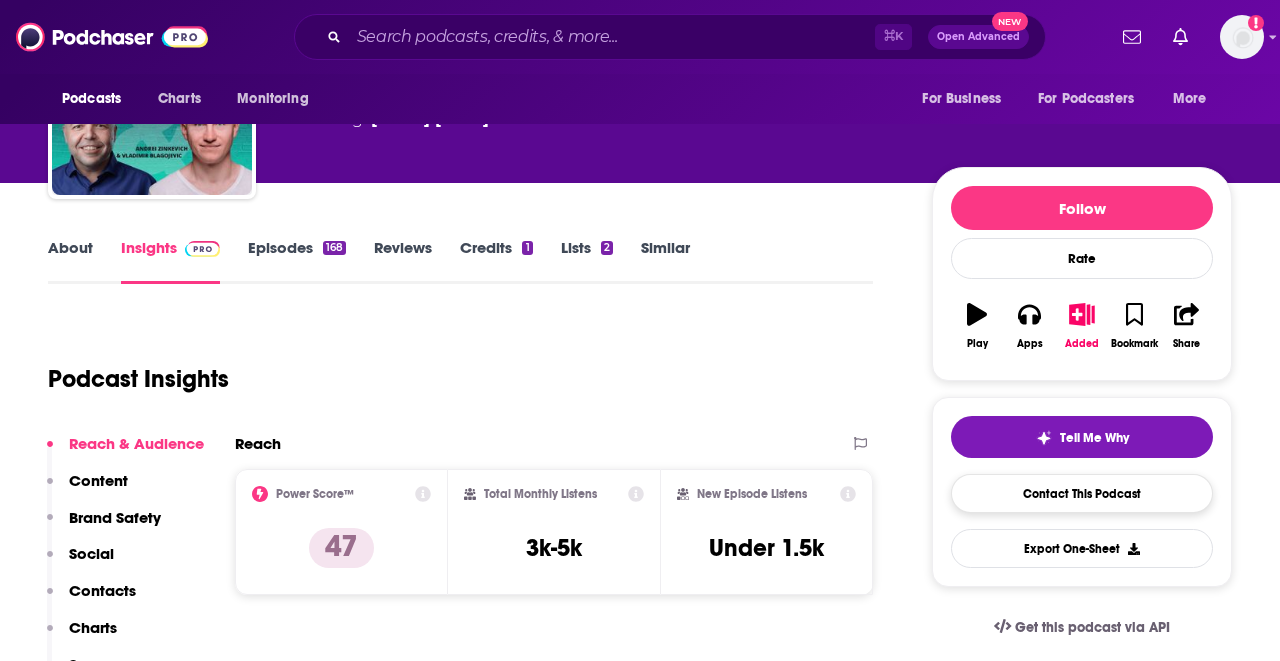click on "Contact This Podcast" at bounding box center (1082, 493) 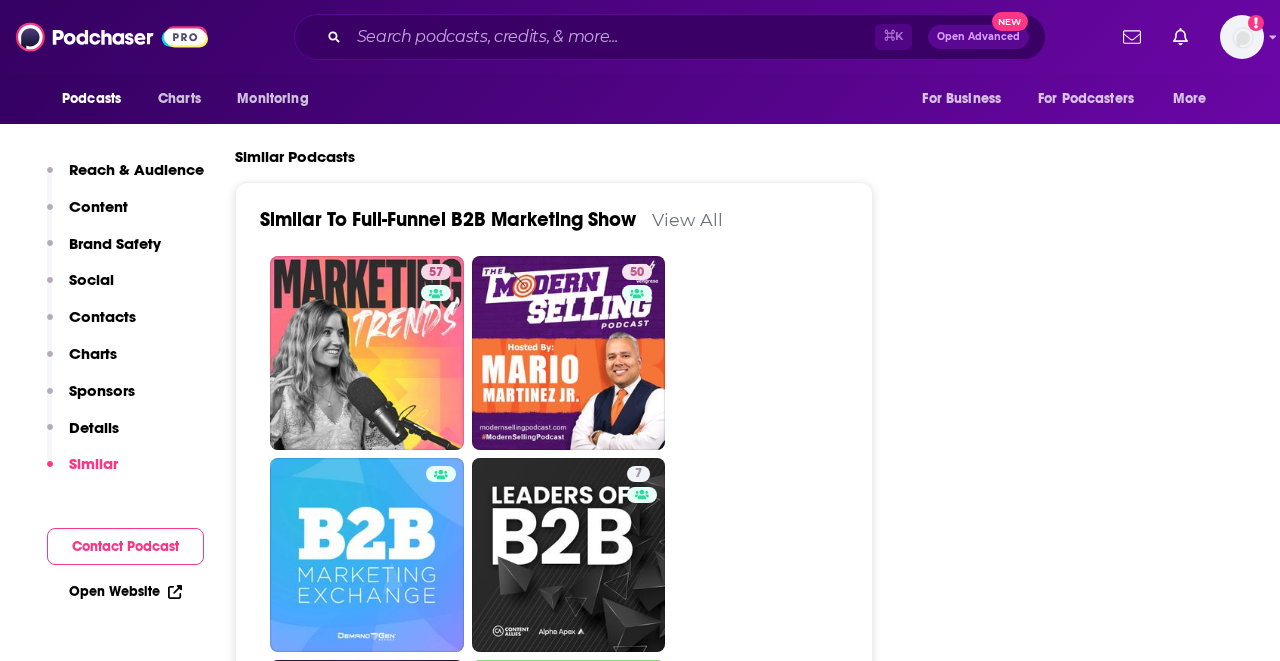 scroll, scrollTop: 3129, scrollLeft: 0, axis: vertical 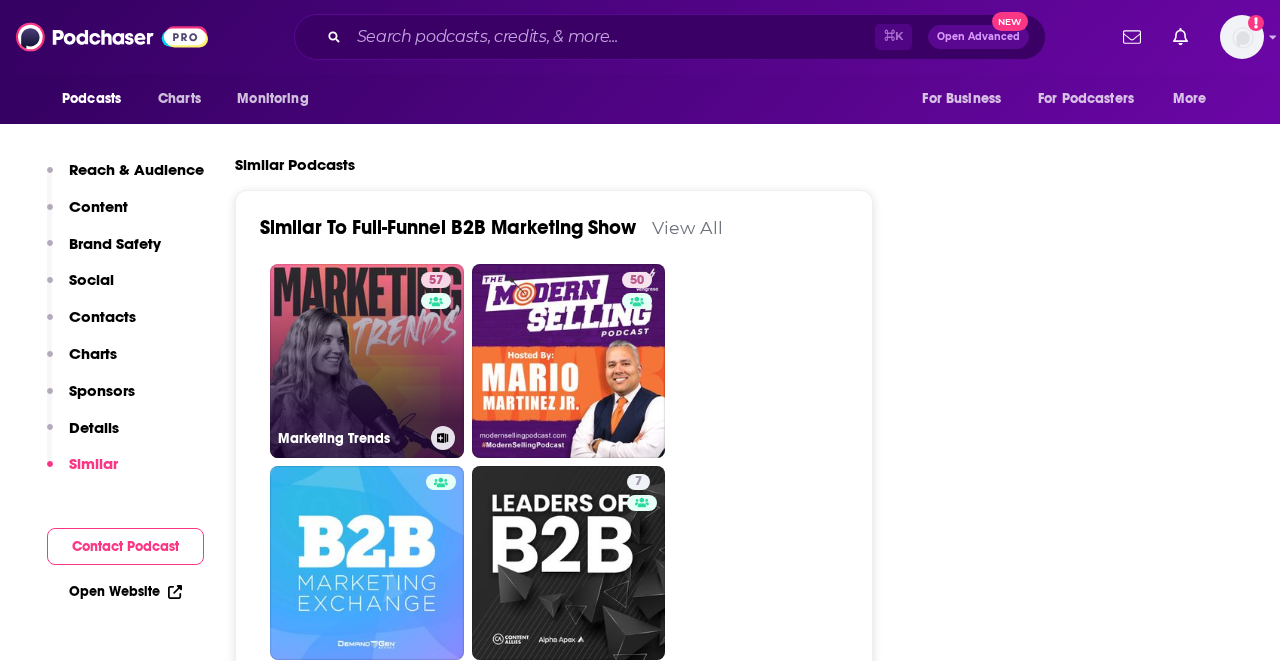 click on "57 Marketing Trends" at bounding box center (367, 361) 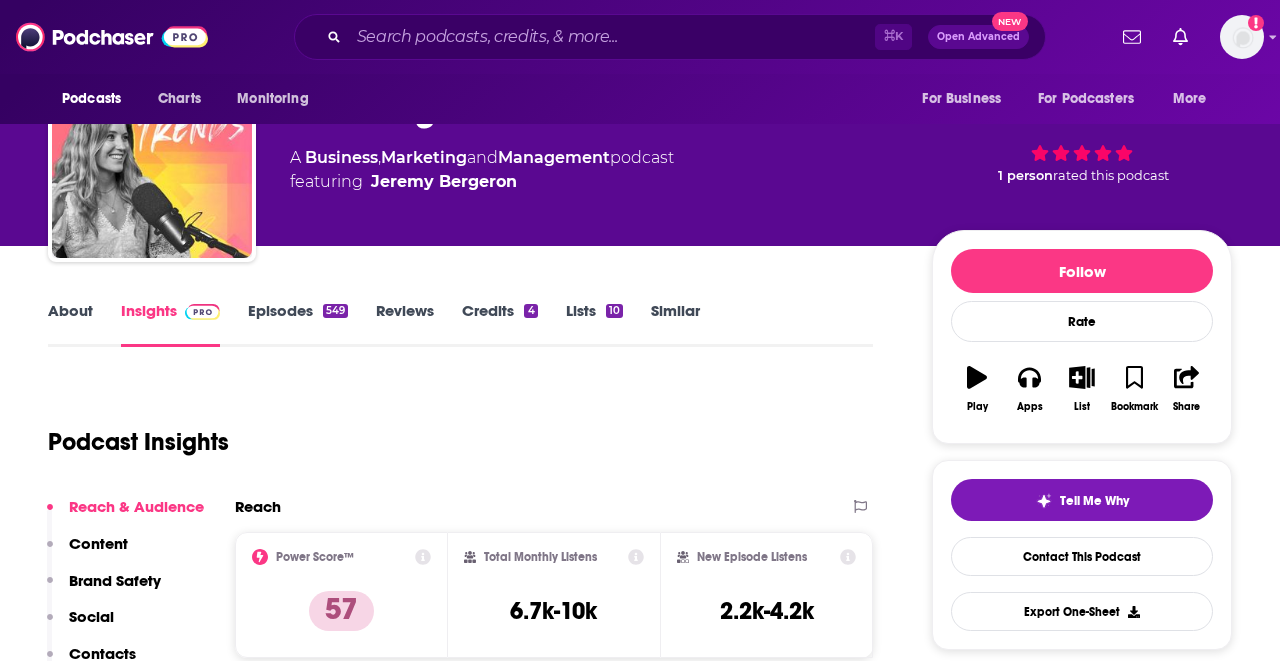 scroll, scrollTop: 71, scrollLeft: 0, axis: vertical 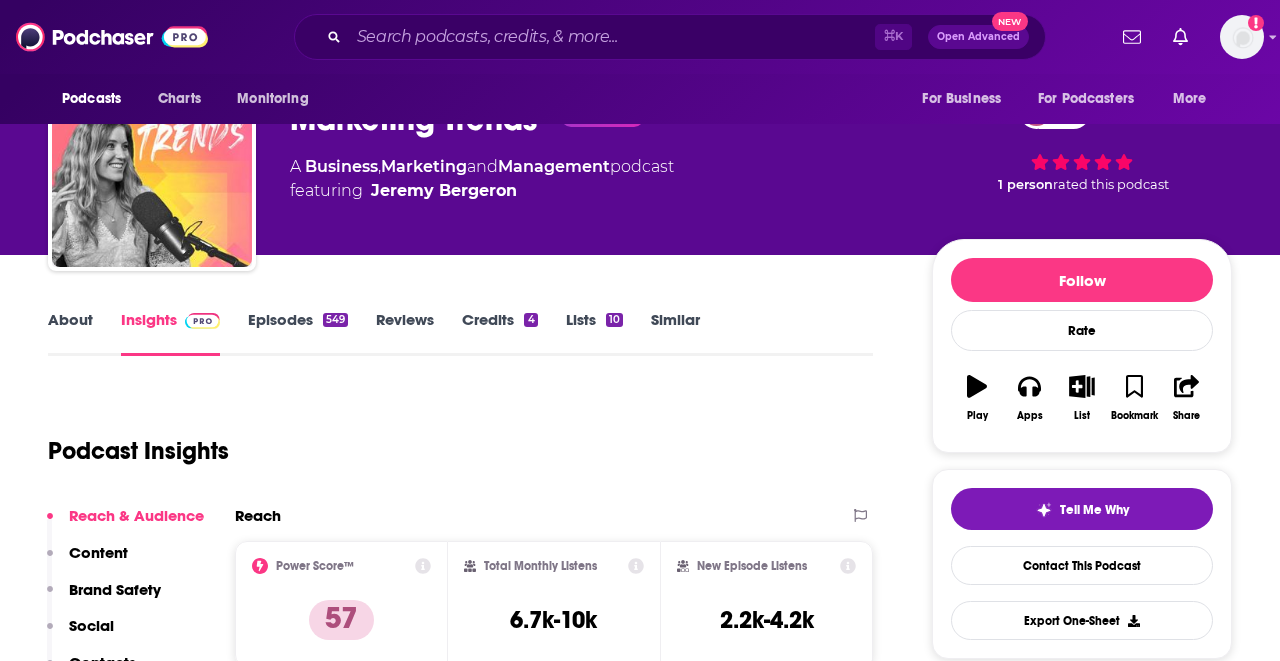 click 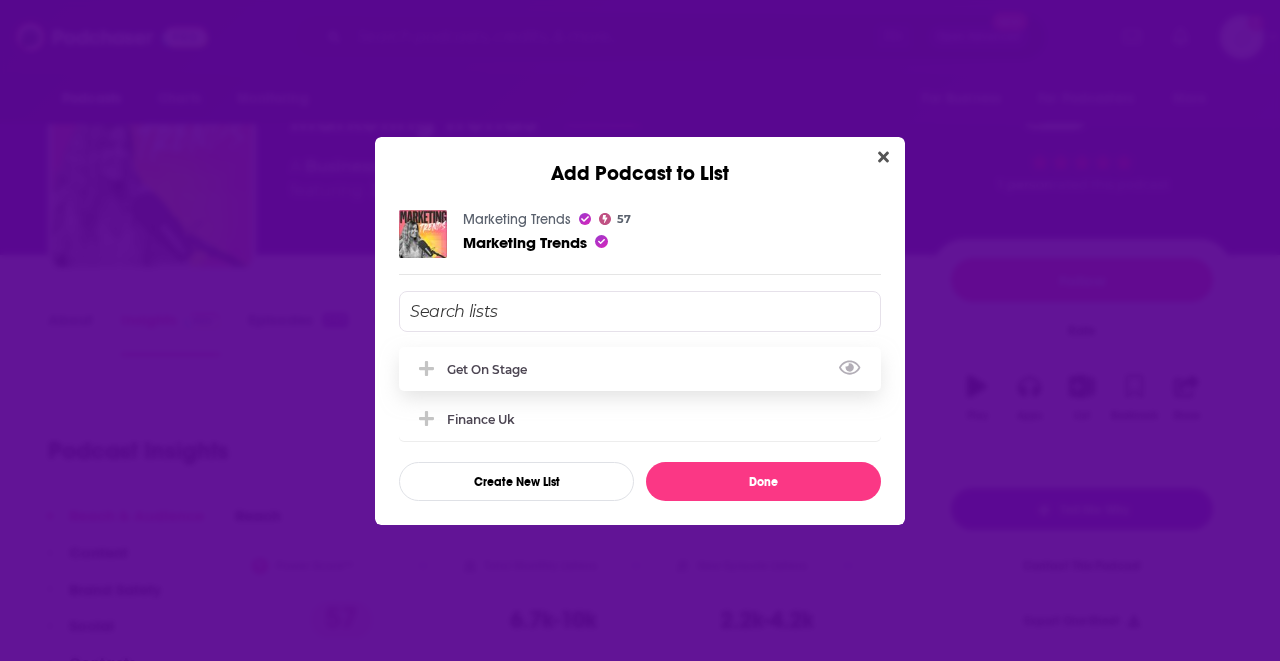 click on "Get on Stage" at bounding box center (640, 369) 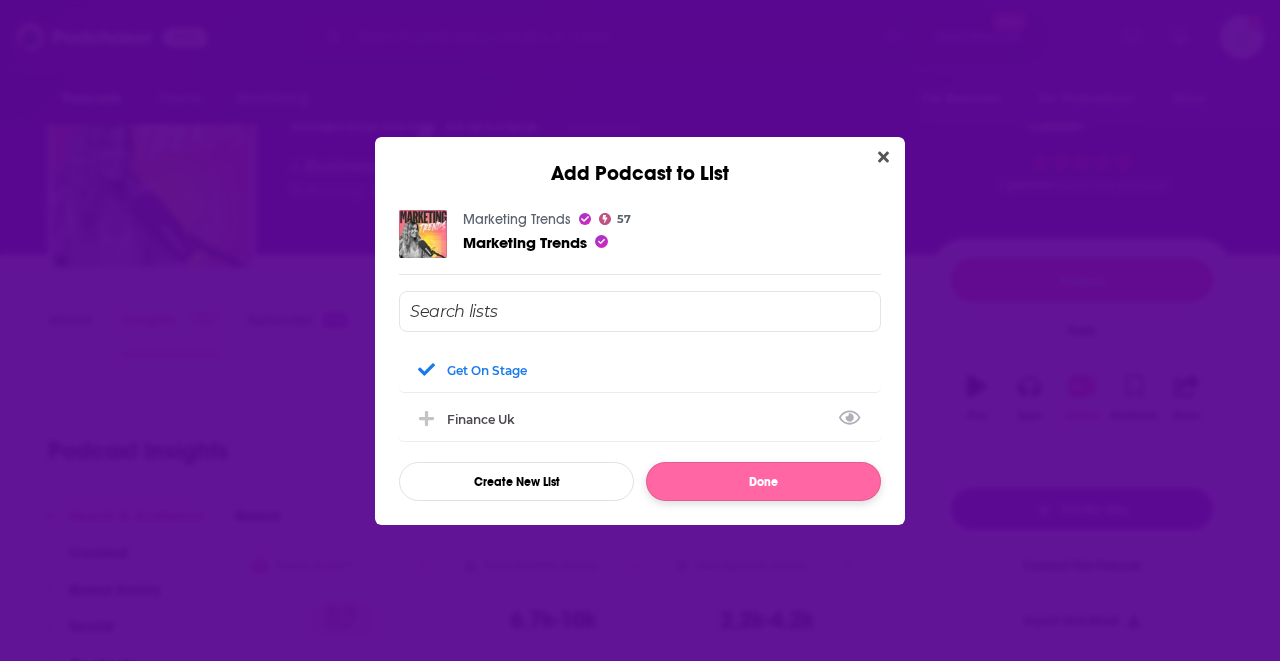 click on "Done" at bounding box center [763, 481] 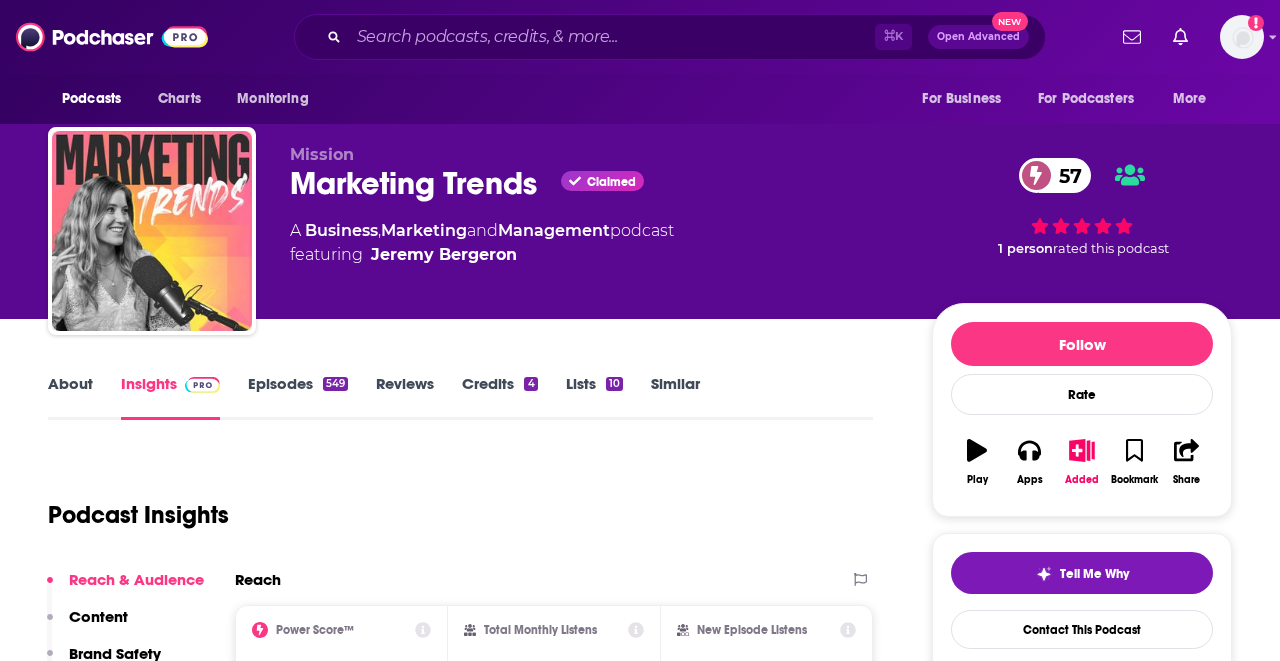 scroll, scrollTop: 0, scrollLeft: 0, axis: both 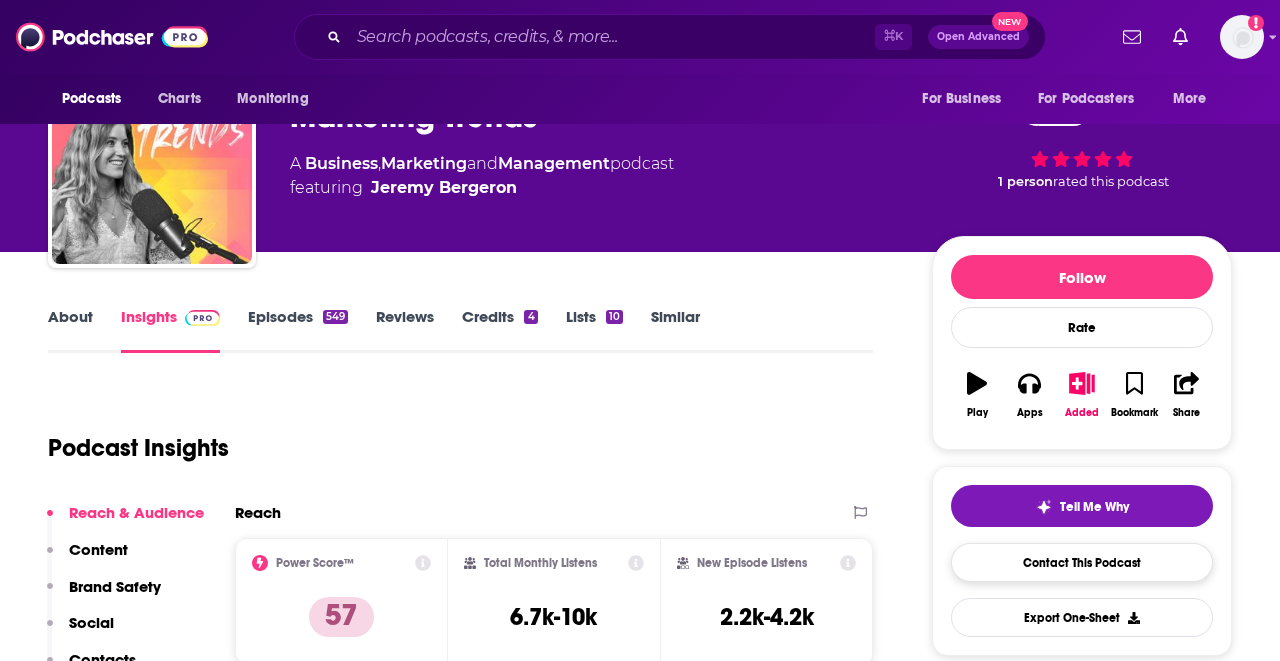 click on "Contact This Podcast" at bounding box center (1082, 562) 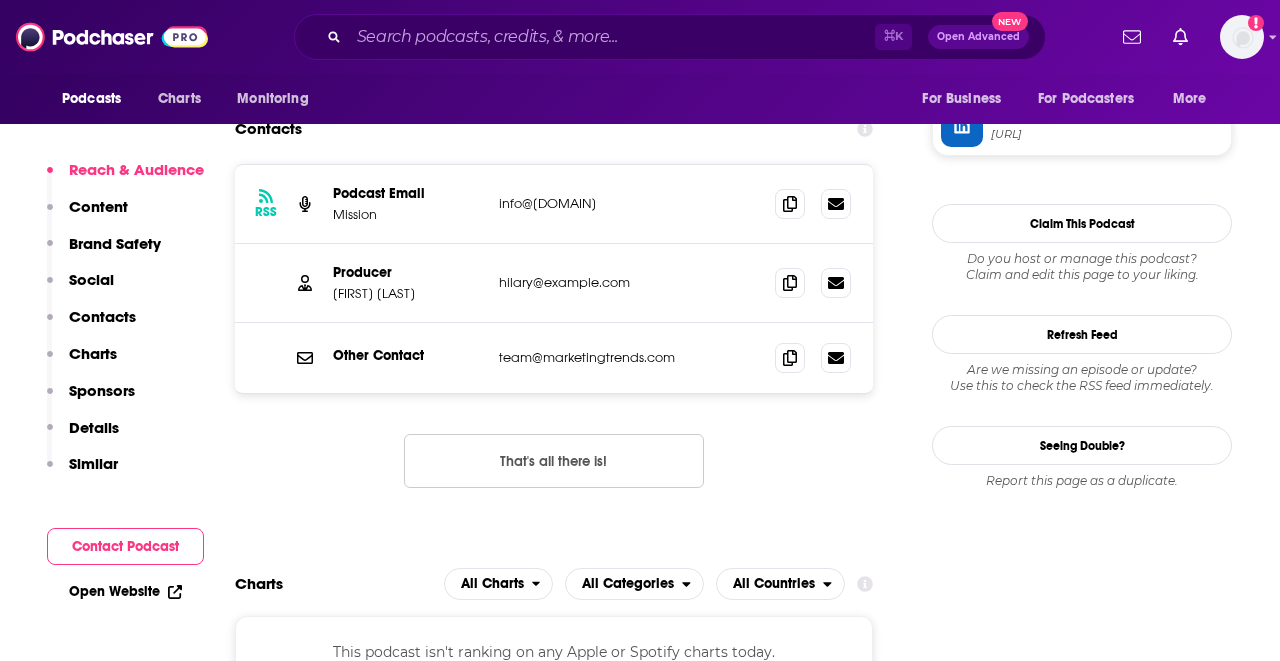 scroll, scrollTop: 2077, scrollLeft: 0, axis: vertical 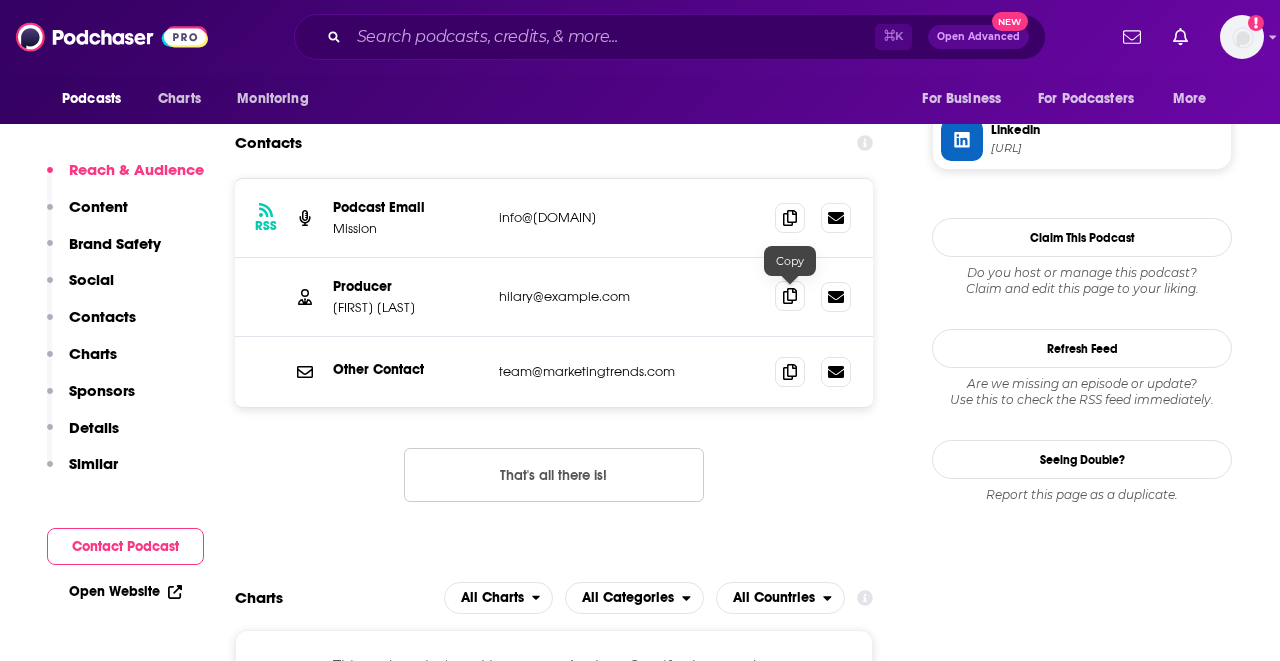 click 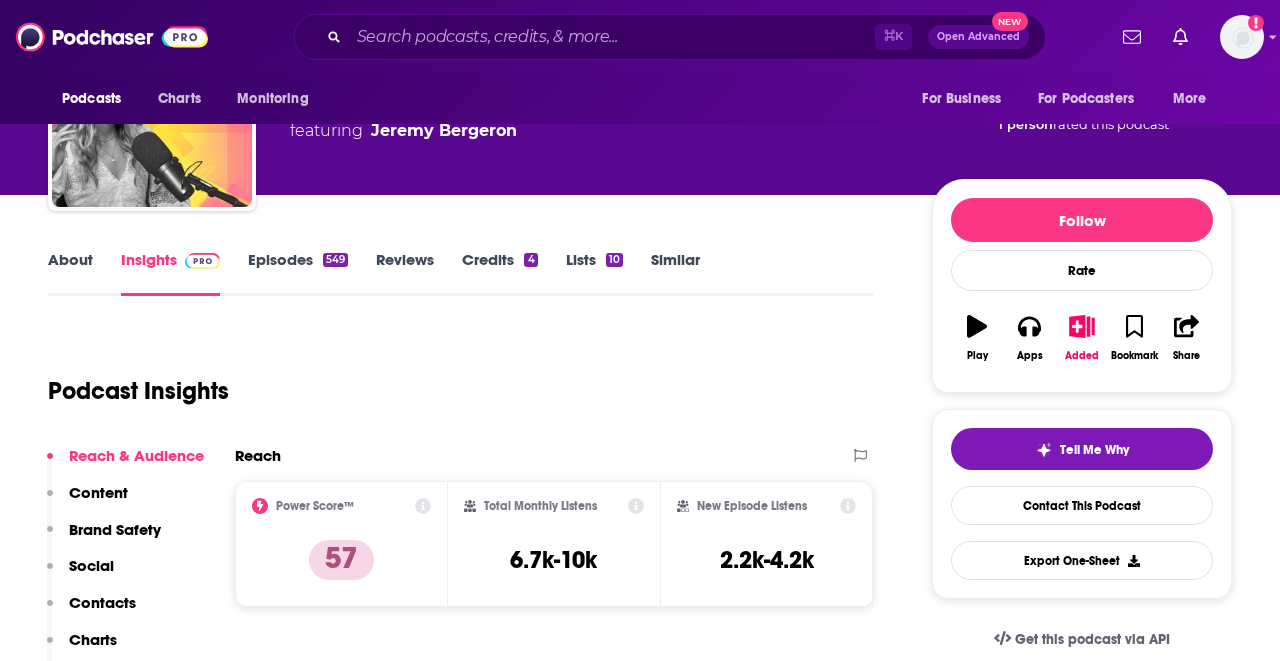 scroll, scrollTop: 0, scrollLeft: 0, axis: both 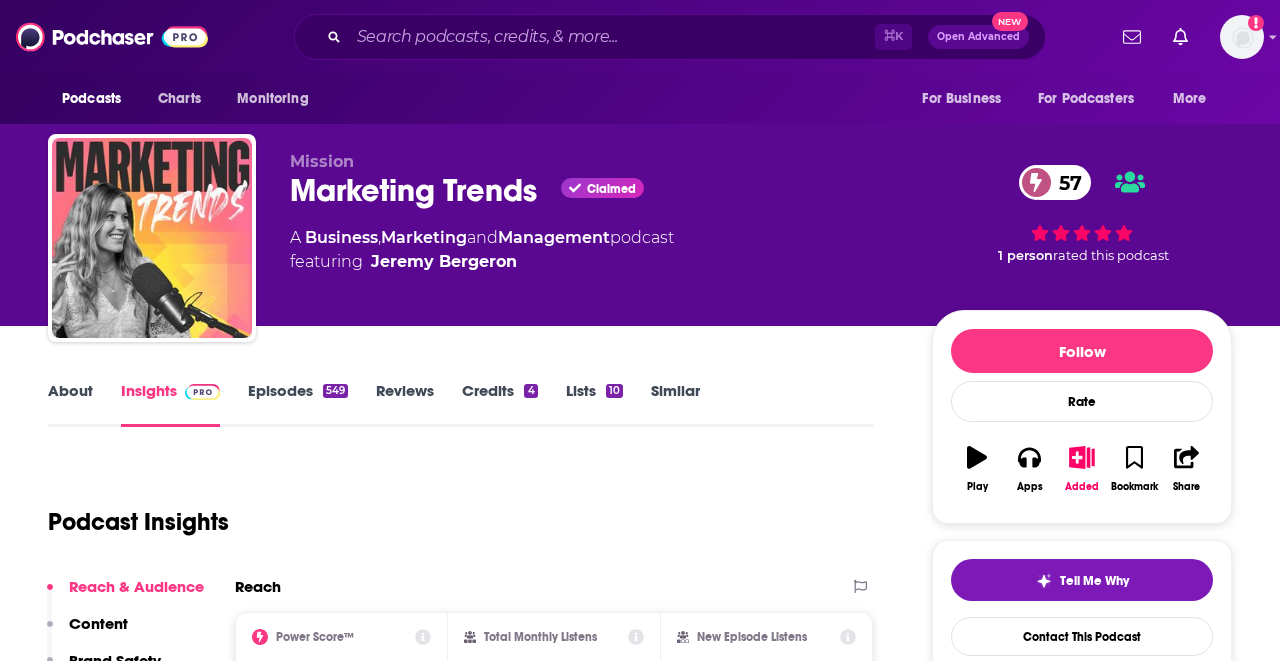 type on "https://www.podchaser.com/podcasts/full-funnel-b2b-marketing-show-1101000" 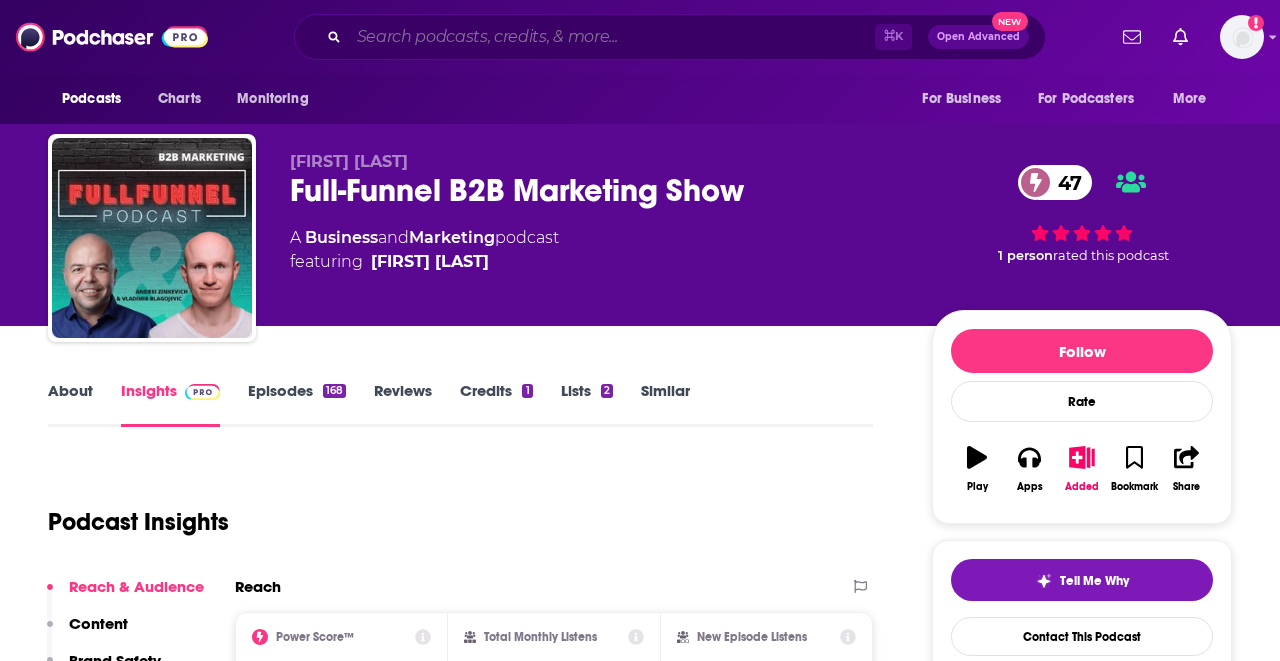 click at bounding box center (612, 37) 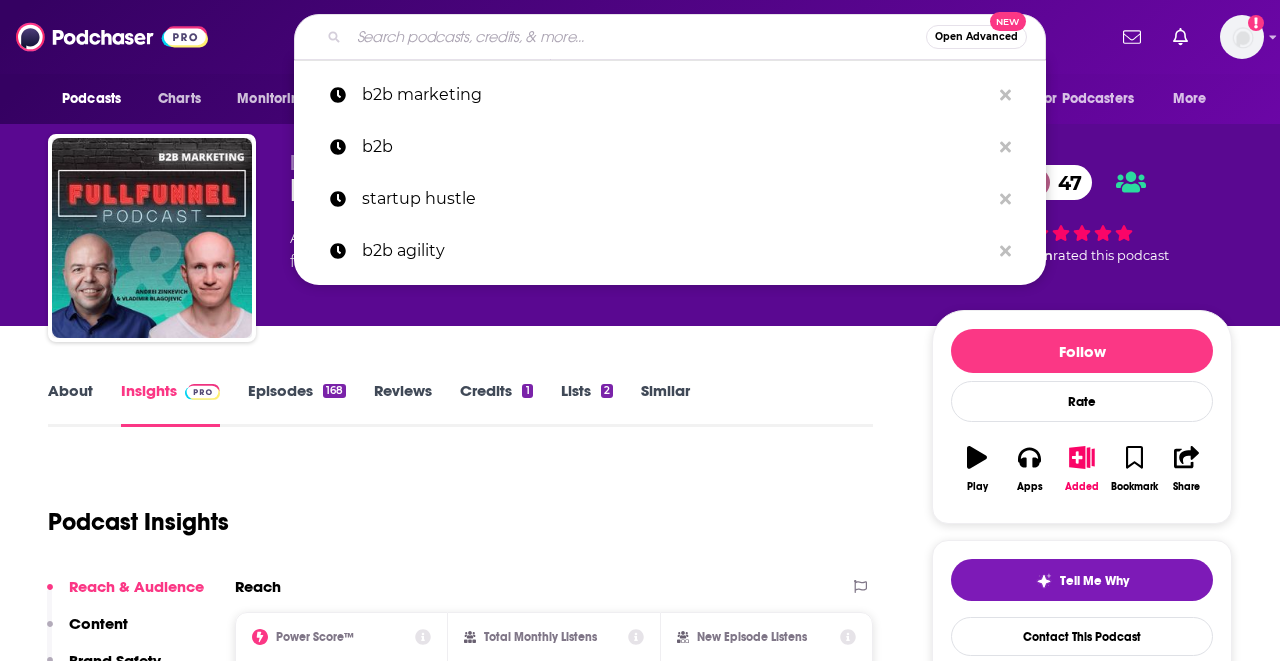 type on "b" 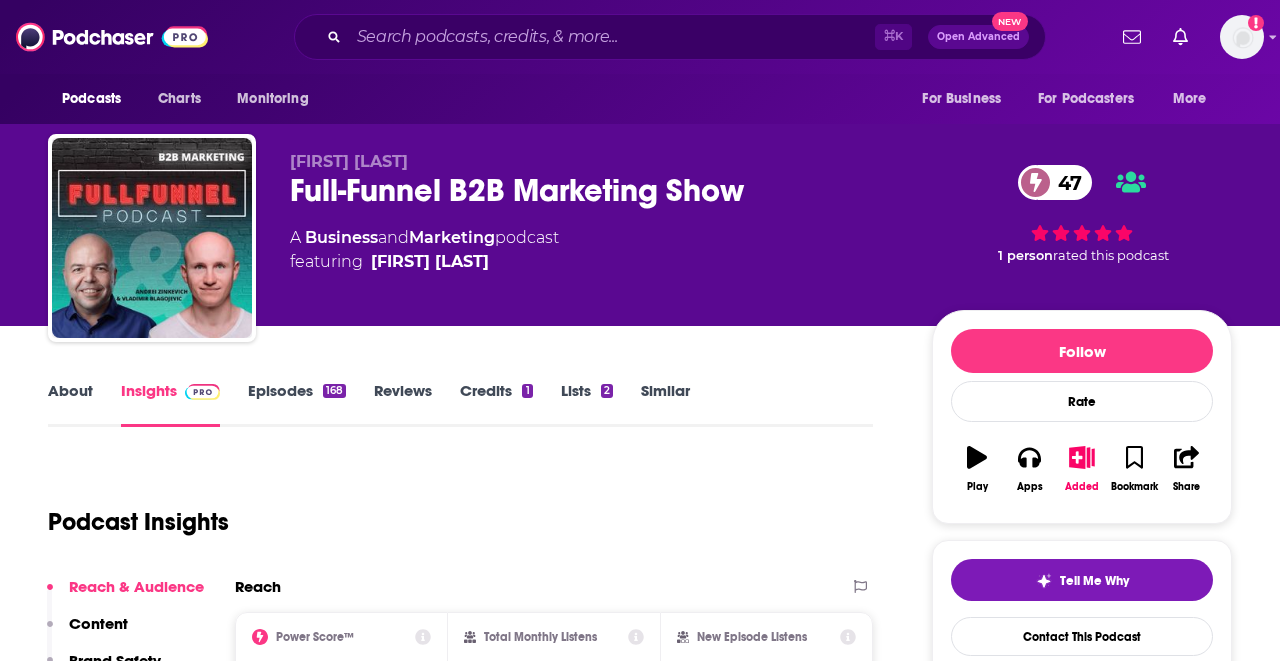 scroll, scrollTop: 0, scrollLeft: 0, axis: both 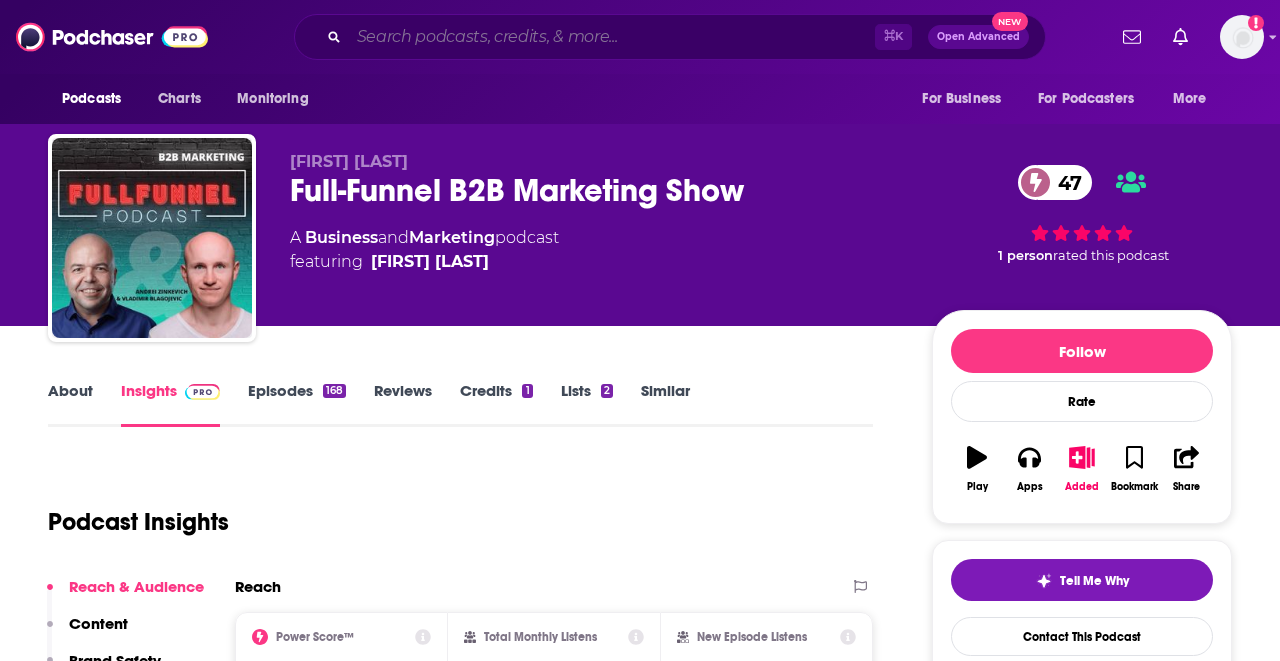click at bounding box center (612, 37) 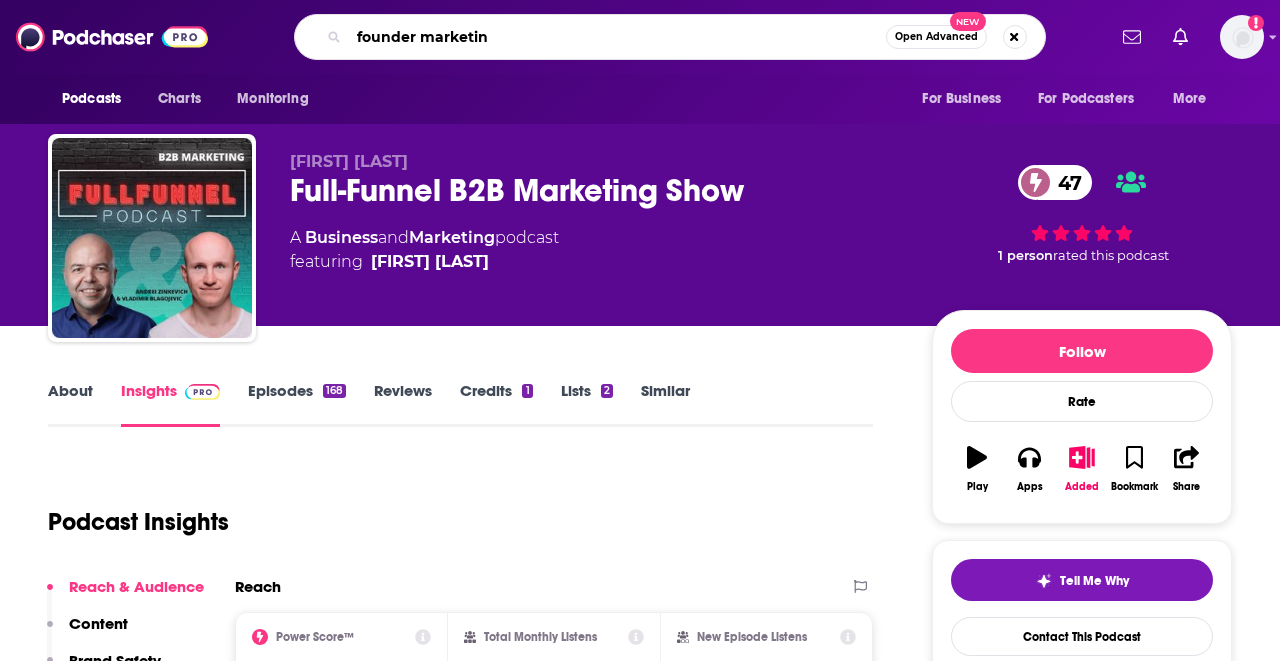 type on "founder marketing" 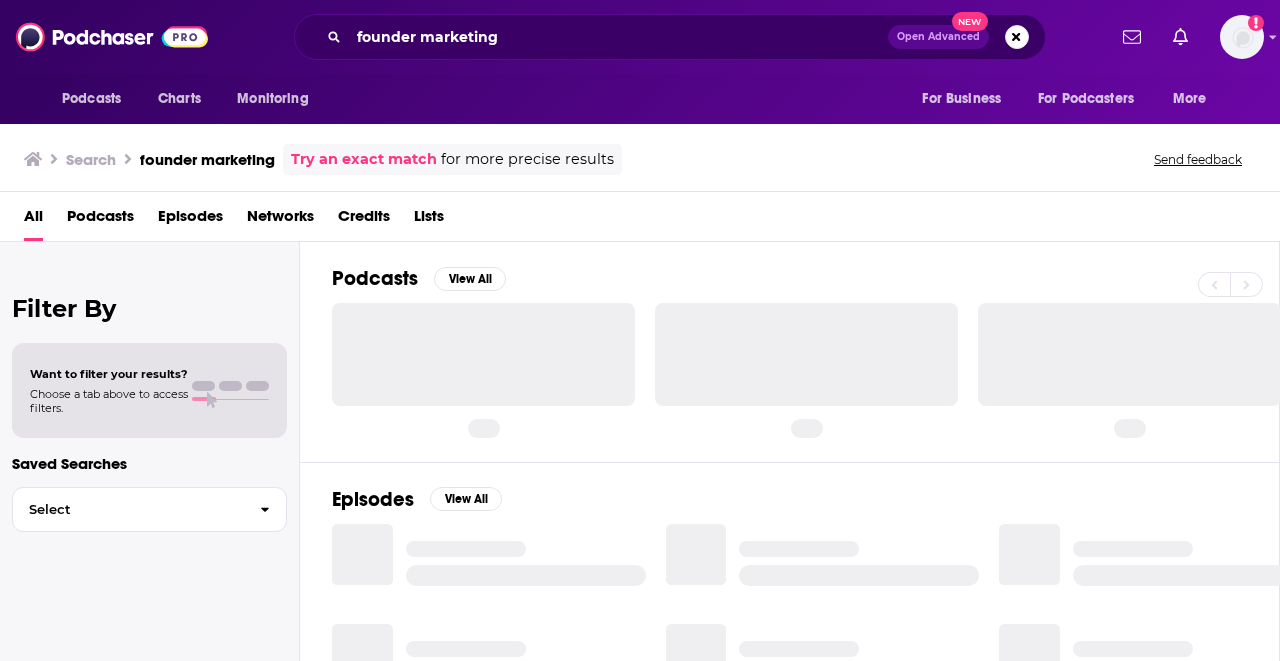 scroll, scrollTop: 0, scrollLeft: 0, axis: both 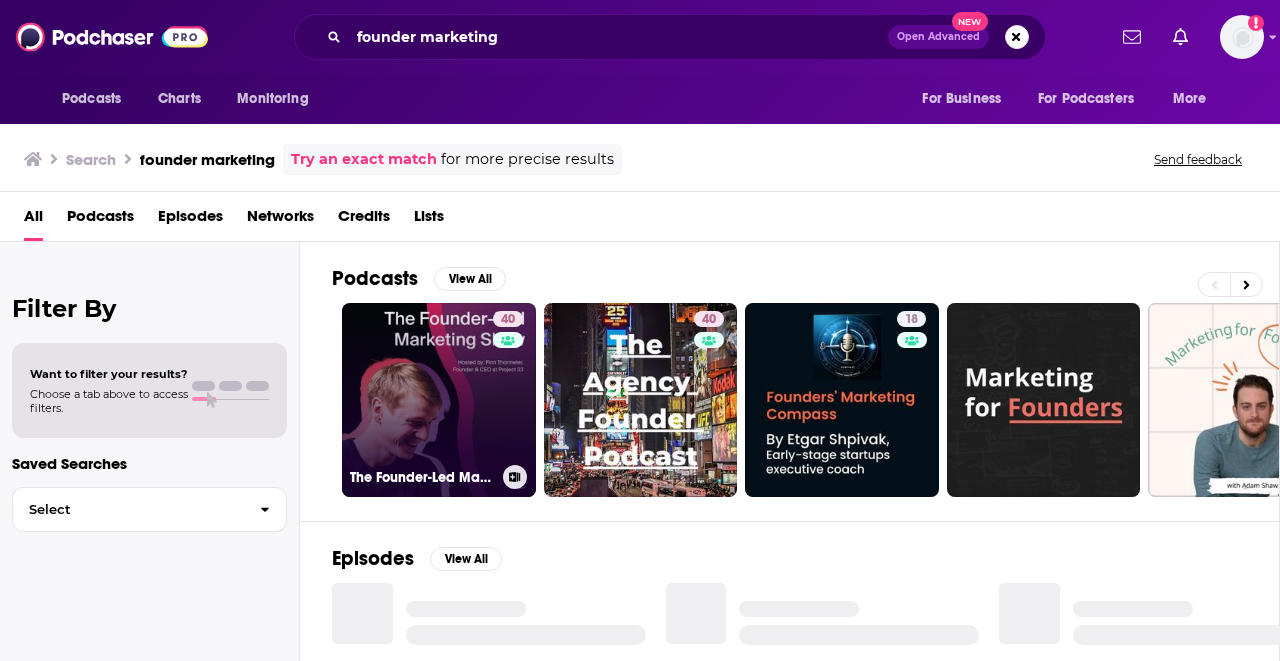 click on "40 The Founder-Led Marketing Show" at bounding box center [439, 400] 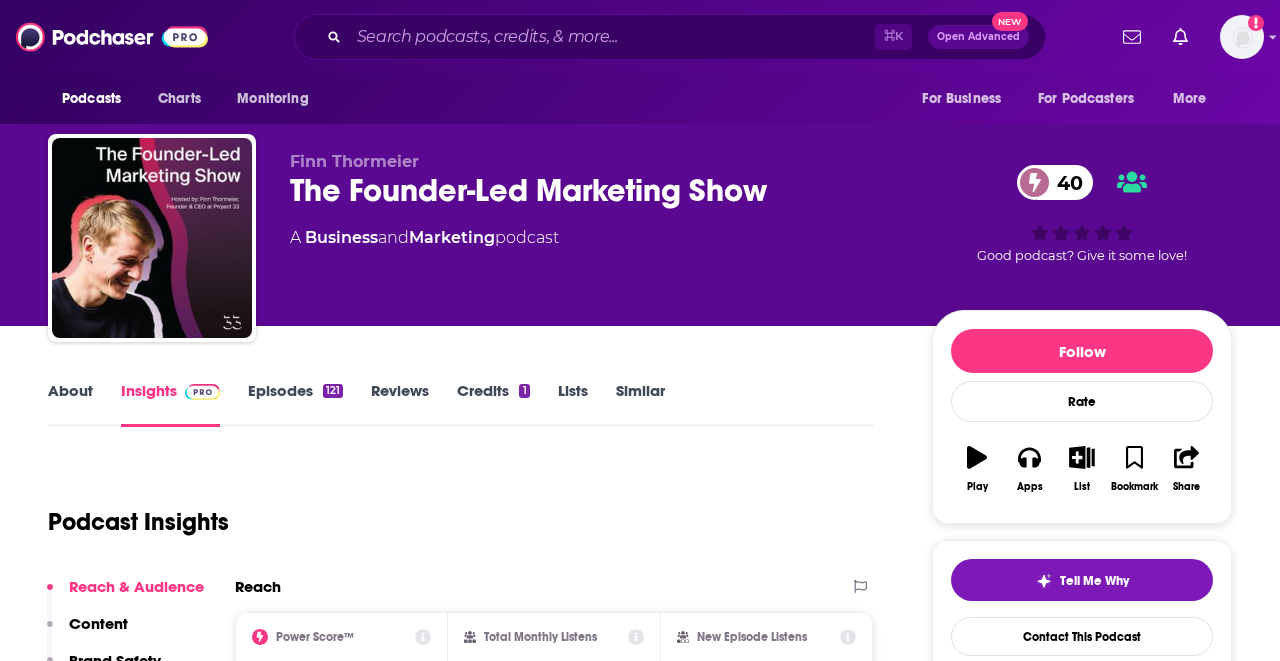 click on "121" at bounding box center (333, 391) 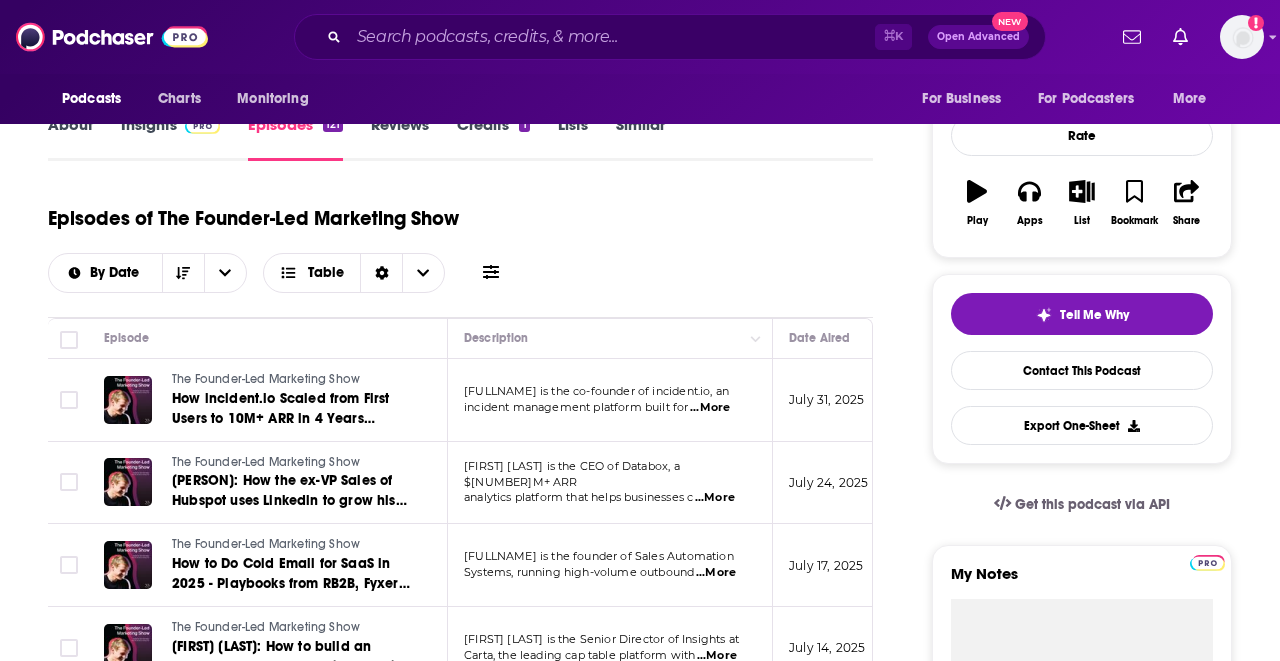 scroll, scrollTop: 255, scrollLeft: 0, axis: vertical 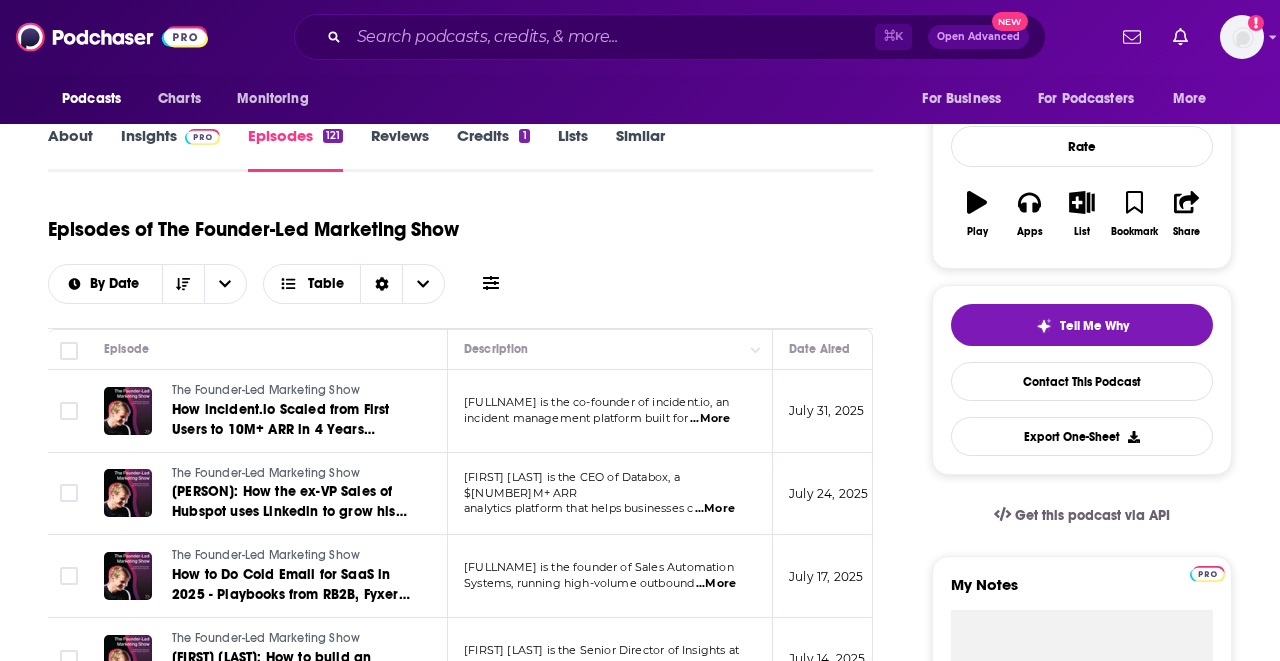 click 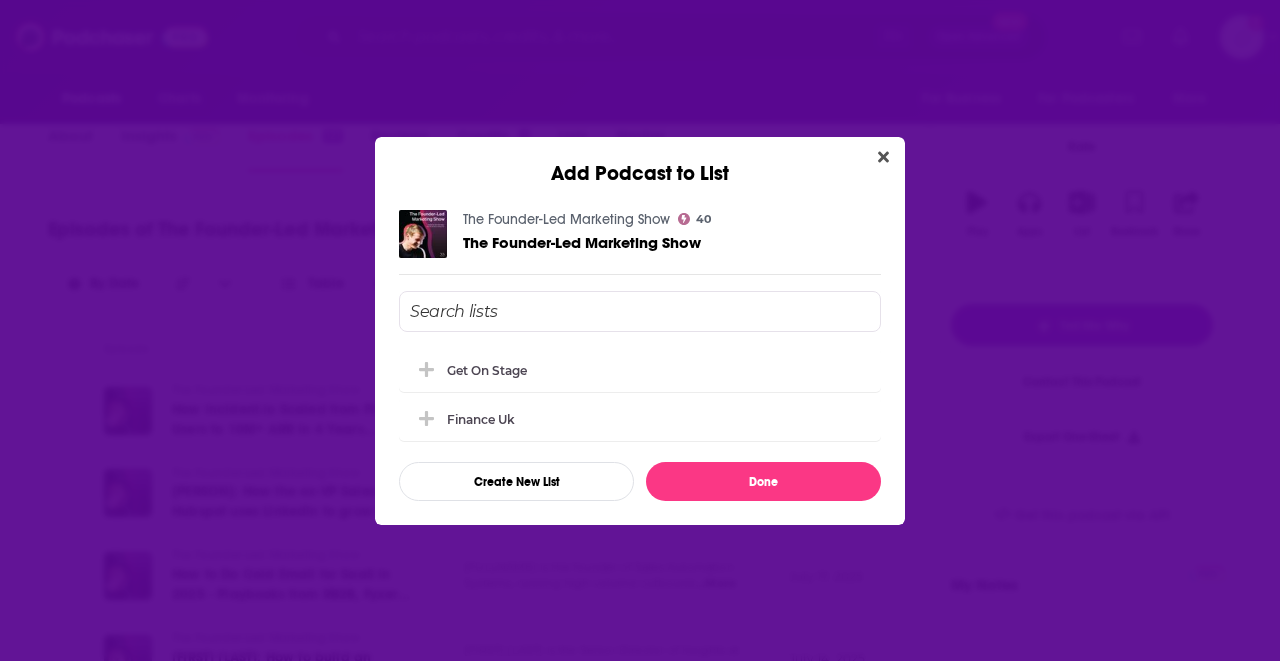 scroll, scrollTop: 0, scrollLeft: 0, axis: both 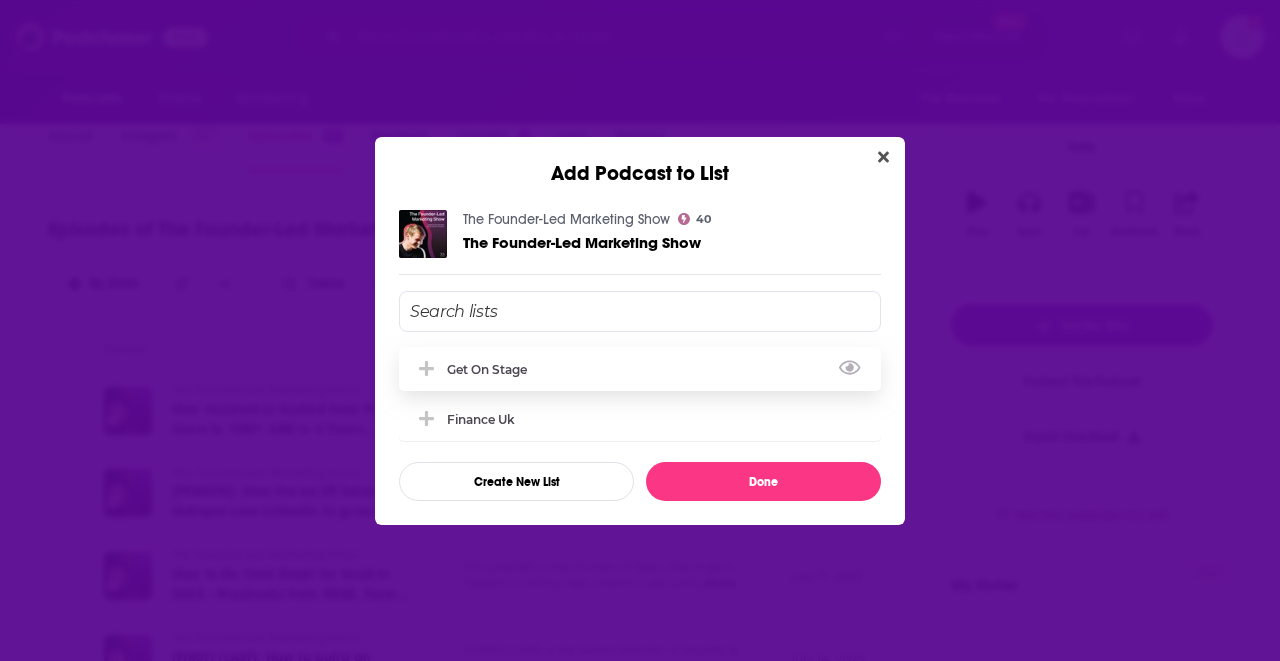 click on "Get on Stage" at bounding box center [640, 369] 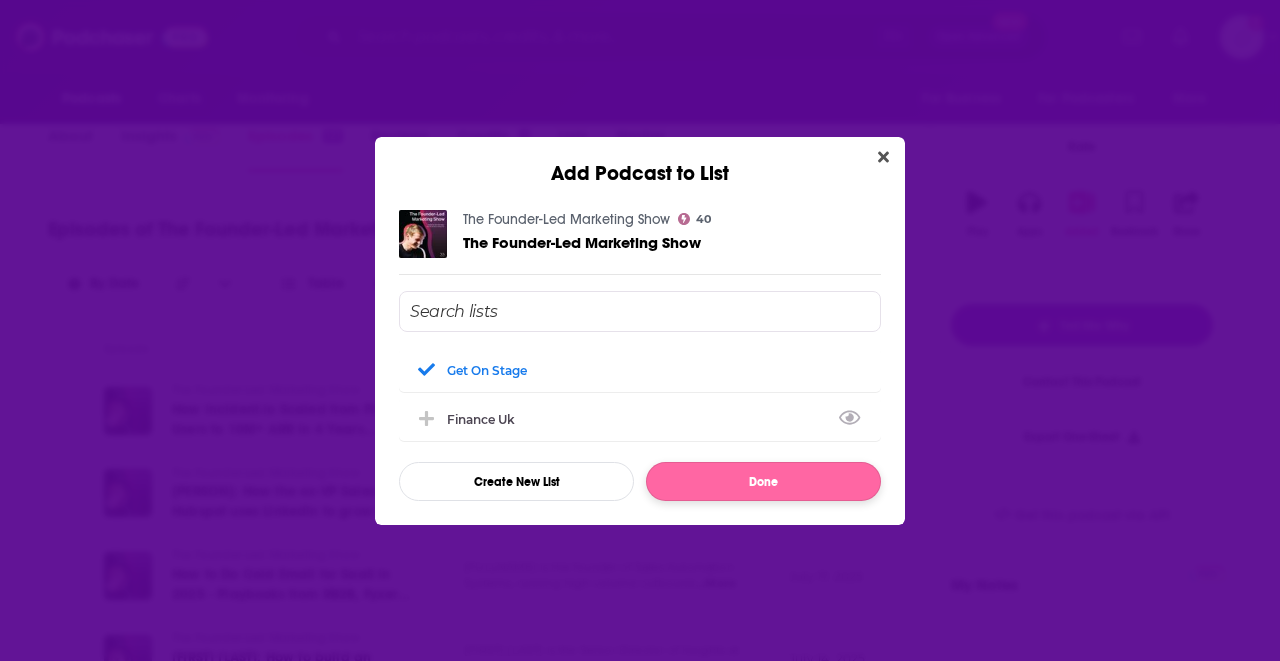 click on "Done" at bounding box center [763, 481] 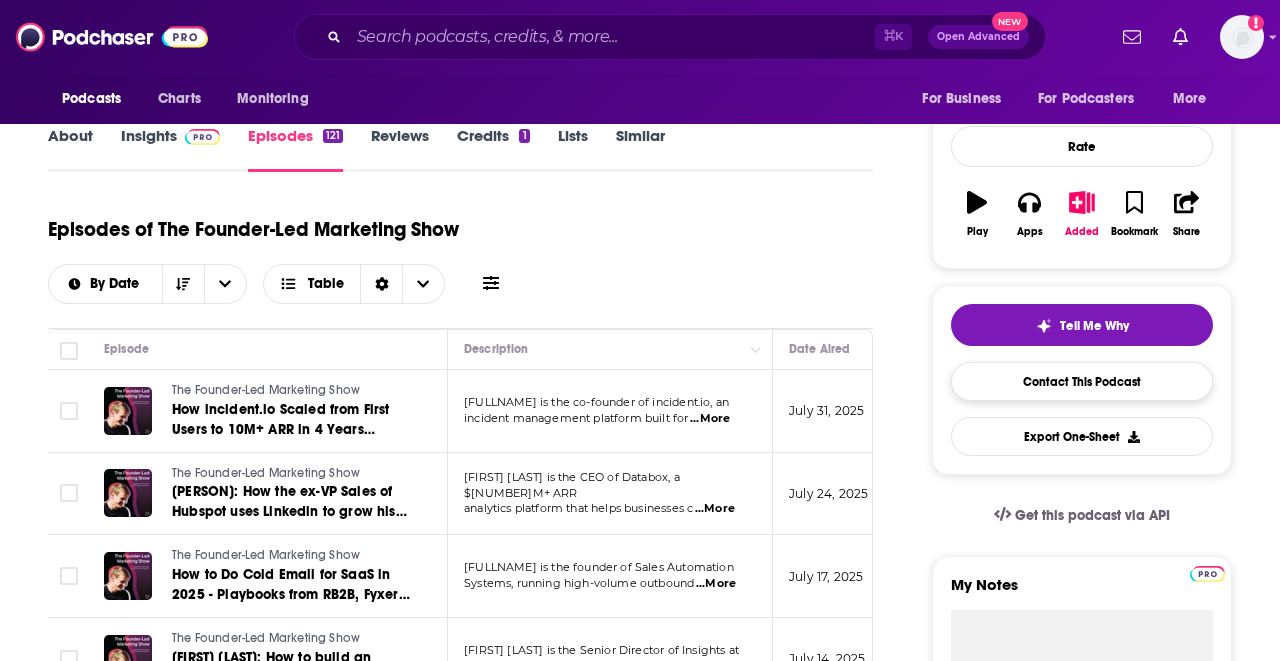 click on "Contact This Podcast" at bounding box center (1082, 381) 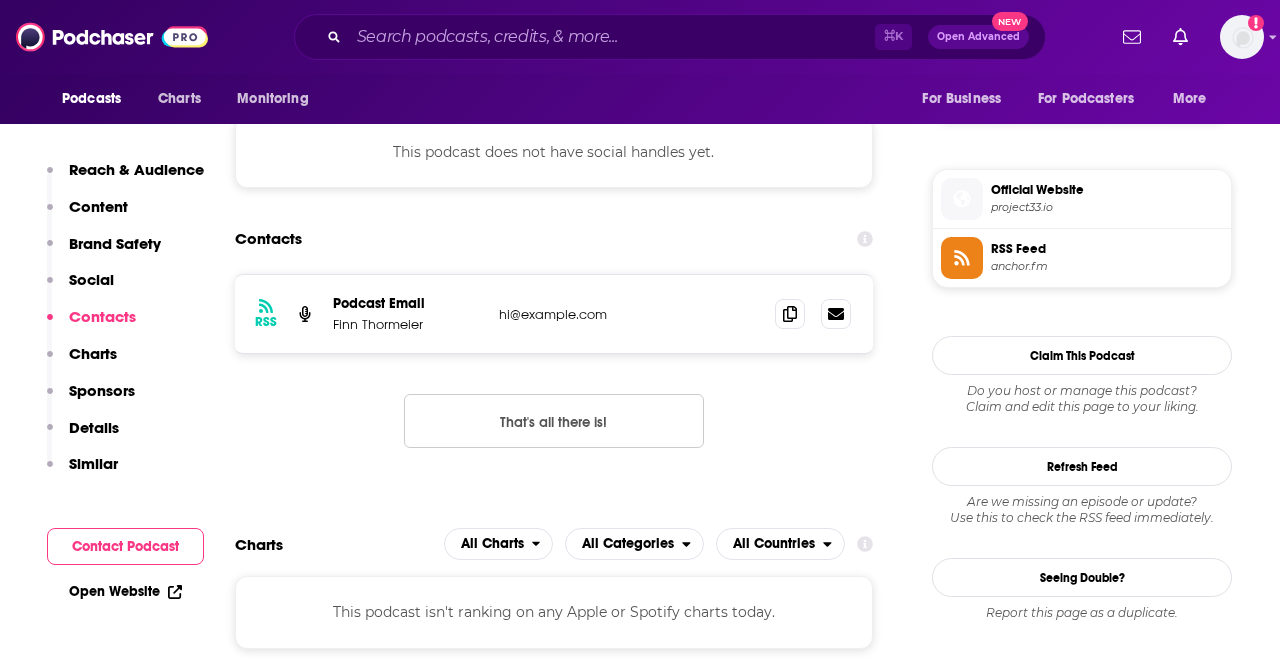 scroll, scrollTop: 1409, scrollLeft: 0, axis: vertical 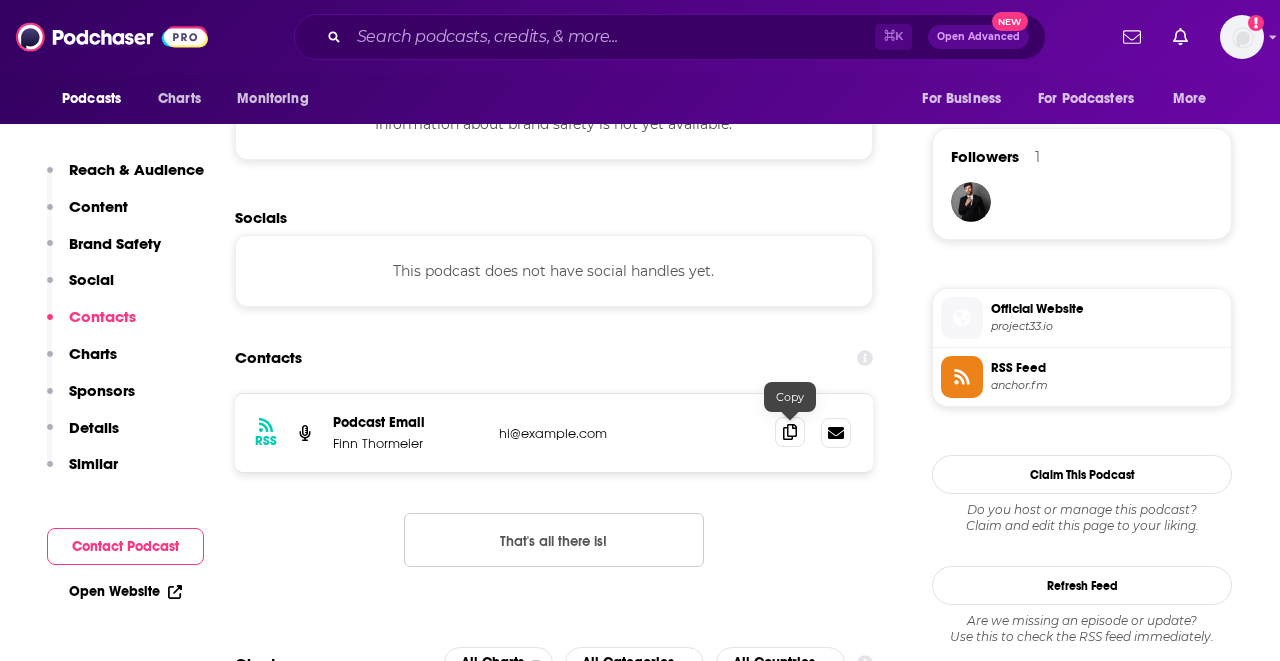 click 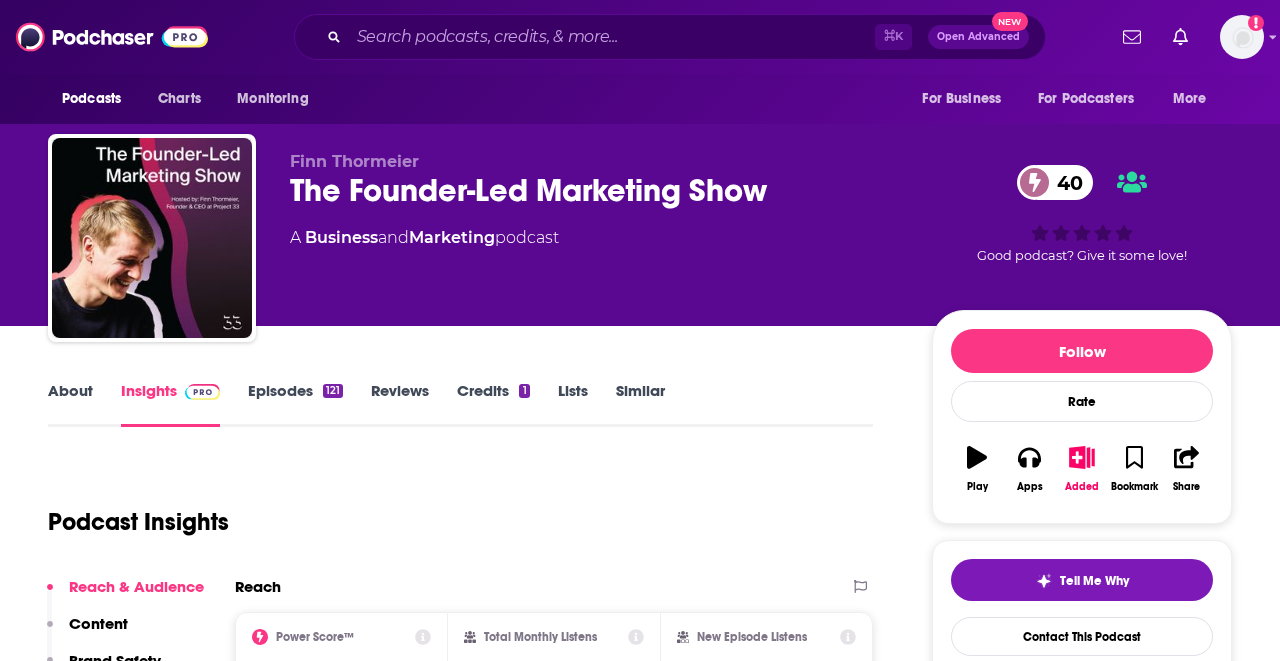 scroll, scrollTop: 0, scrollLeft: 0, axis: both 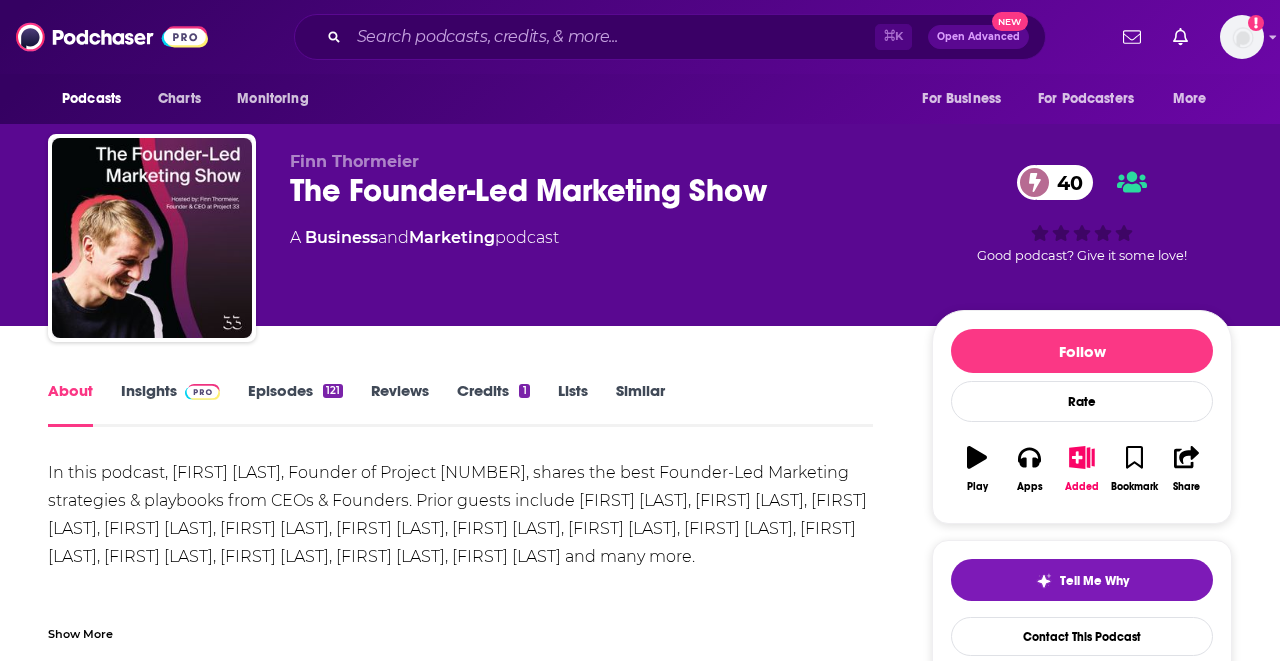 click on "Episodes 121" at bounding box center (295, 404) 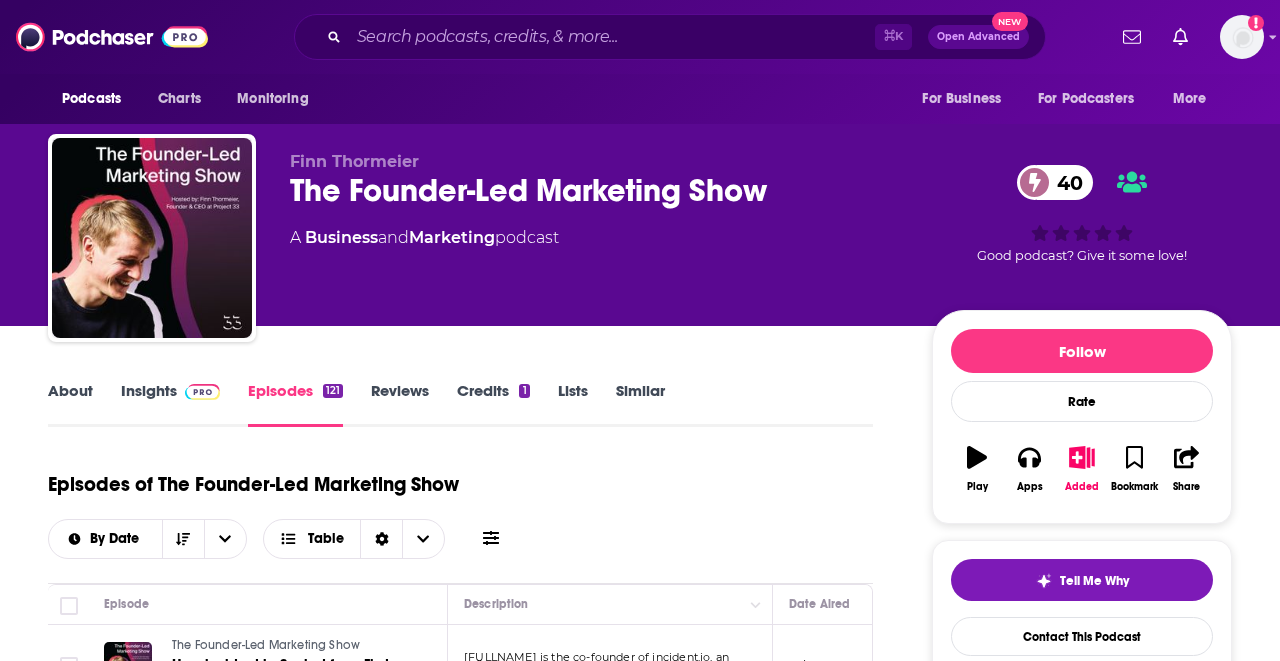 scroll, scrollTop: 0, scrollLeft: 0, axis: both 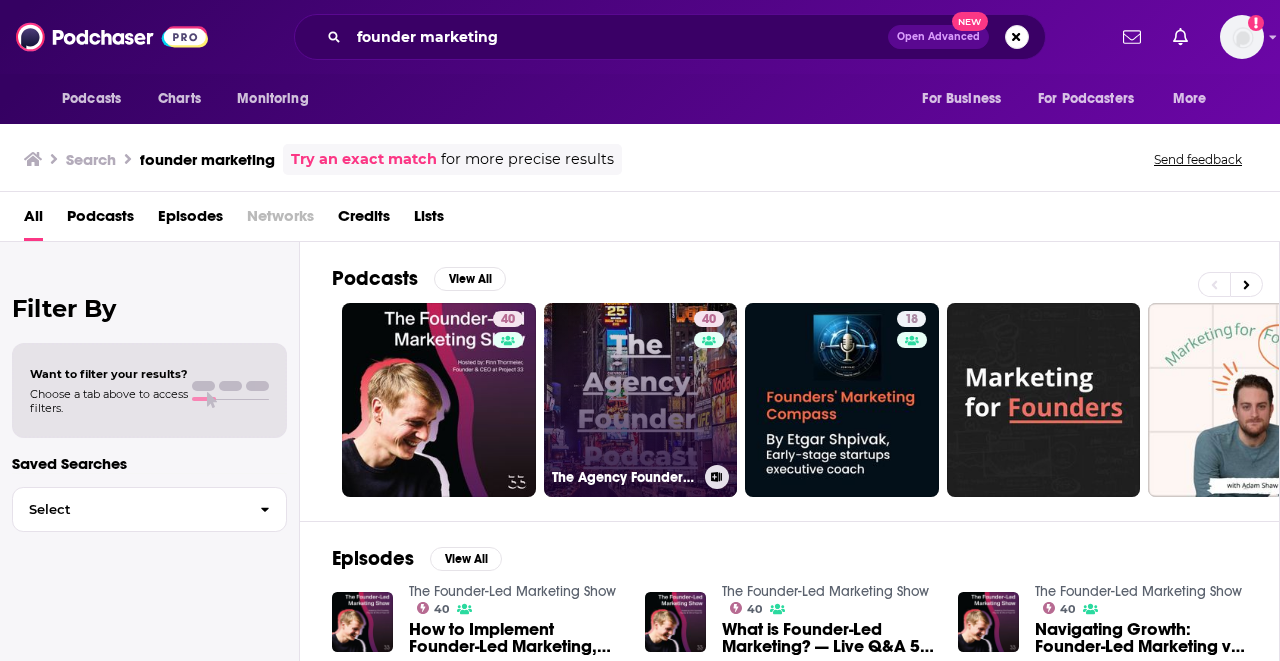 click on "40 The Agency Founder Podcast: Grow Your Marketing Agency" at bounding box center [641, 400] 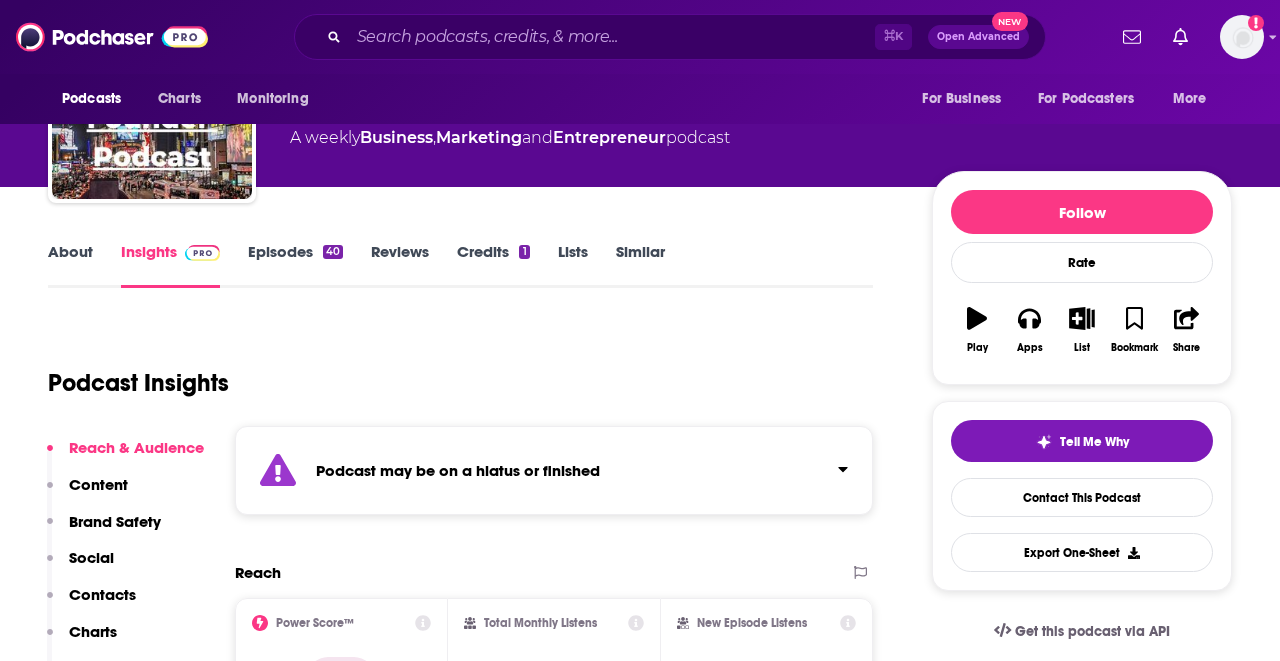 scroll, scrollTop: 108, scrollLeft: 0, axis: vertical 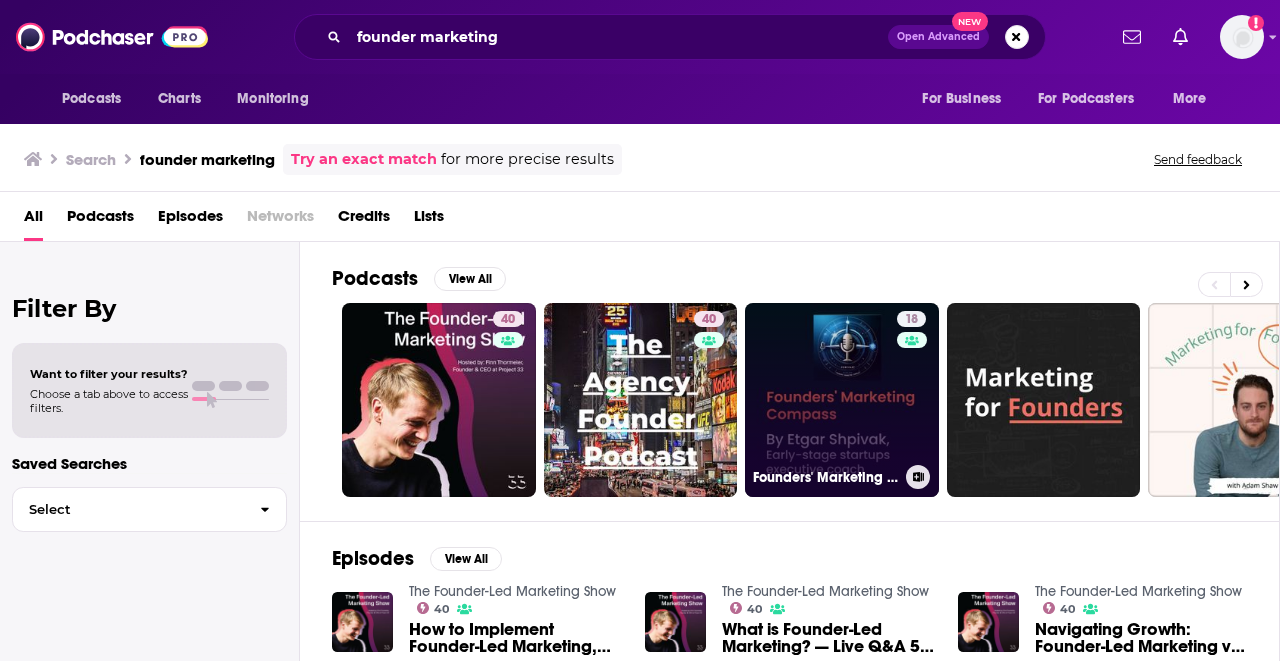 click on "18 Founders' Marketing Compass" at bounding box center (842, 400) 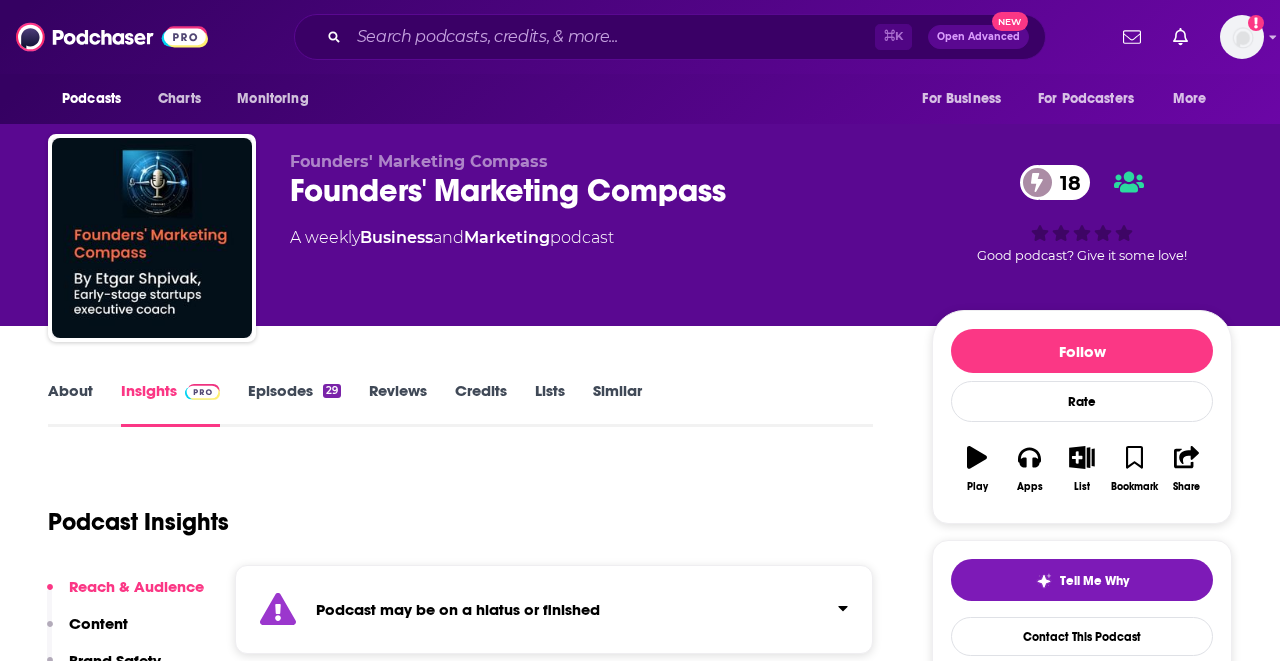 click on "Episodes 29" at bounding box center [294, 404] 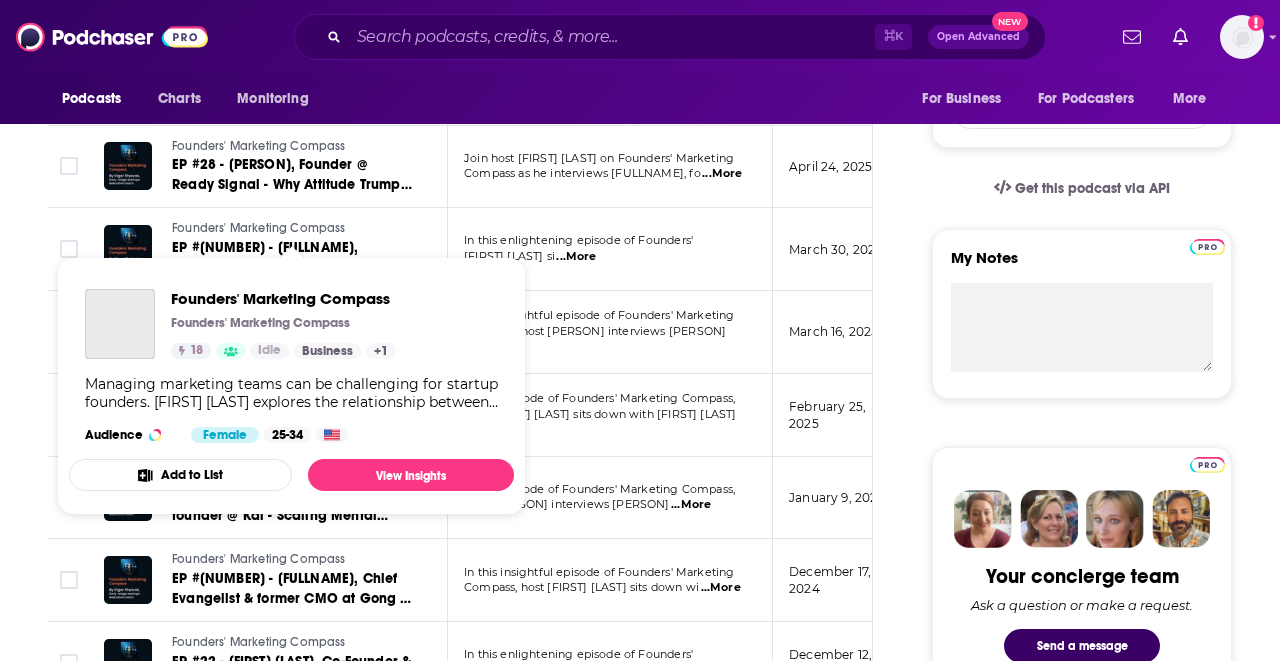 scroll, scrollTop: 603, scrollLeft: 0, axis: vertical 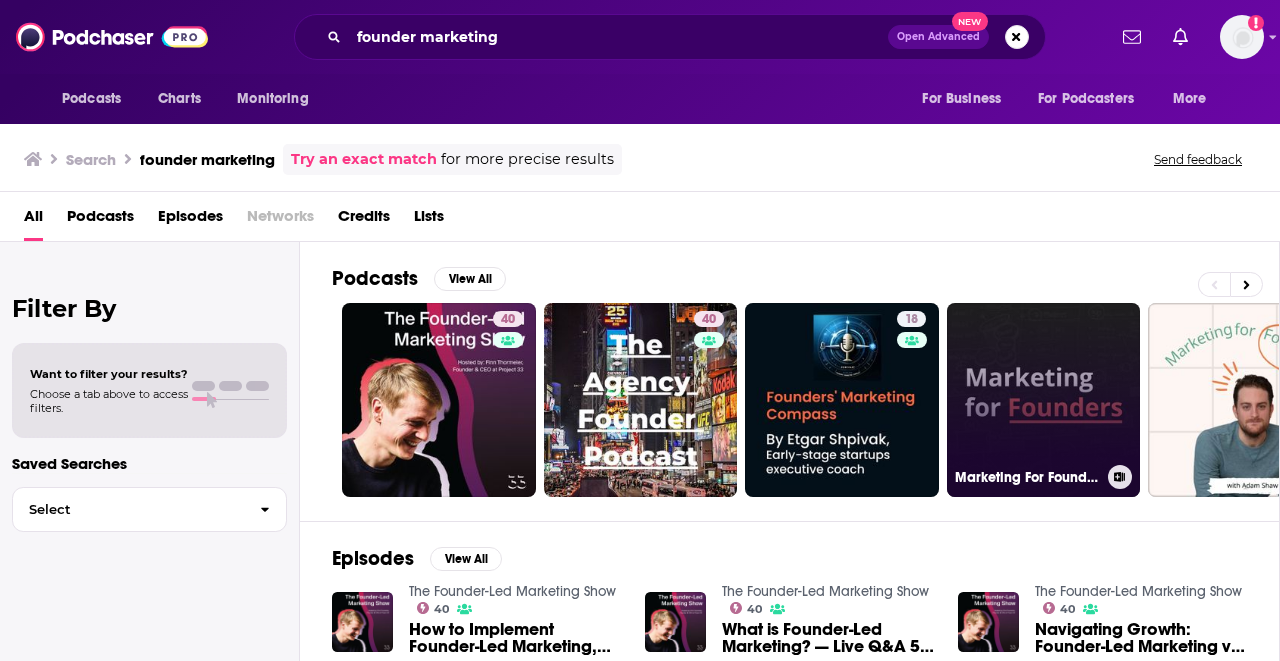 click on "Marketing For Founders | Growth Hacking | Startups | Direct Response Marketing" at bounding box center (1044, 400) 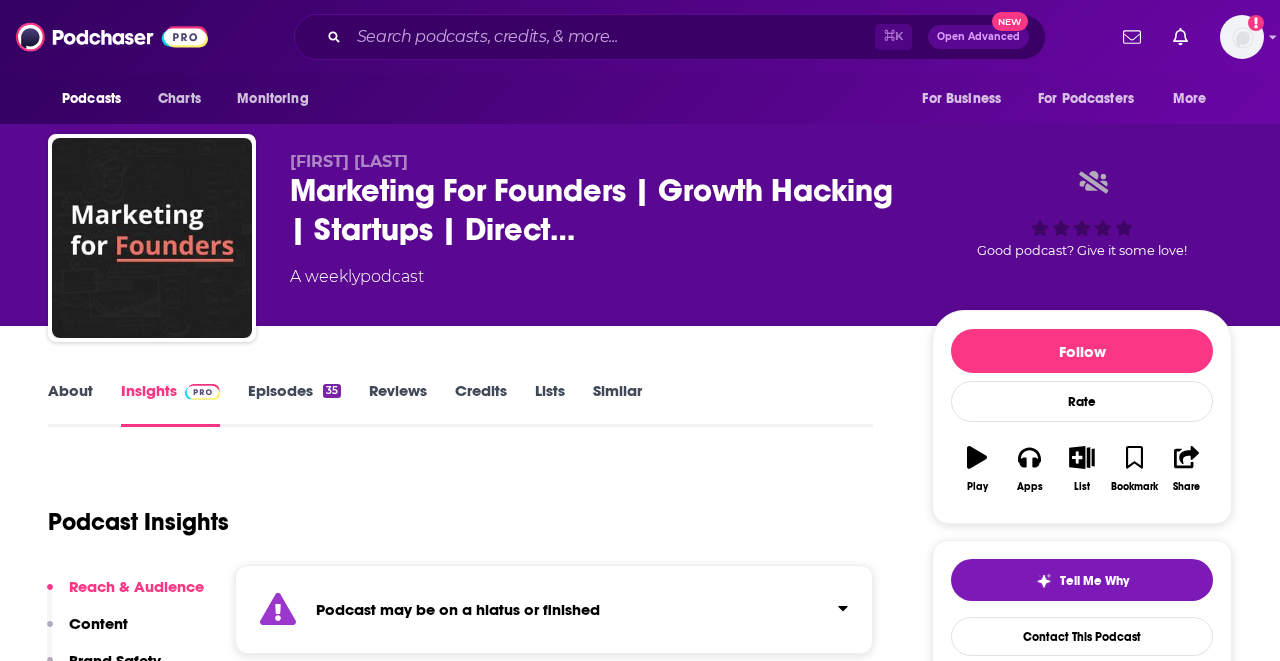 click on "Episodes 35" at bounding box center (294, 404) 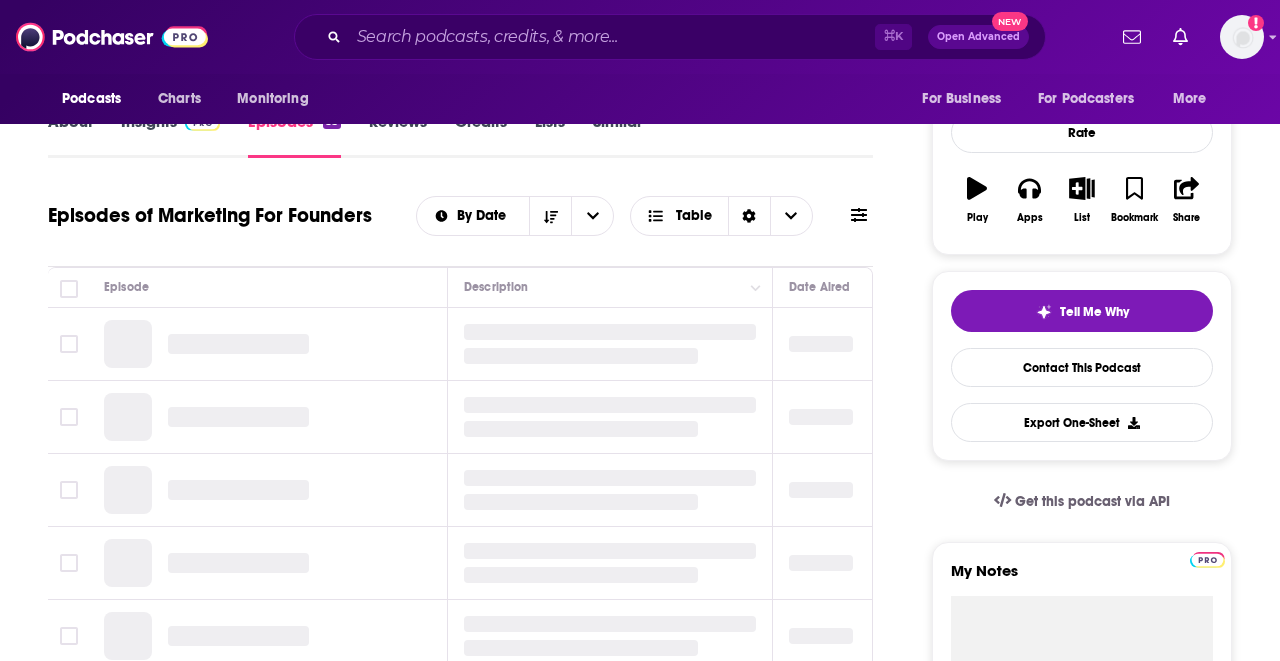 scroll, scrollTop: 470, scrollLeft: 0, axis: vertical 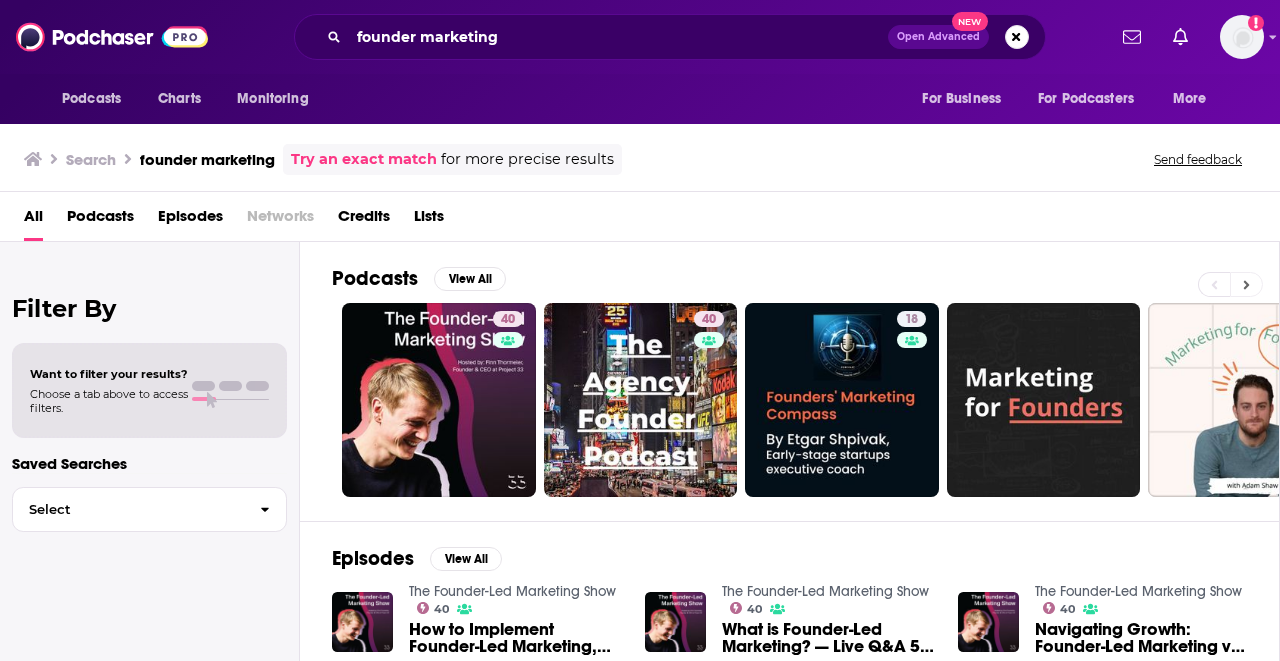 click 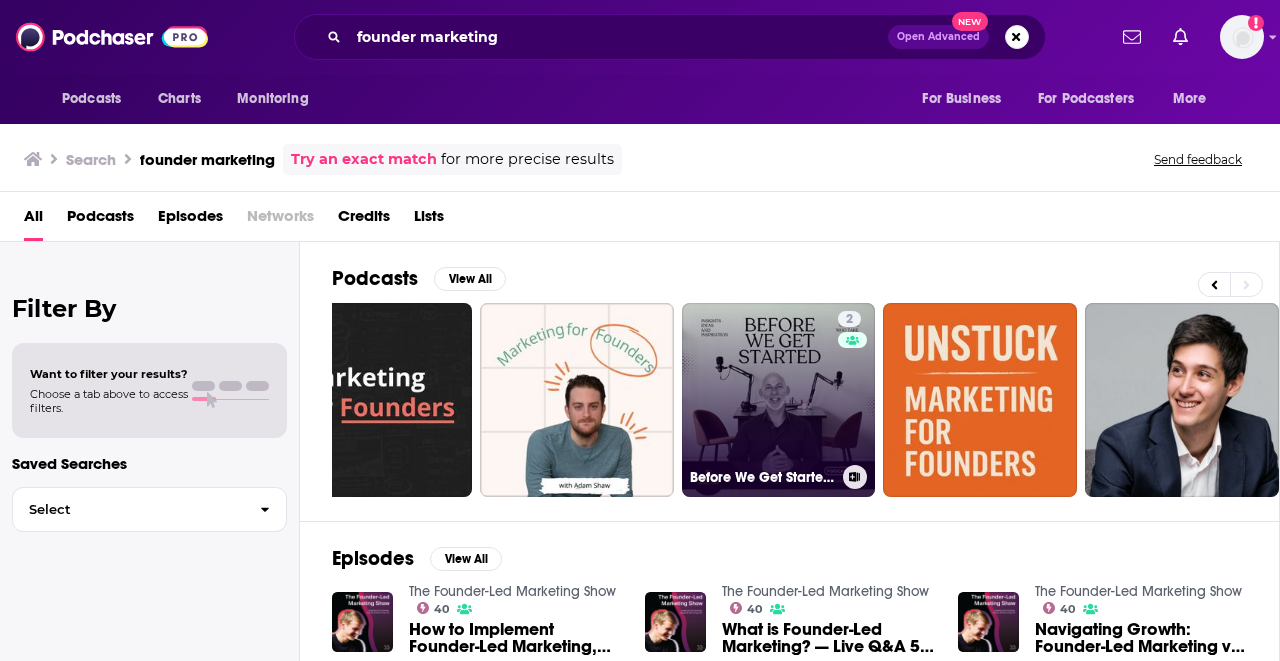 click on "2 Before We Get Started - [FIRST] [LAST]- Founder Sydney Digital Marketing" at bounding box center (779, 400) 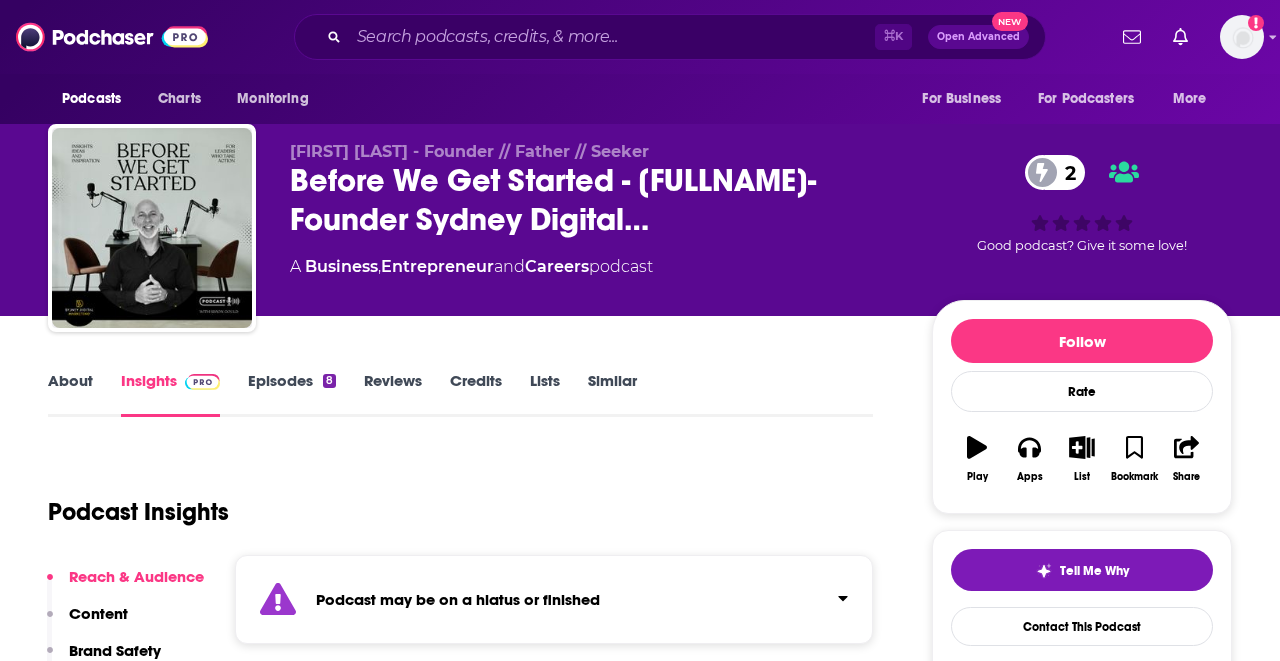 scroll, scrollTop: 11, scrollLeft: 0, axis: vertical 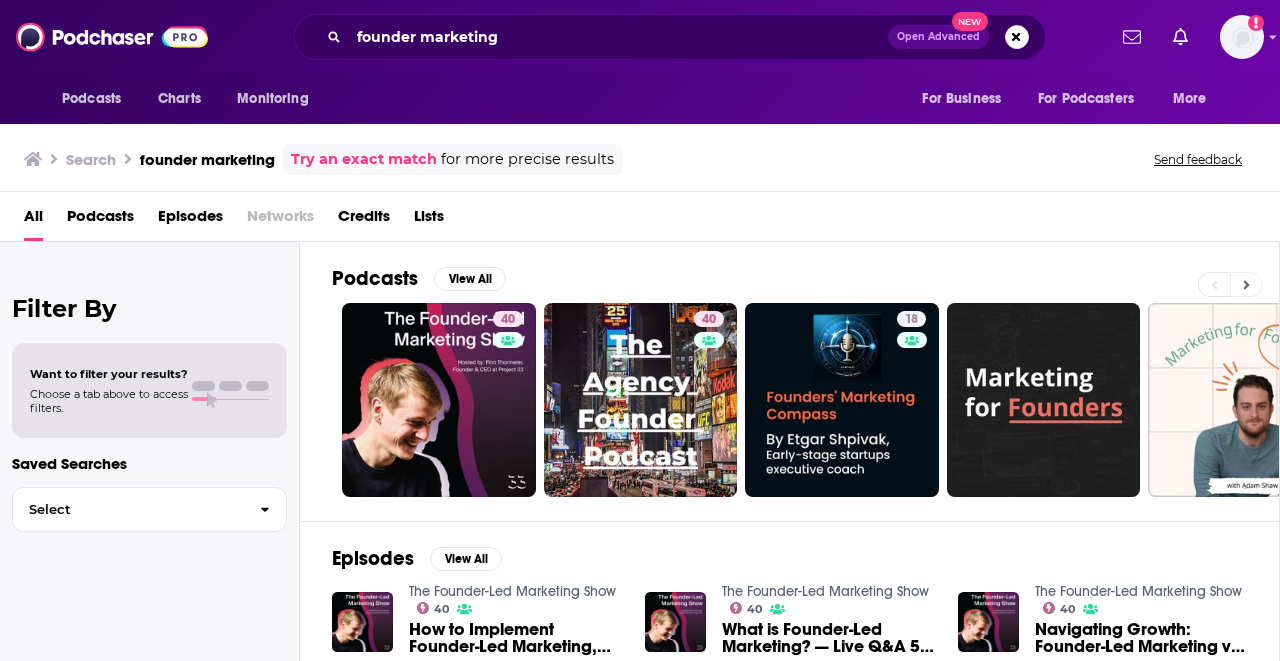 click at bounding box center (1246, 284) 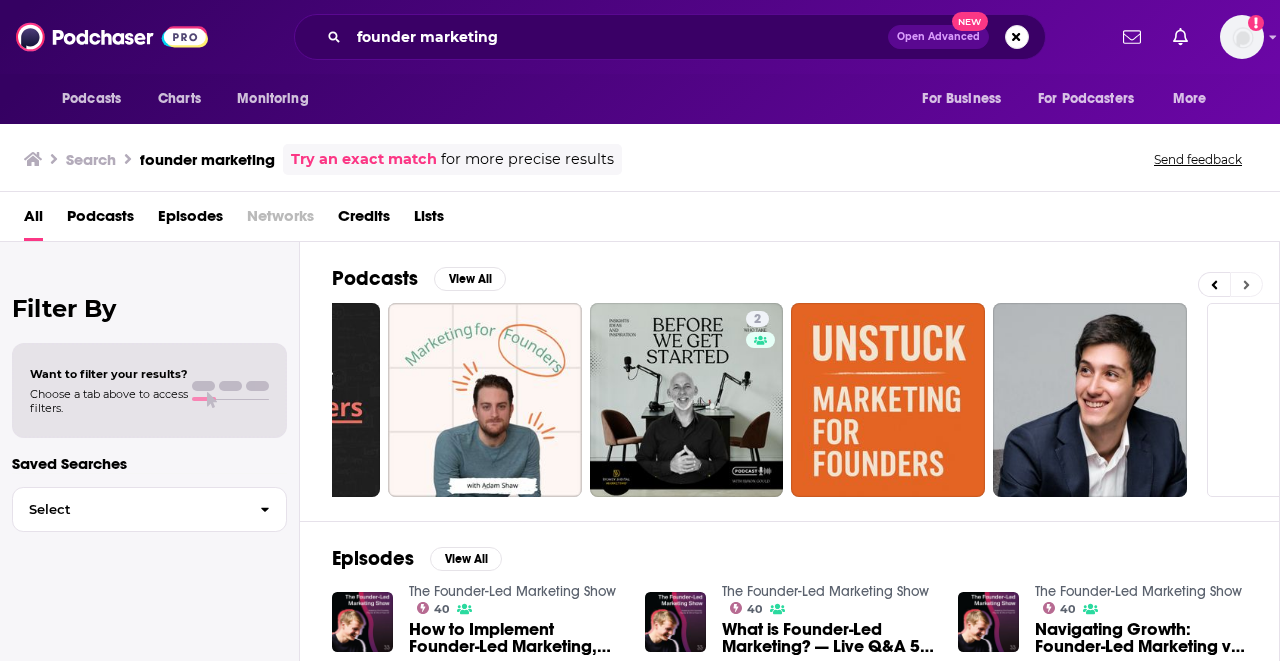 scroll, scrollTop: 0, scrollLeft: 881, axis: horizontal 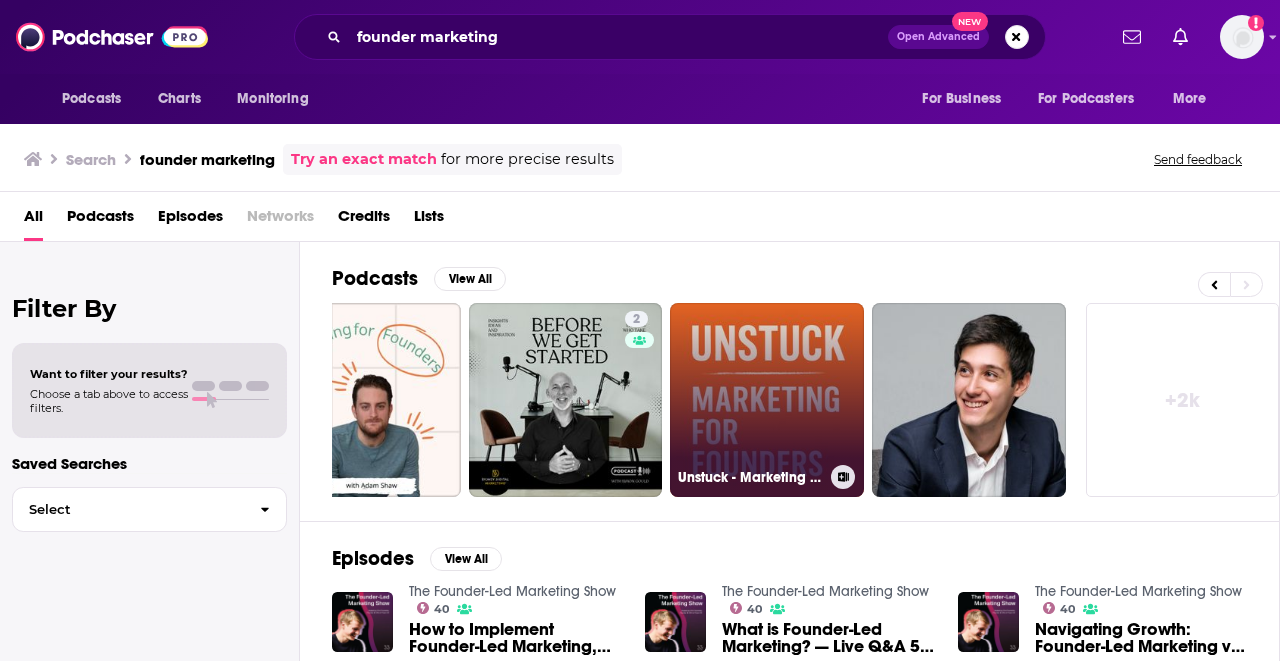 click on "Unstuck - Marketing for Founders" at bounding box center [767, 400] 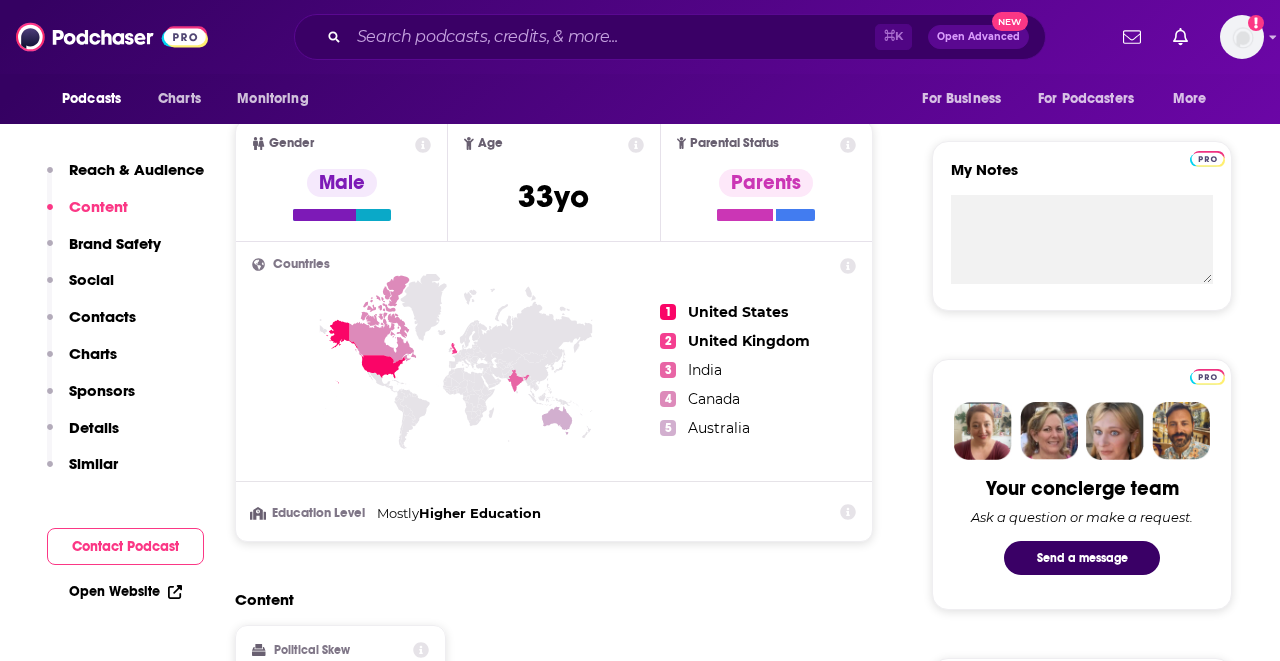 scroll, scrollTop: 372, scrollLeft: 0, axis: vertical 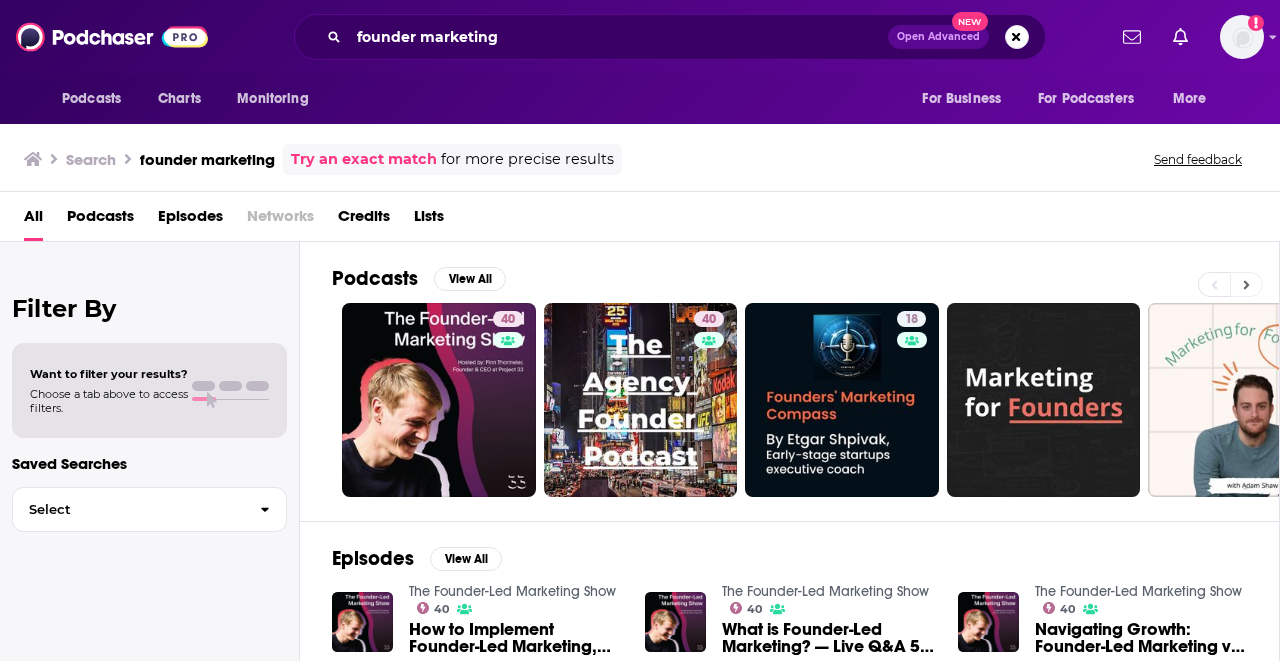click at bounding box center [1246, 284] 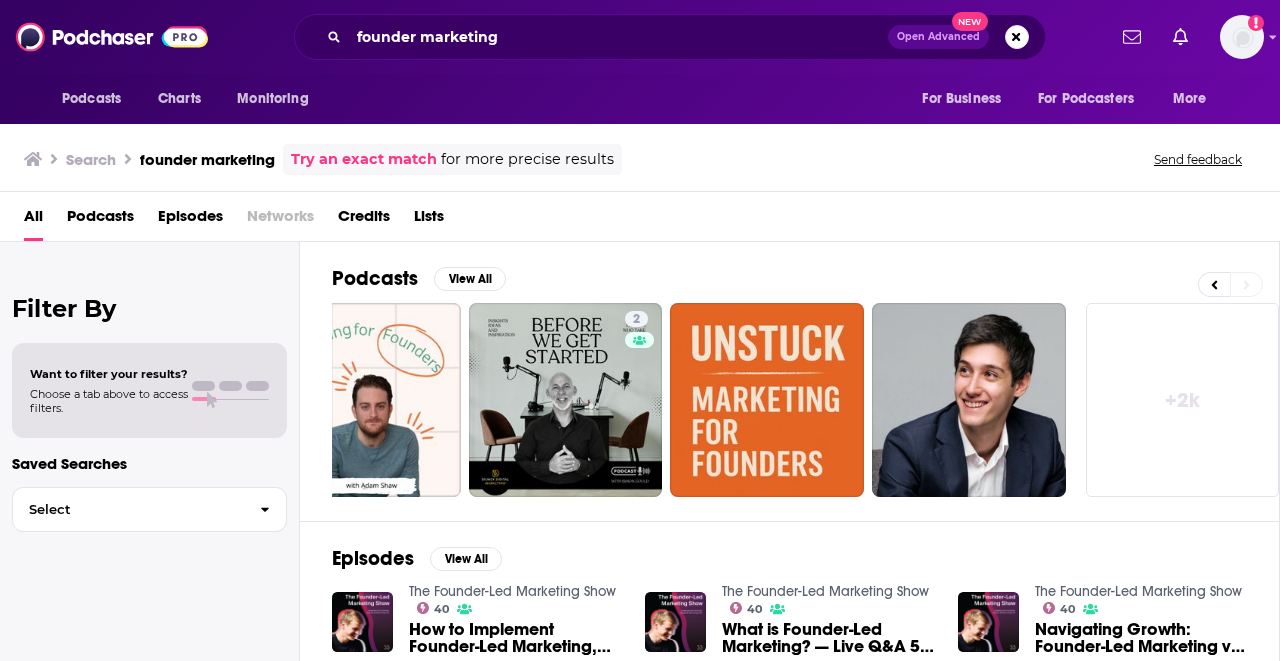 scroll, scrollTop: 0, scrollLeft: 0, axis: both 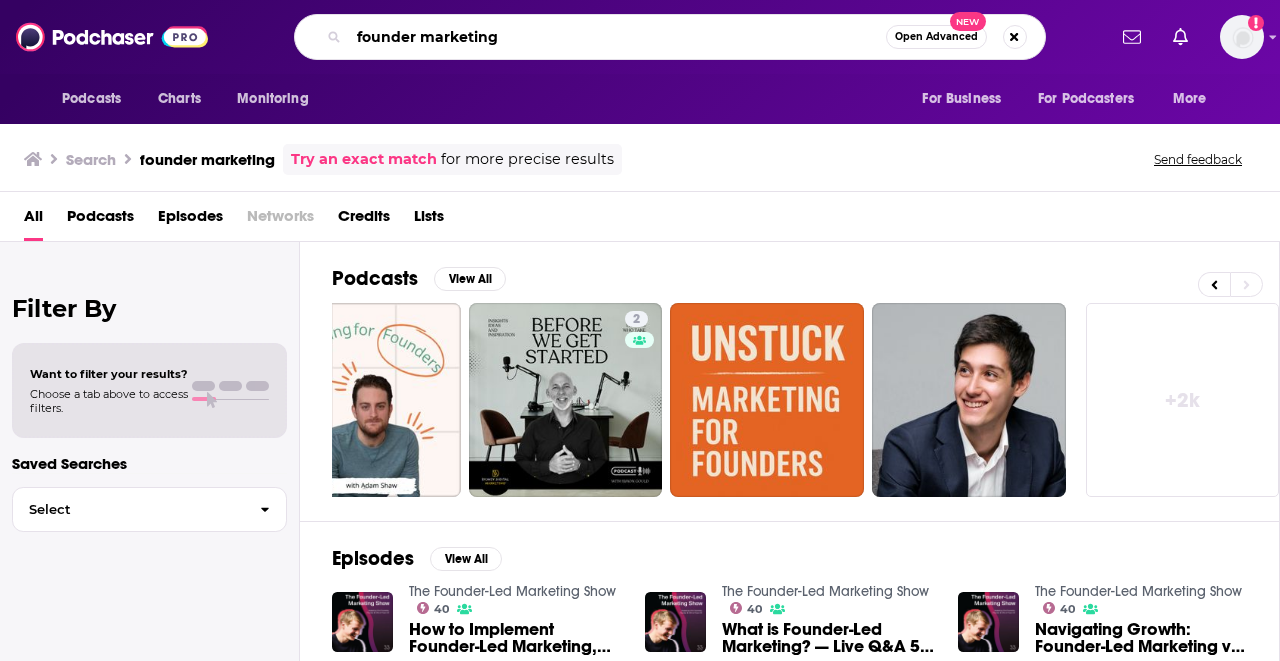 click on "founder marketing" at bounding box center [617, 37] 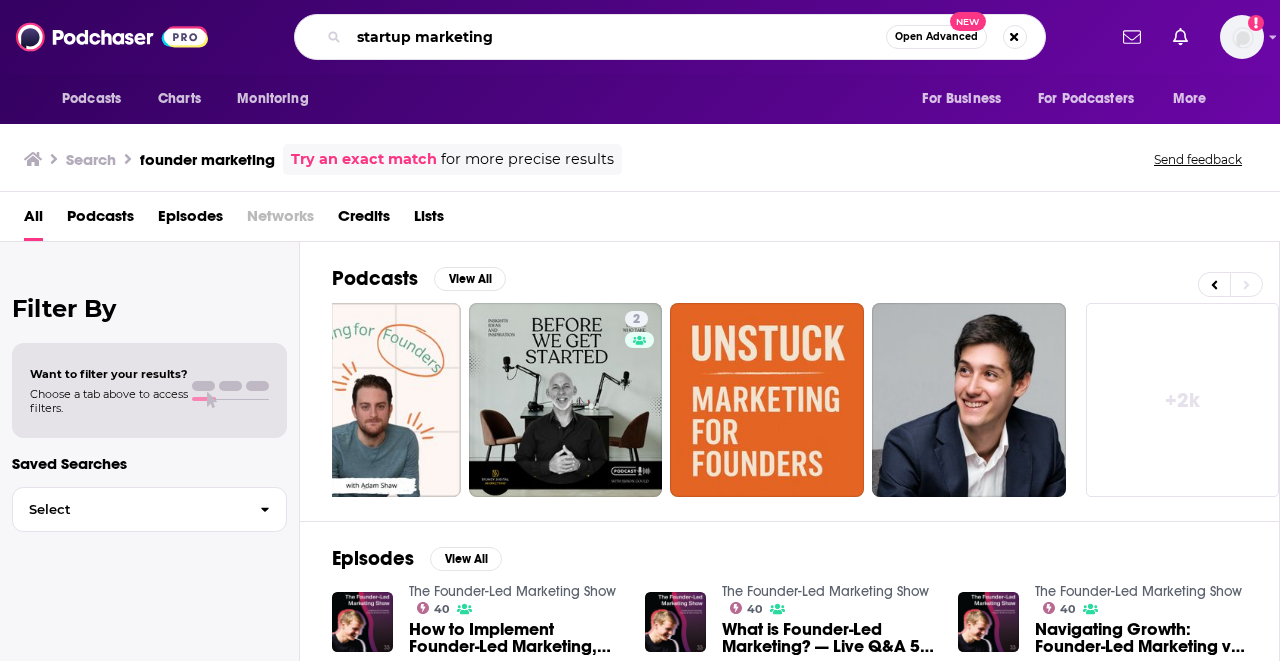 type on "startup marketing" 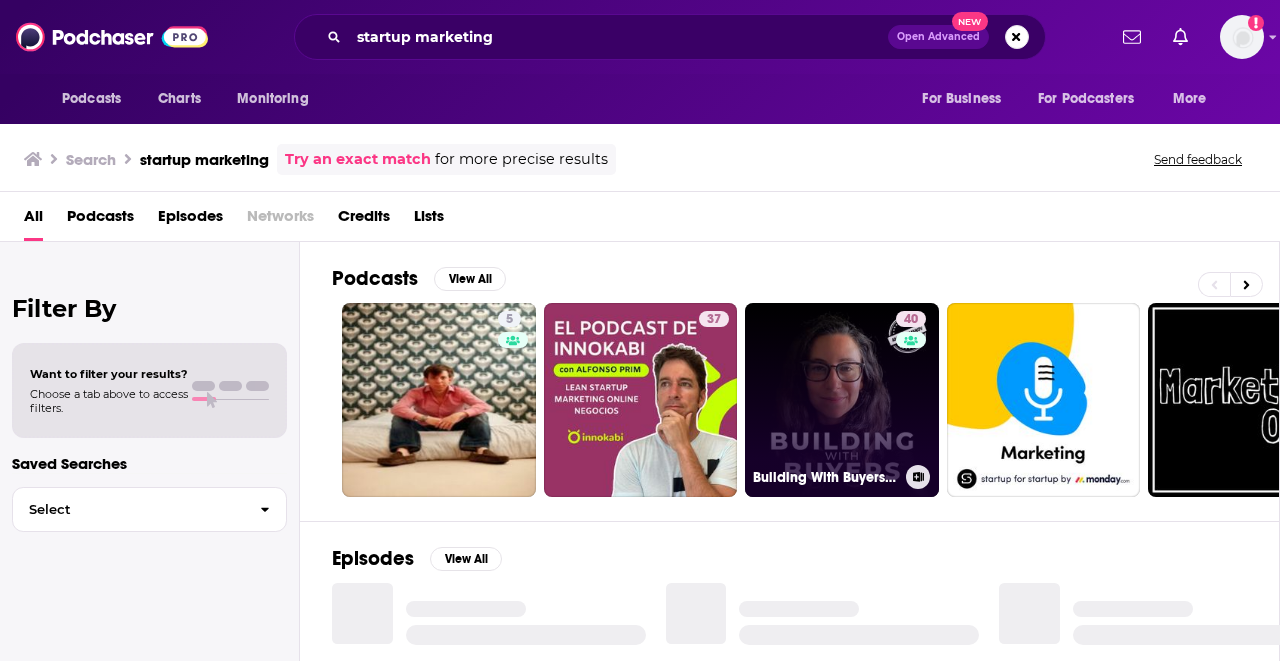 click on "40 Building With Buyers: Startup Marketing and Growth Fueled By Customers" at bounding box center (842, 400) 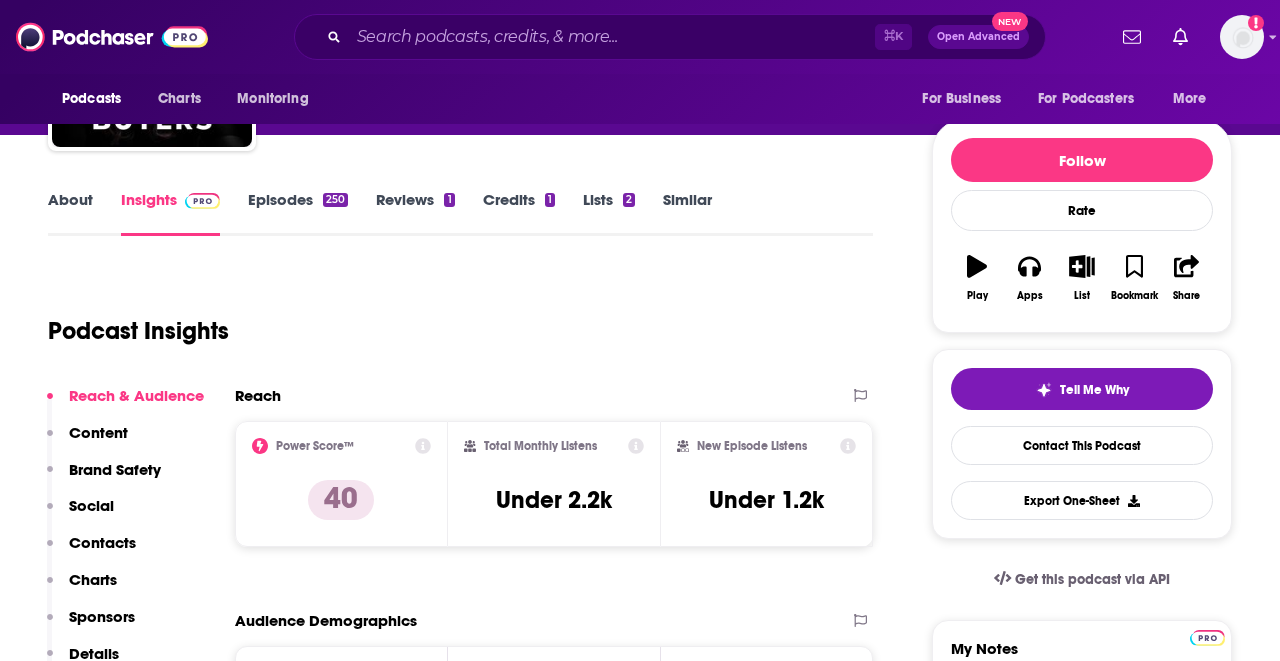 scroll, scrollTop: 110, scrollLeft: 0, axis: vertical 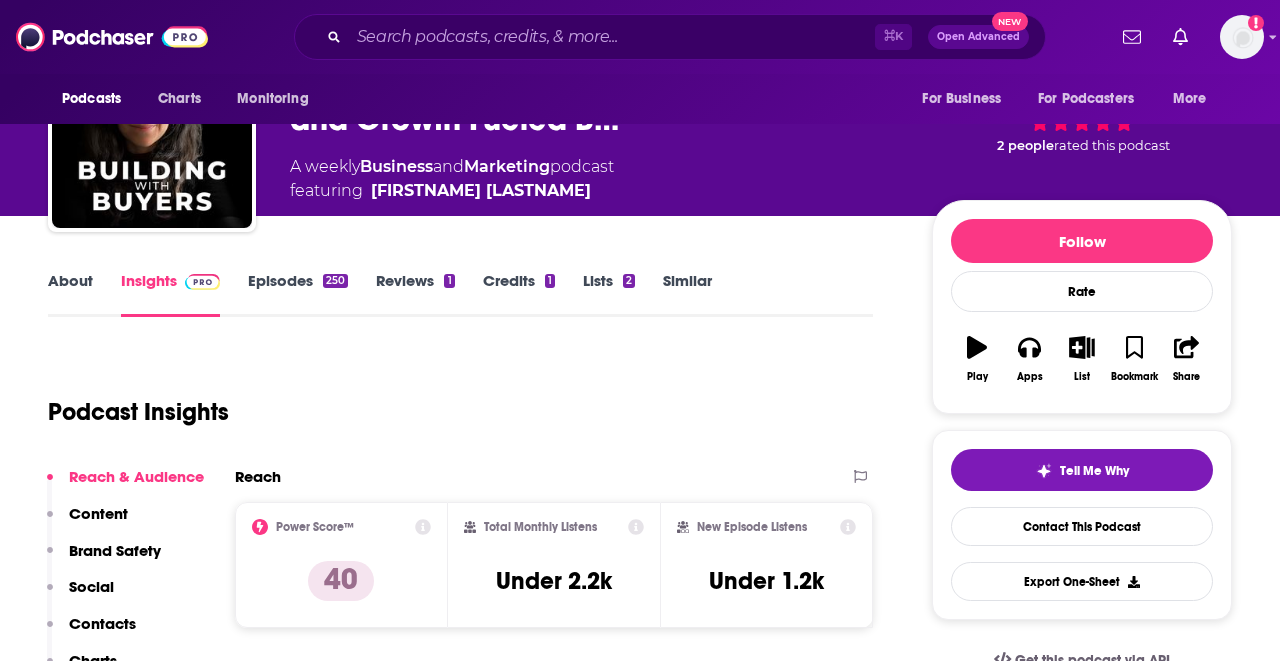 click on "Episodes 250" at bounding box center [298, 294] 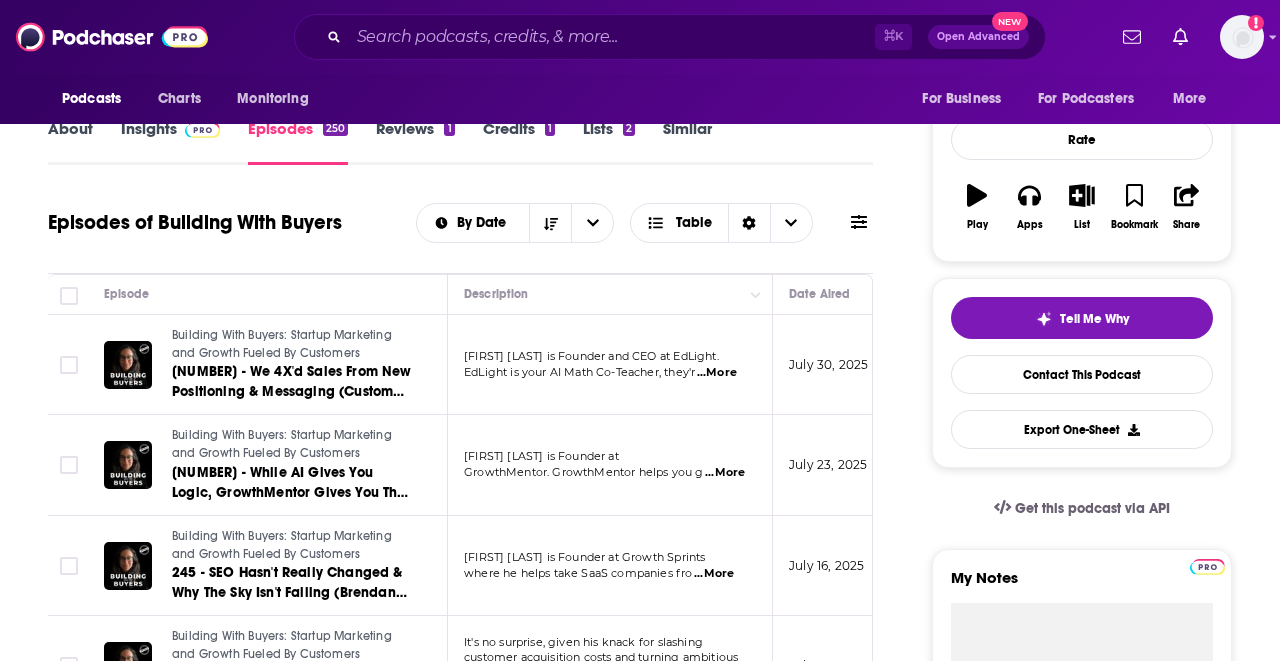 scroll, scrollTop: 263, scrollLeft: 0, axis: vertical 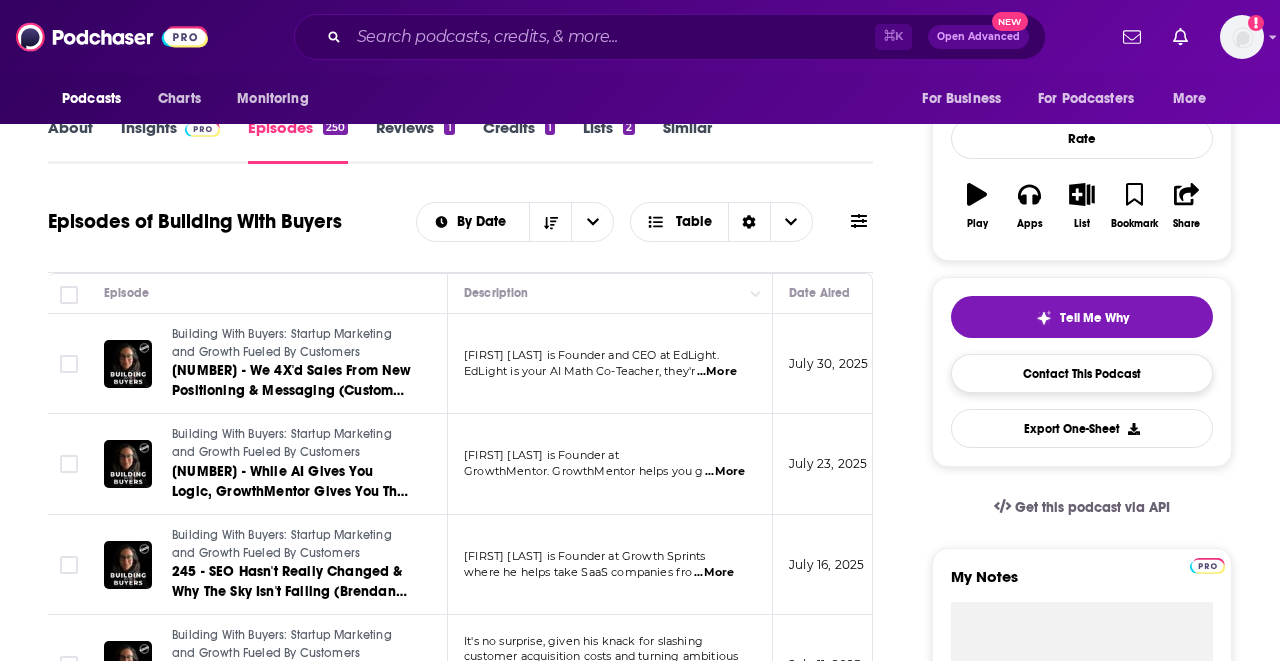 click on "Contact This Podcast" at bounding box center (1082, 373) 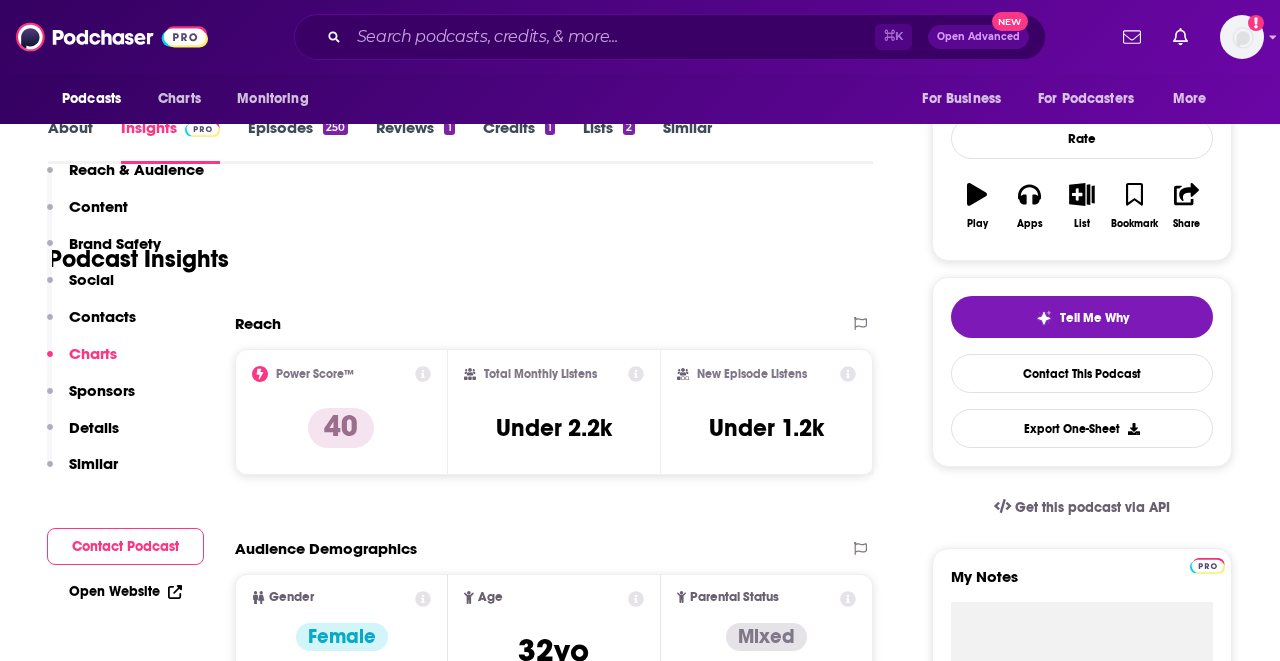 scroll, scrollTop: 1807, scrollLeft: 0, axis: vertical 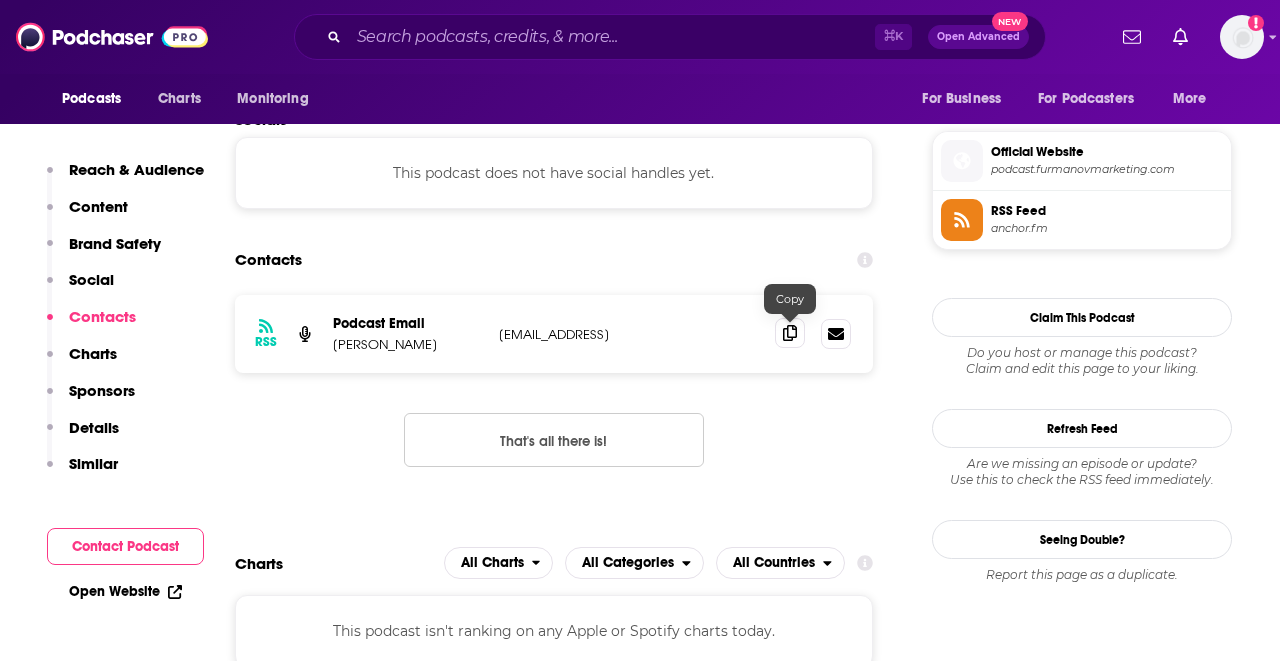click 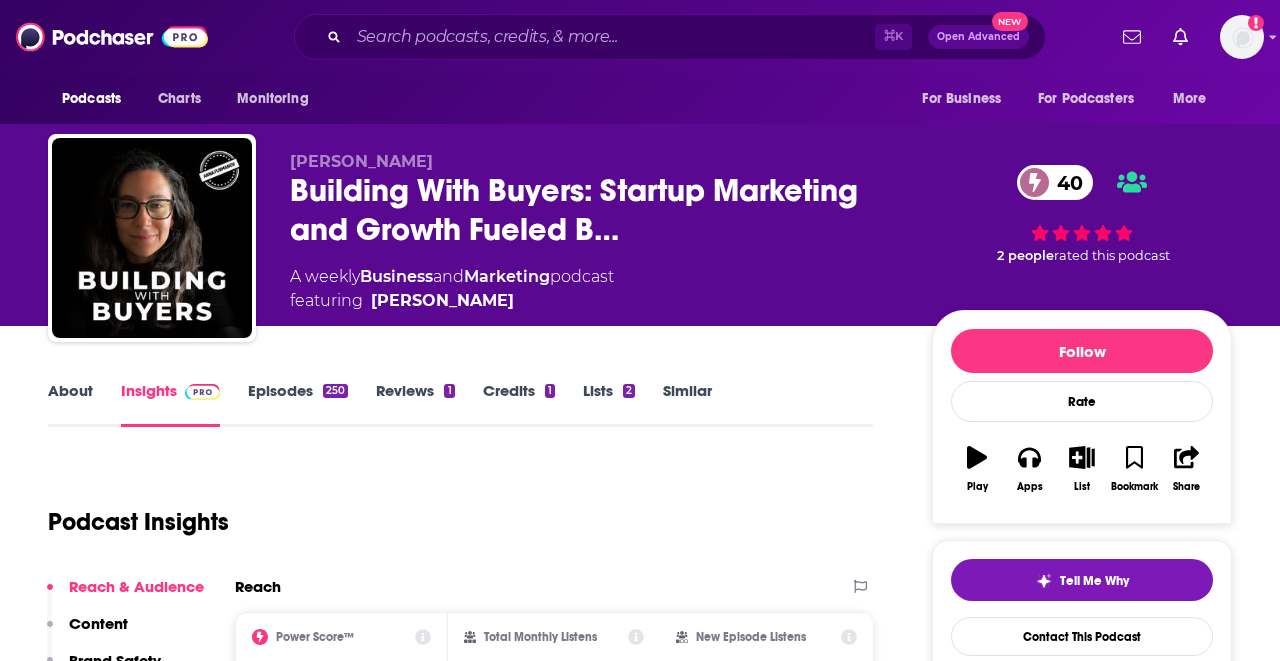 scroll, scrollTop: 0, scrollLeft: 0, axis: both 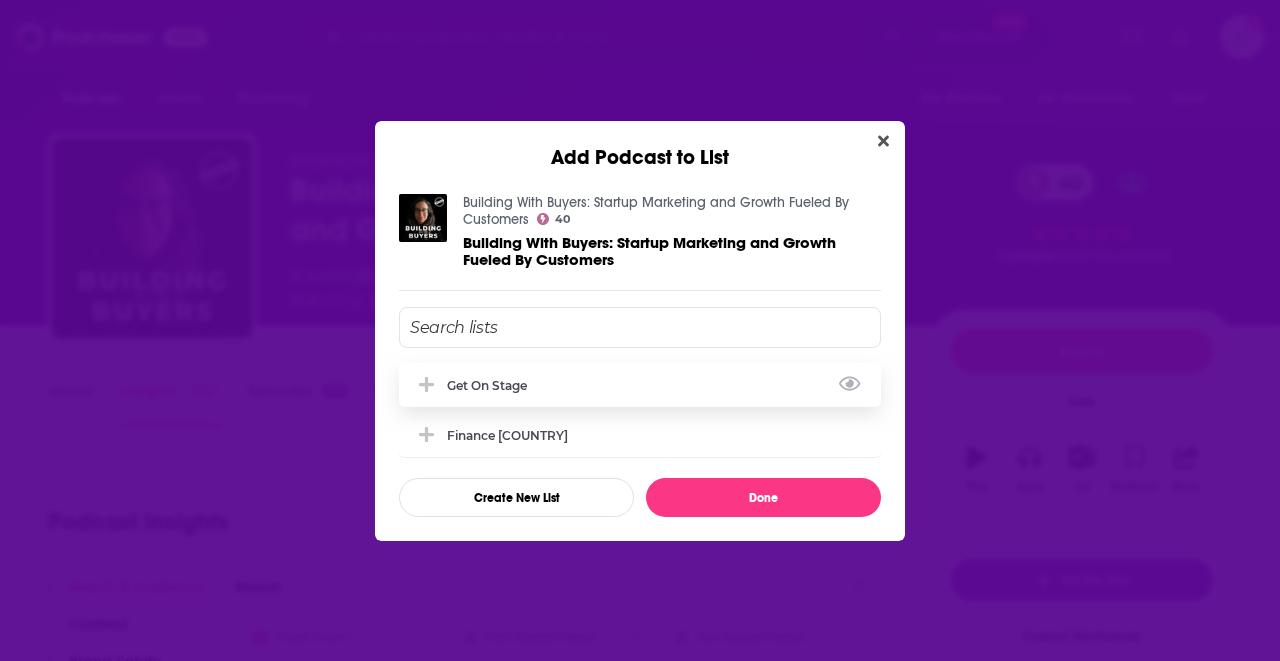 click on "Get on Stage" at bounding box center [640, 385] 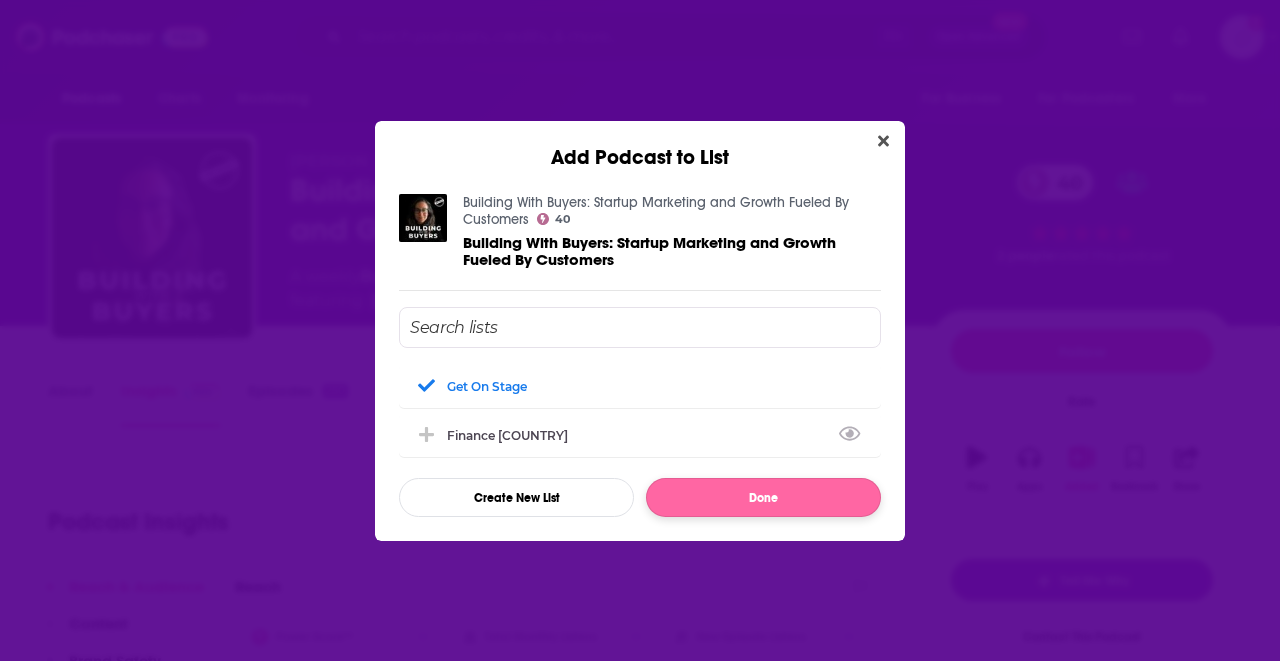 click on "Done" at bounding box center [763, 497] 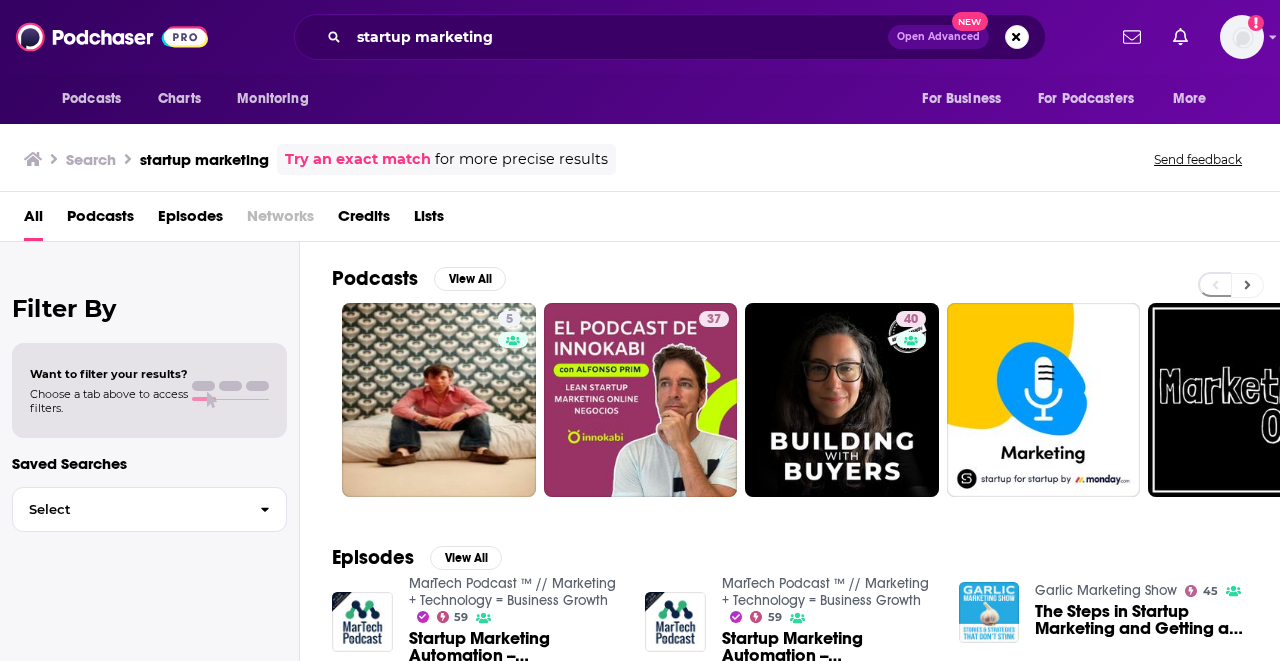 click at bounding box center [1247, 285] 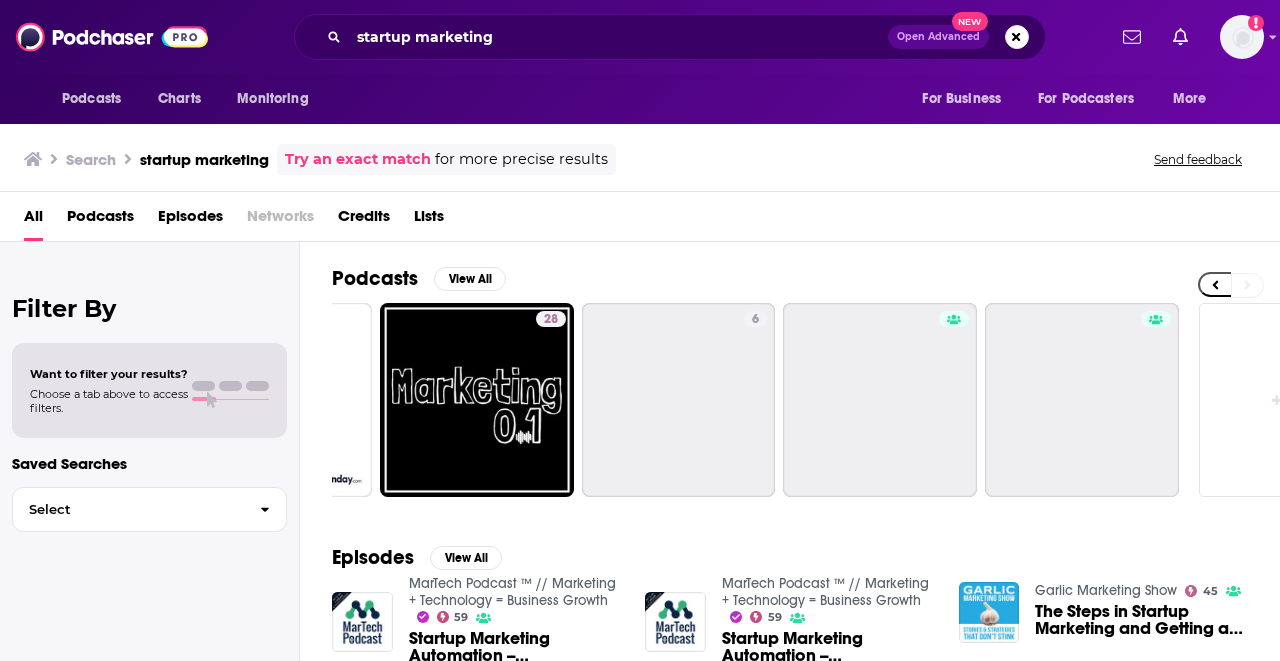scroll, scrollTop: 0, scrollLeft: 881, axis: horizontal 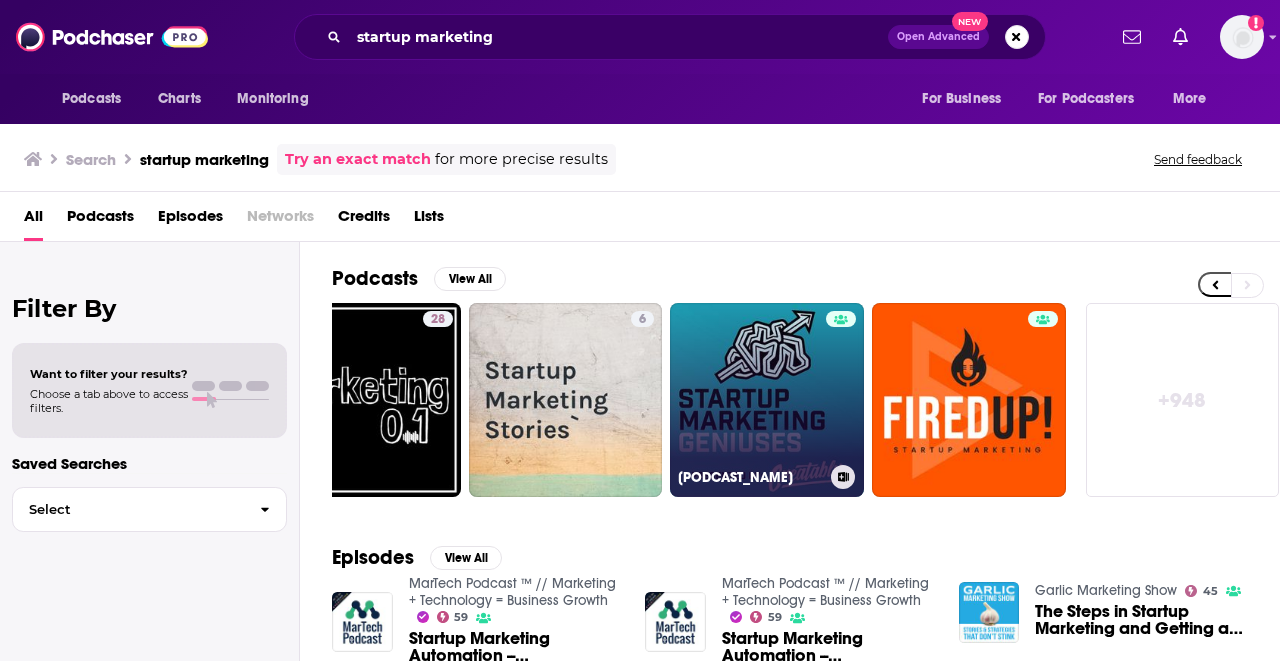 click on "Startup Marketing Geniuses" at bounding box center (767, 400) 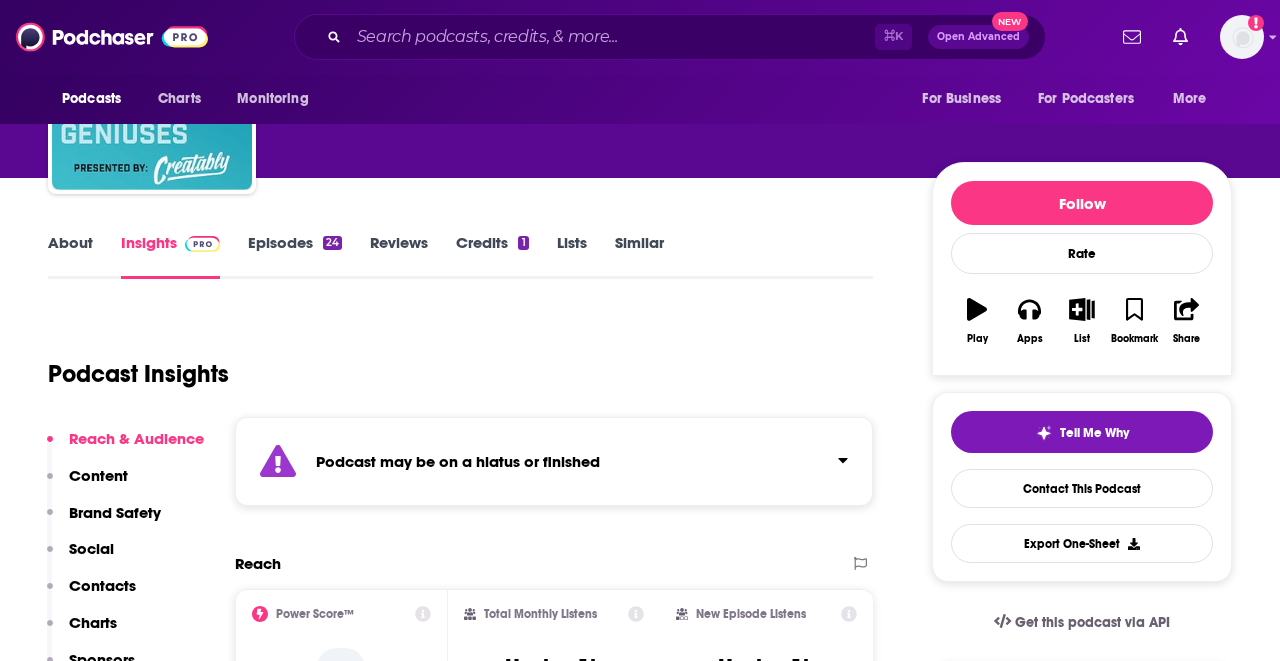 scroll, scrollTop: 149, scrollLeft: 0, axis: vertical 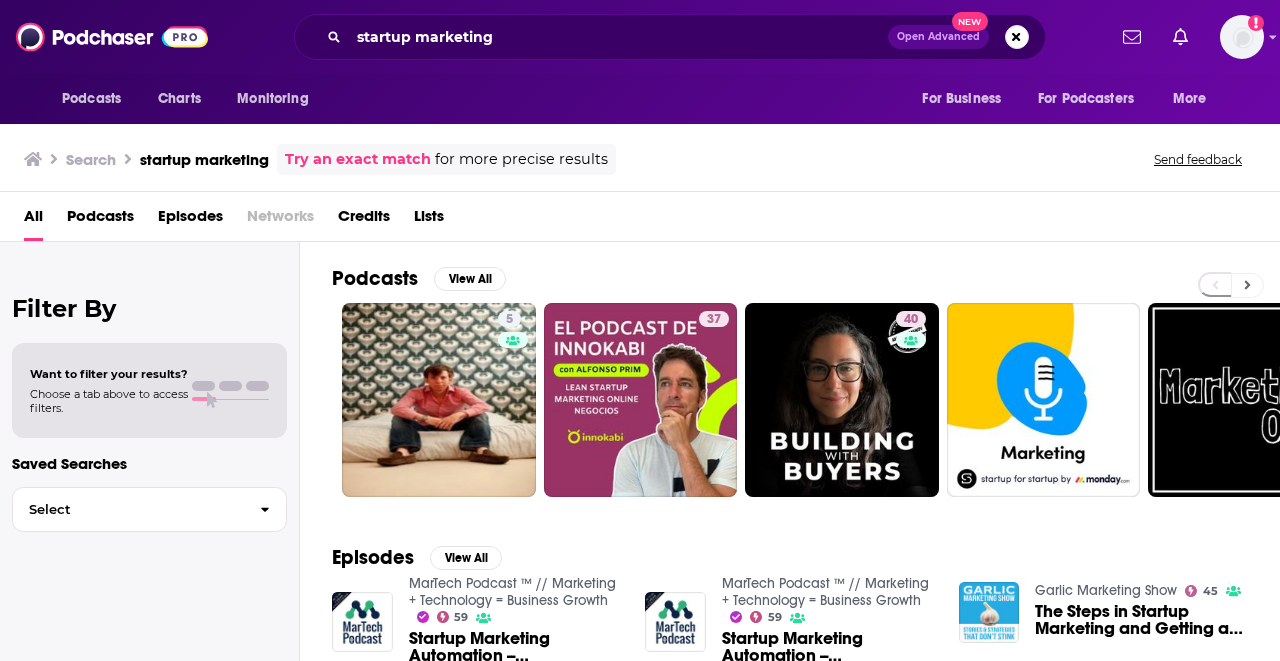 click 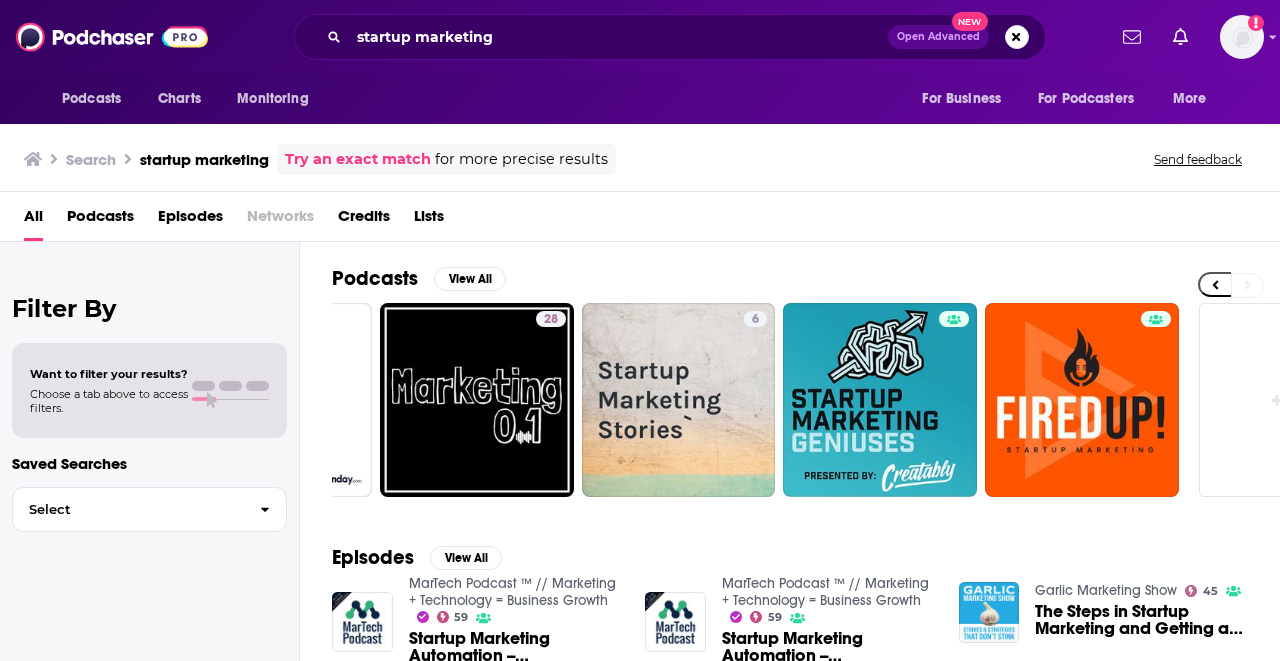 scroll, scrollTop: 0, scrollLeft: 881, axis: horizontal 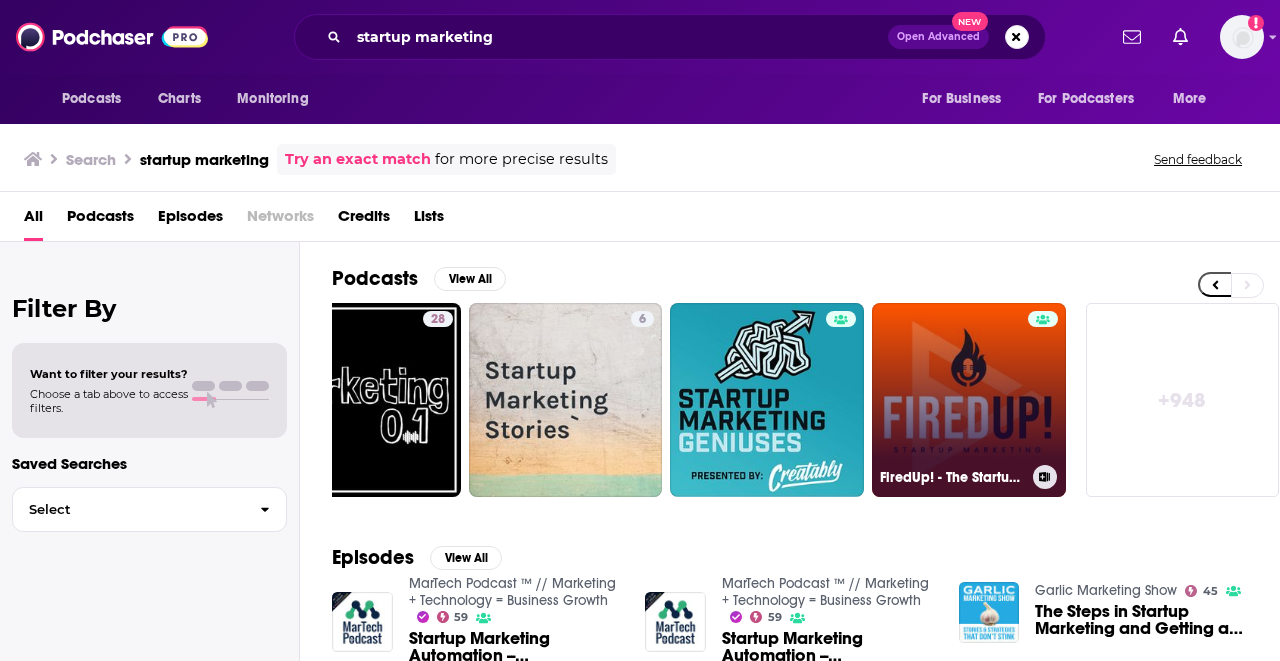 click on "FiredUp! - The Startup Marketing Podcast" at bounding box center [969, 400] 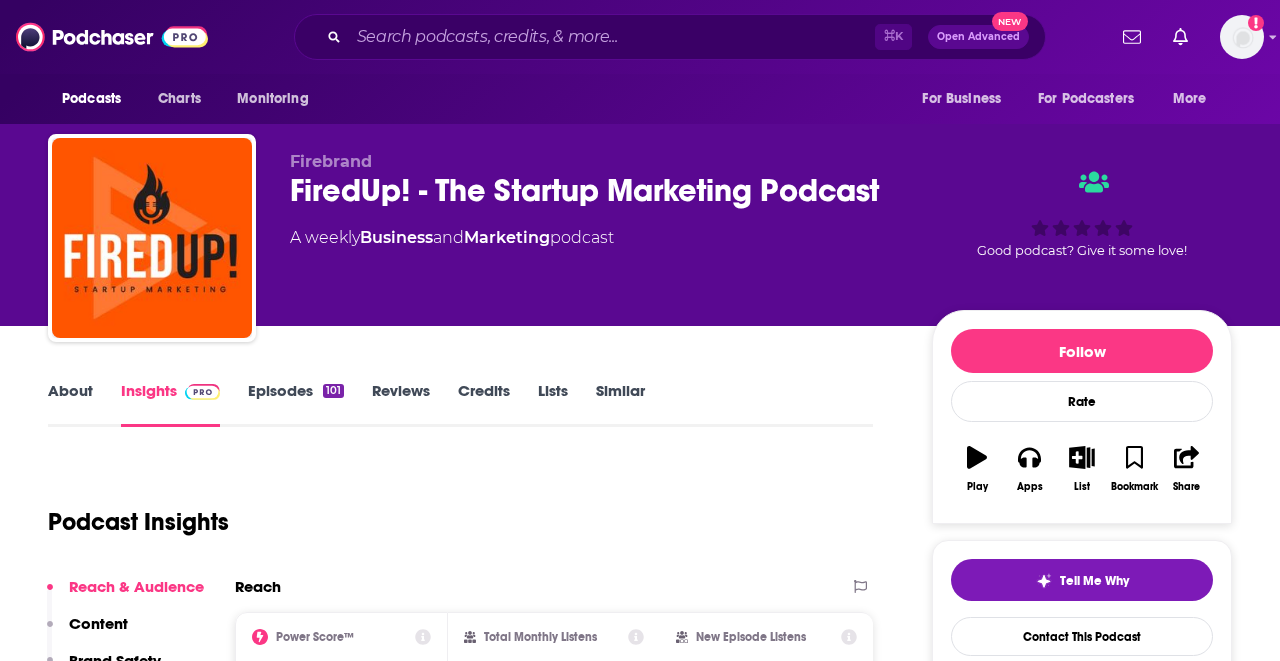 scroll, scrollTop: 0, scrollLeft: 0, axis: both 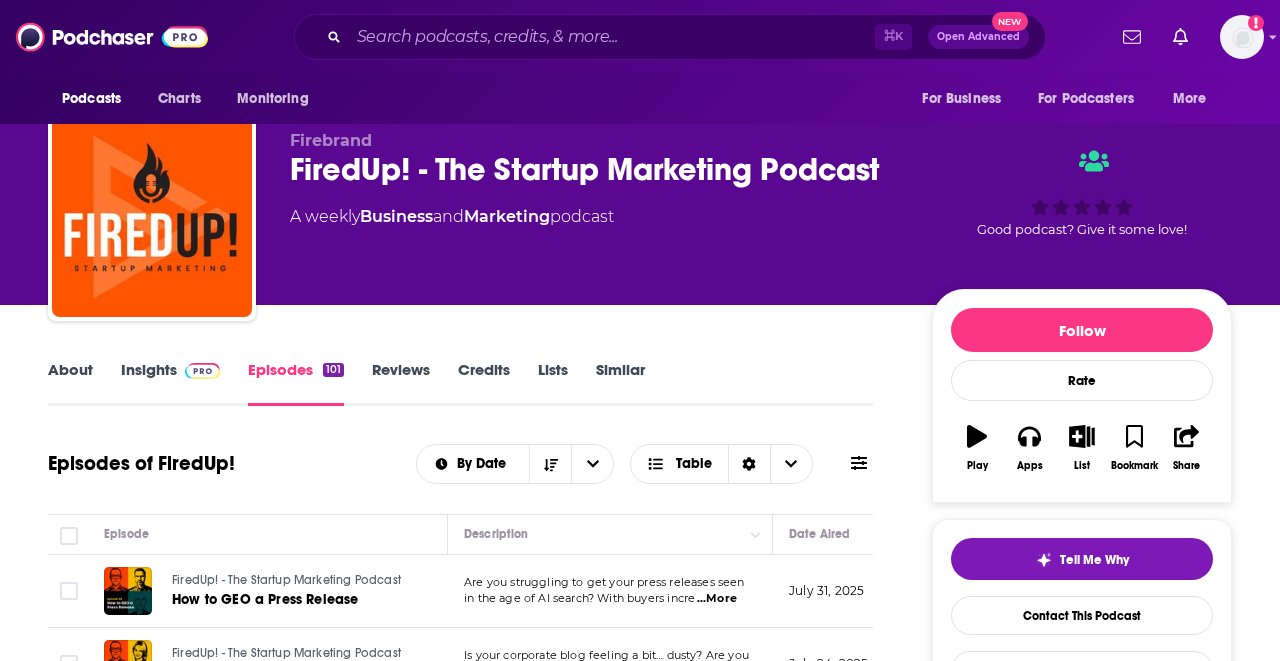 click on "List" at bounding box center (1082, 448) 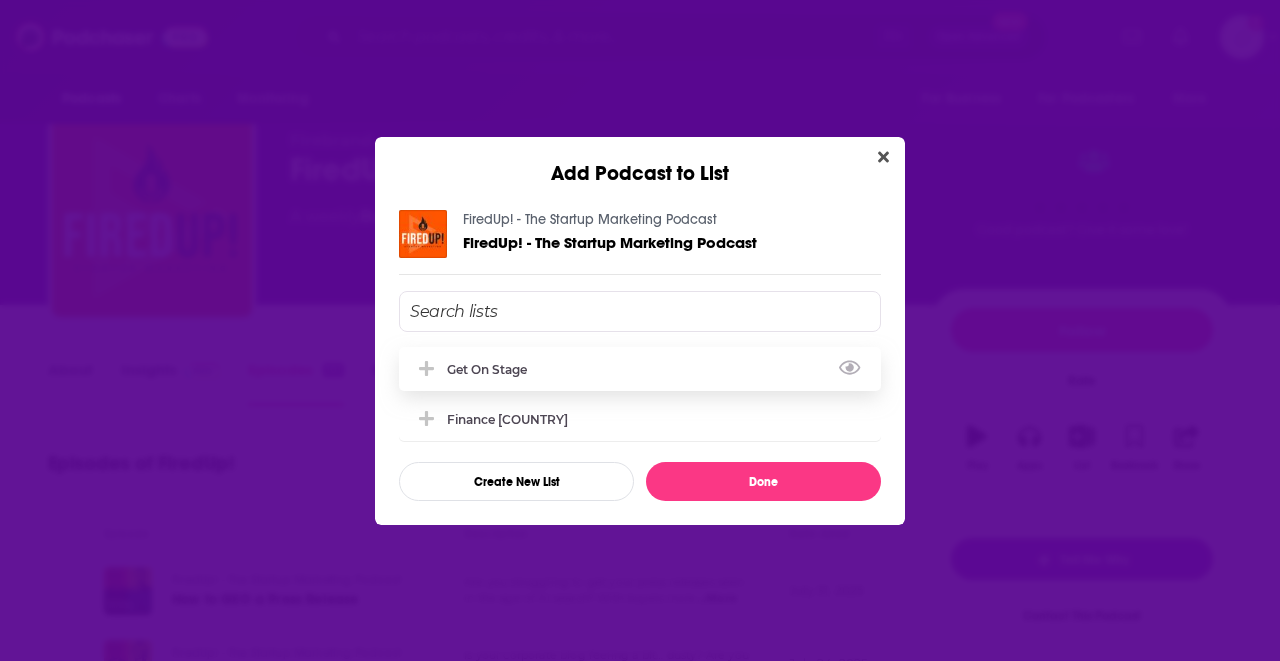 click on "Get on Stage" at bounding box center [640, 369] 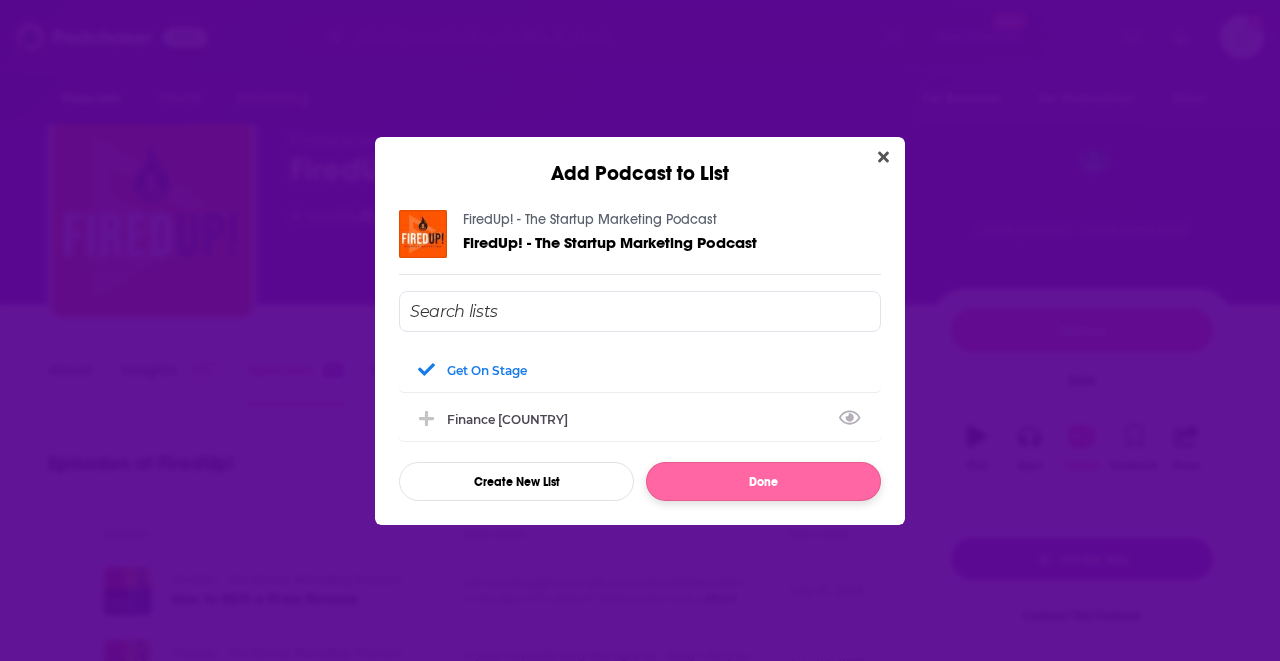 click on "Done" at bounding box center [763, 481] 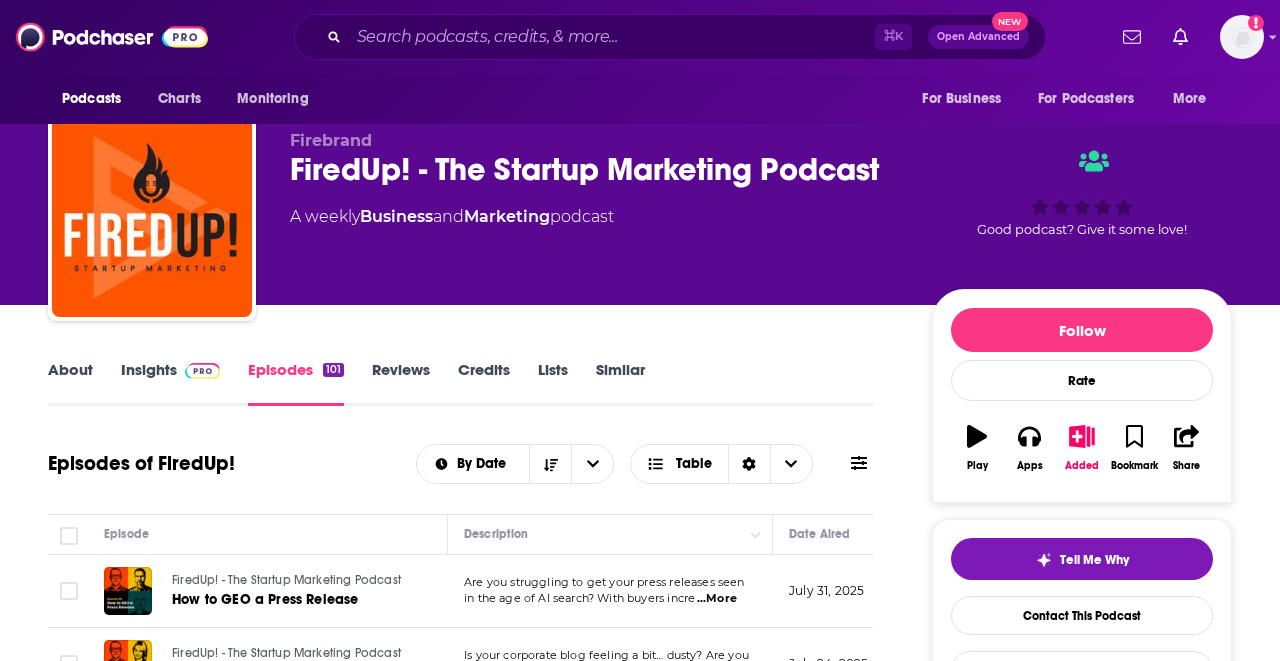 scroll, scrollTop: 10, scrollLeft: 0, axis: vertical 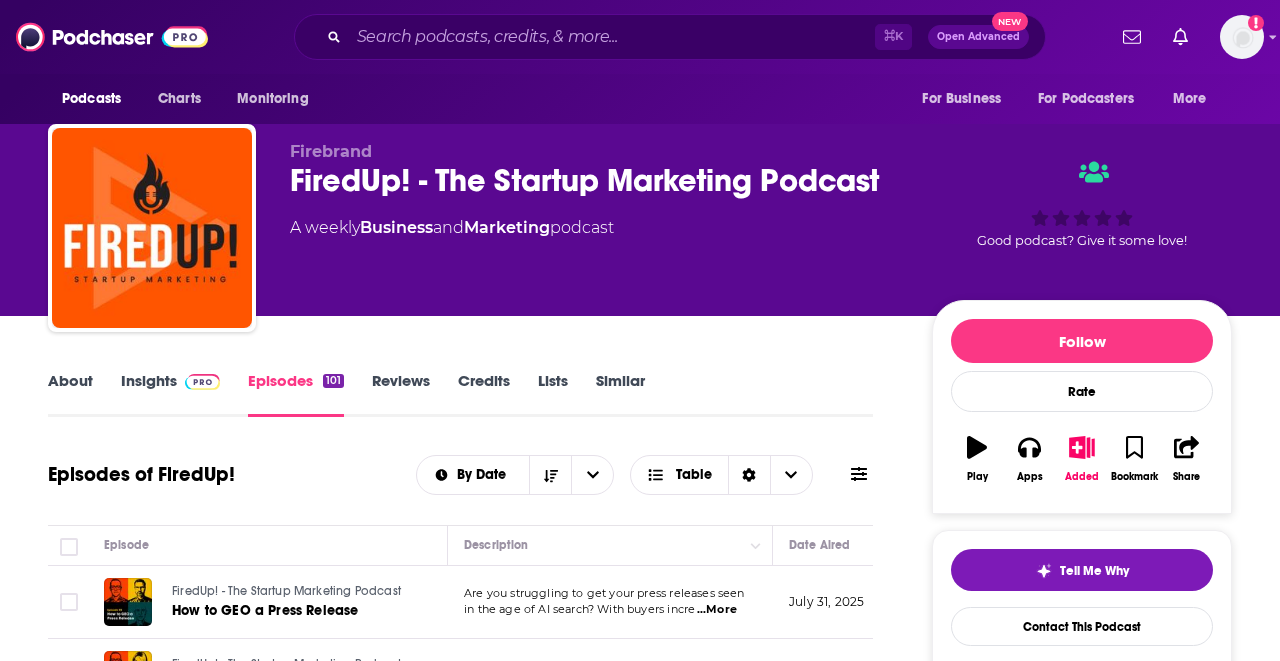 click on "About" at bounding box center [70, 394] 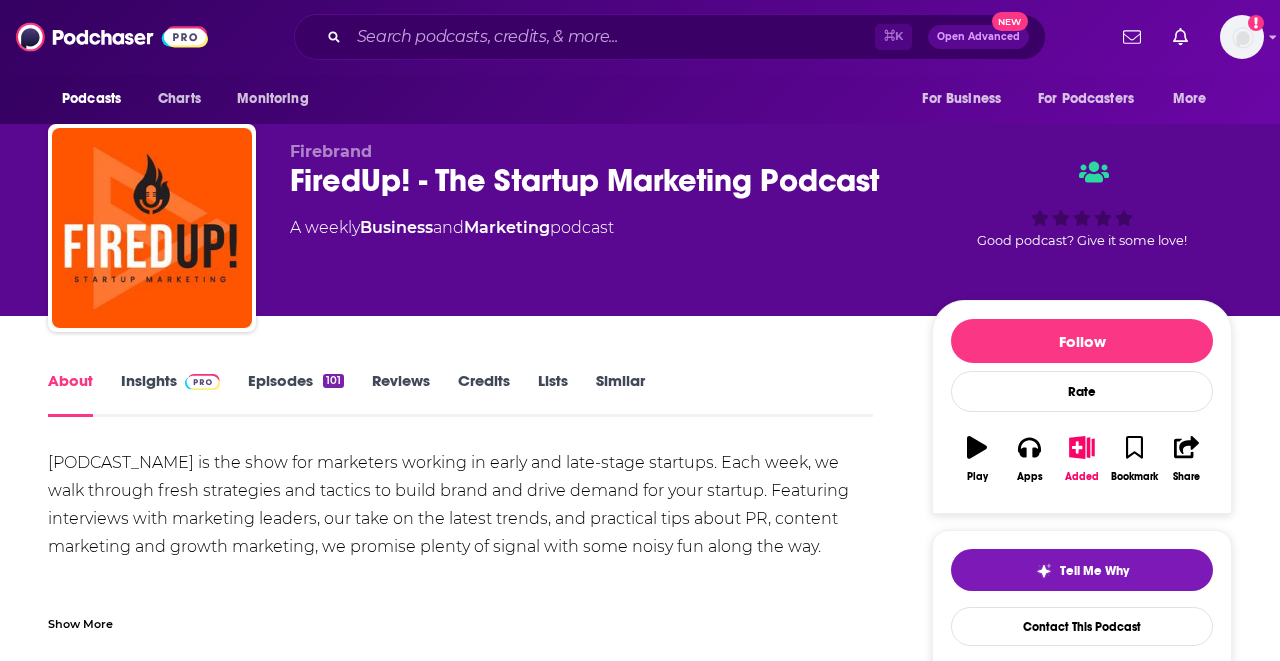 scroll, scrollTop: 0, scrollLeft: 0, axis: both 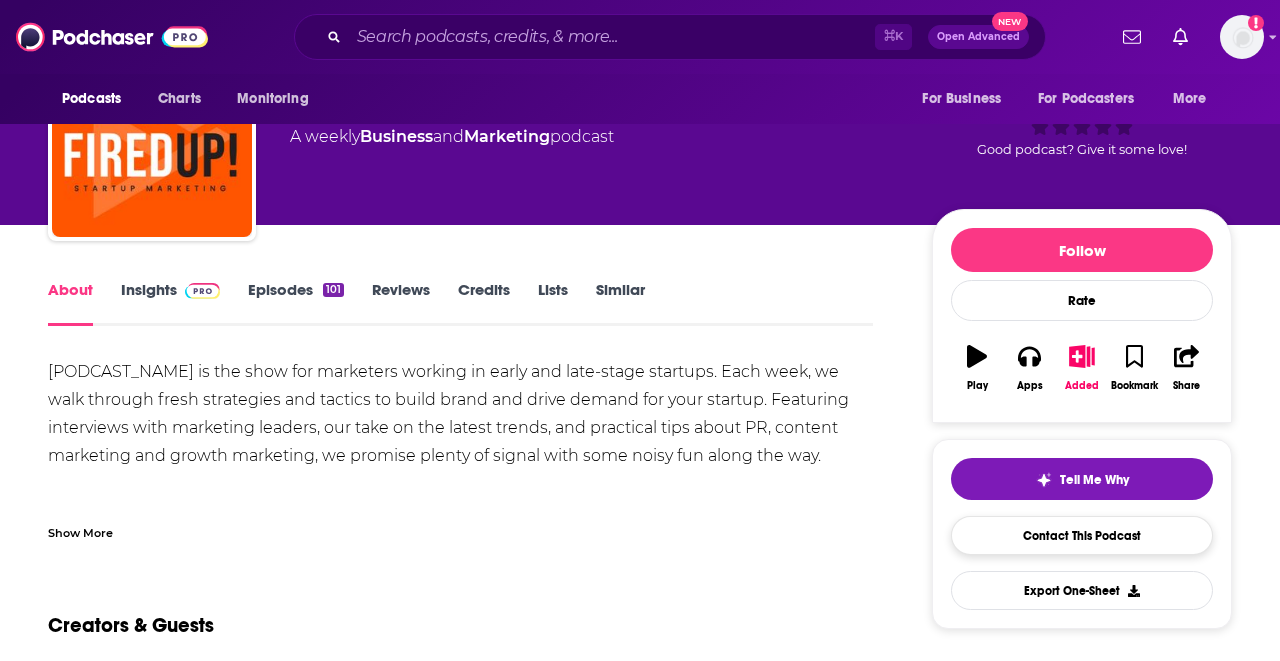 click on "Contact This Podcast" at bounding box center (1082, 535) 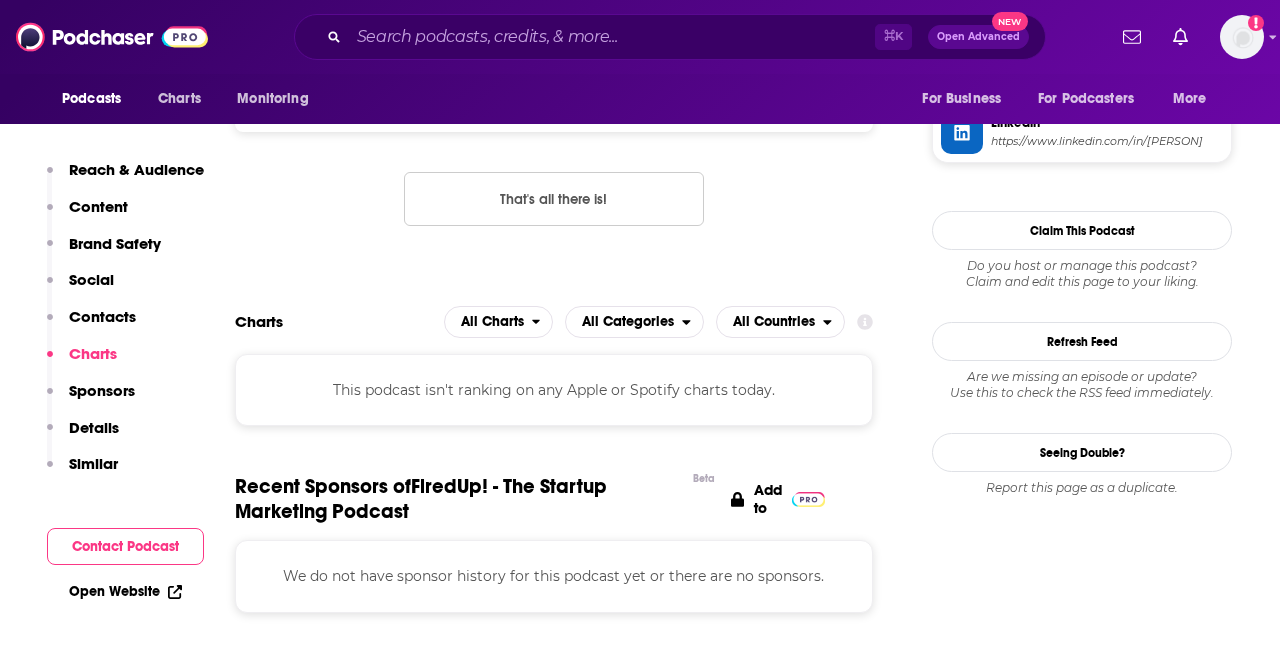 scroll, scrollTop: 1724, scrollLeft: 0, axis: vertical 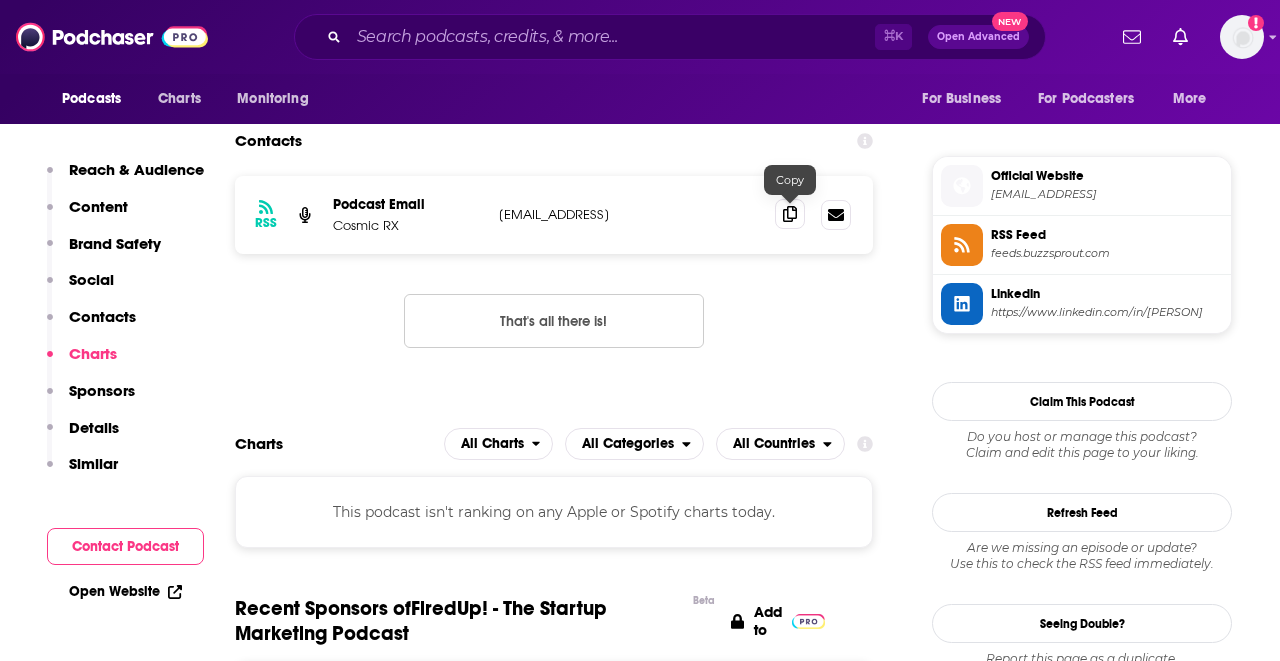 click 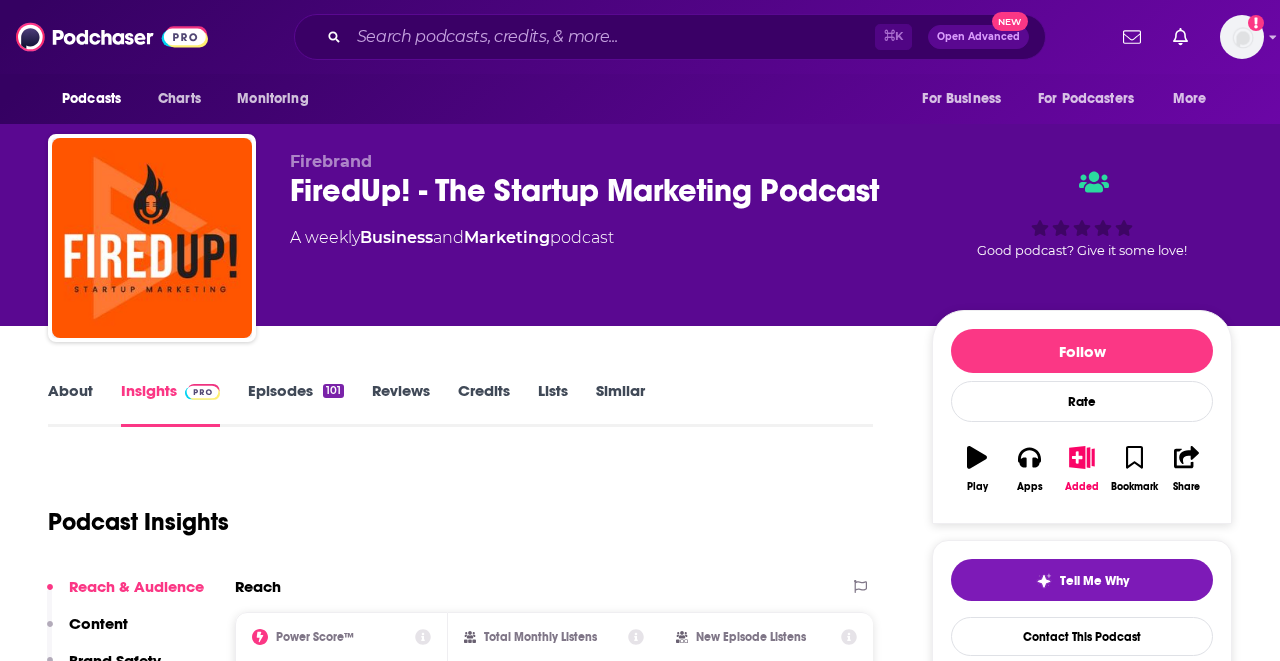 scroll, scrollTop: 0, scrollLeft: 0, axis: both 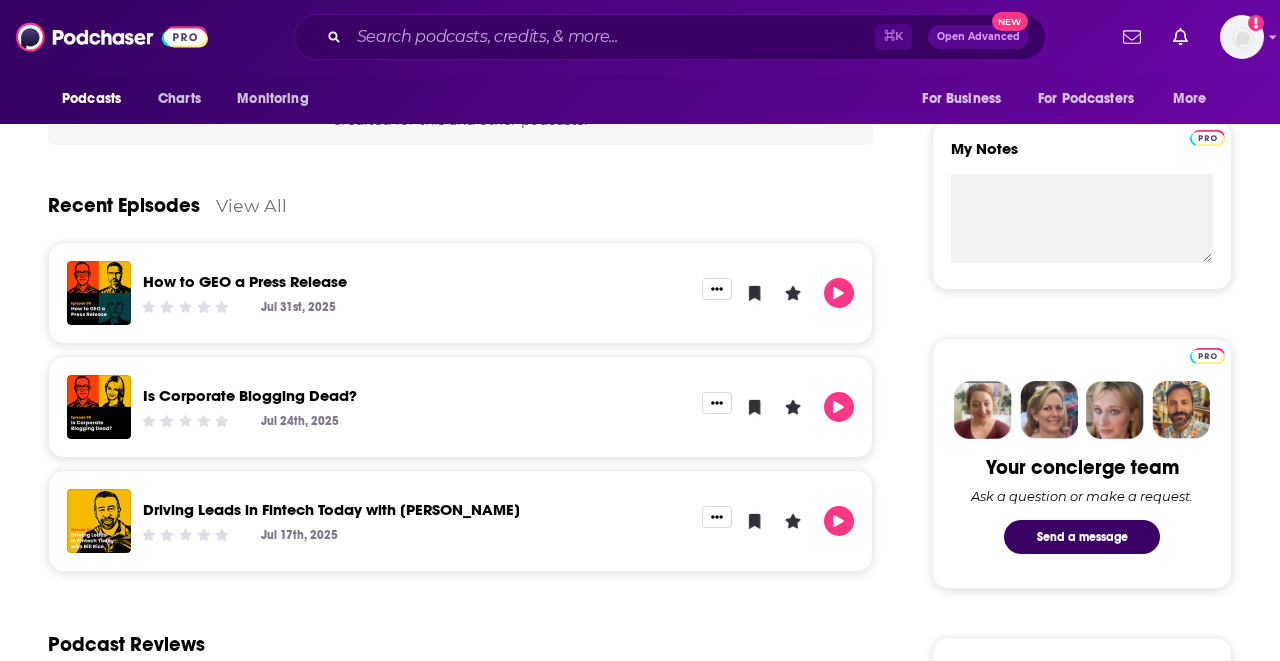 click on "How to GEO a Press Release" at bounding box center [245, 281] 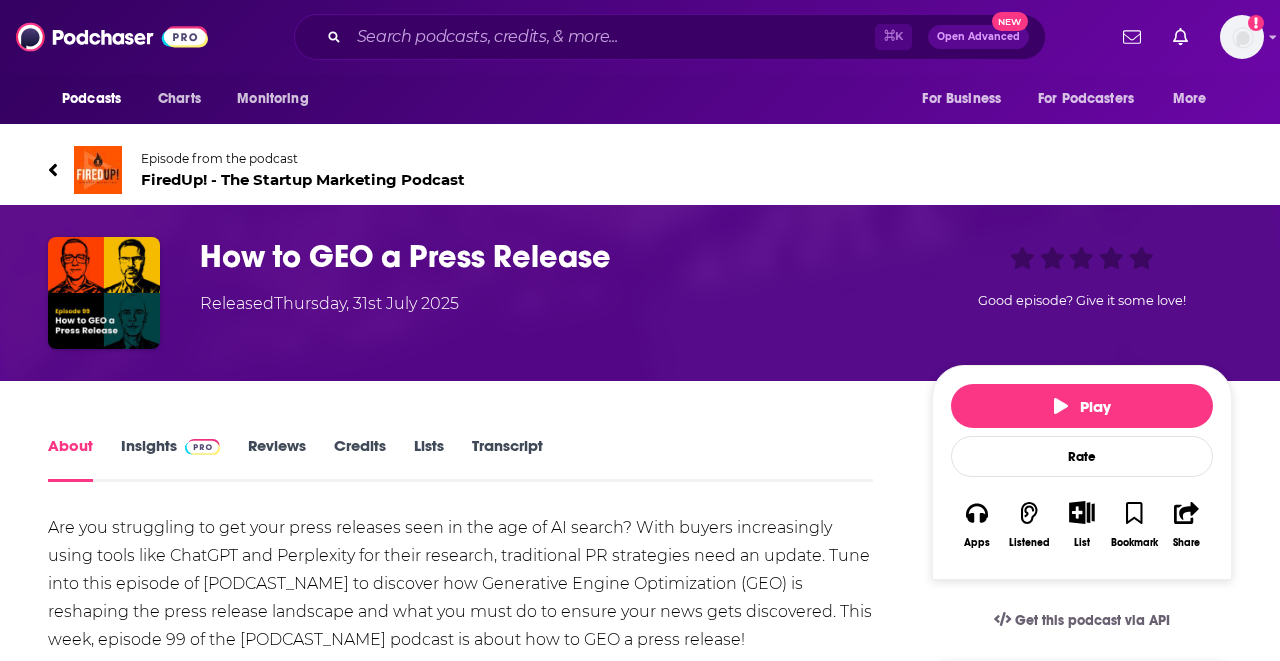 scroll, scrollTop: 0, scrollLeft: 0, axis: both 